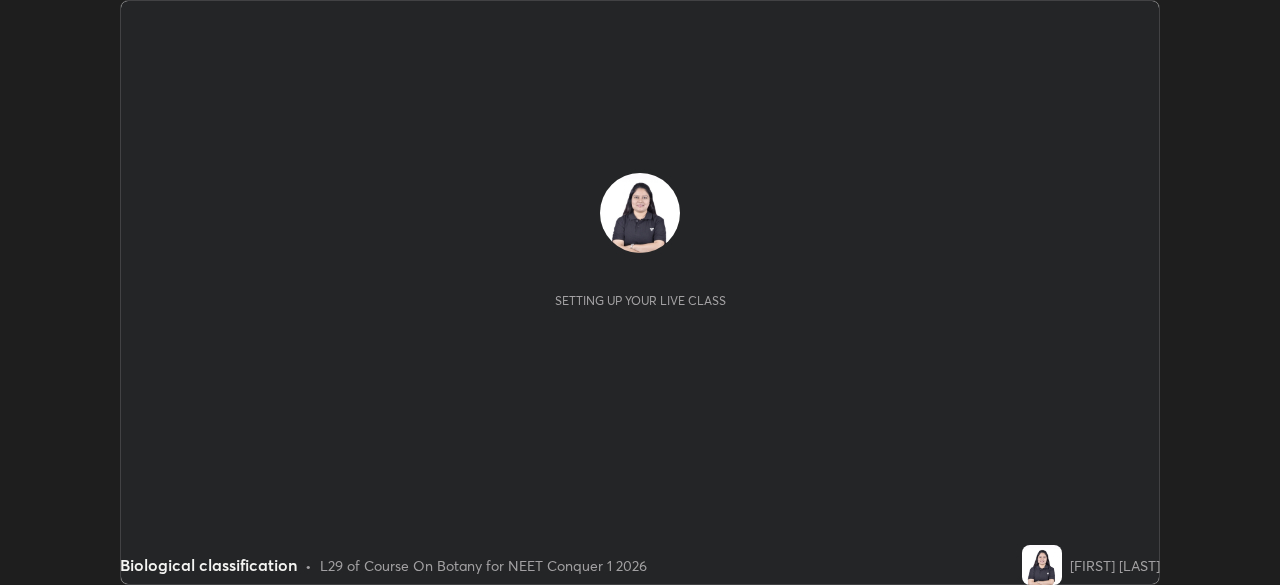 scroll, scrollTop: 0, scrollLeft: 0, axis: both 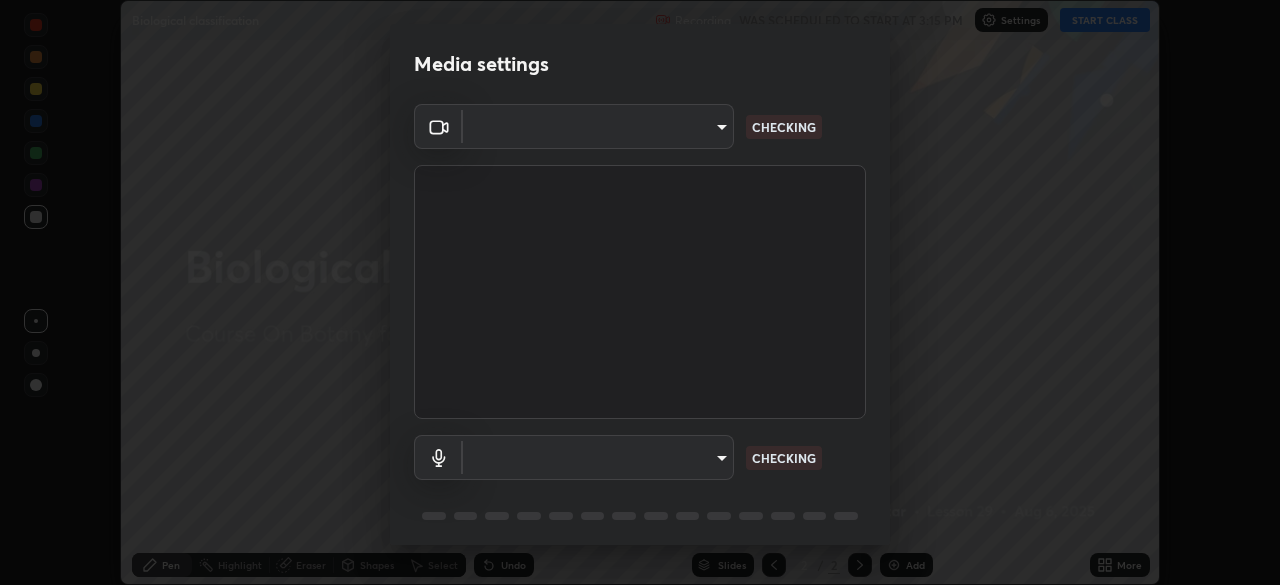 type on "ed5728659d4a2628327284da790eb6393f1623e3a82d583cb44db94038f4ead1" 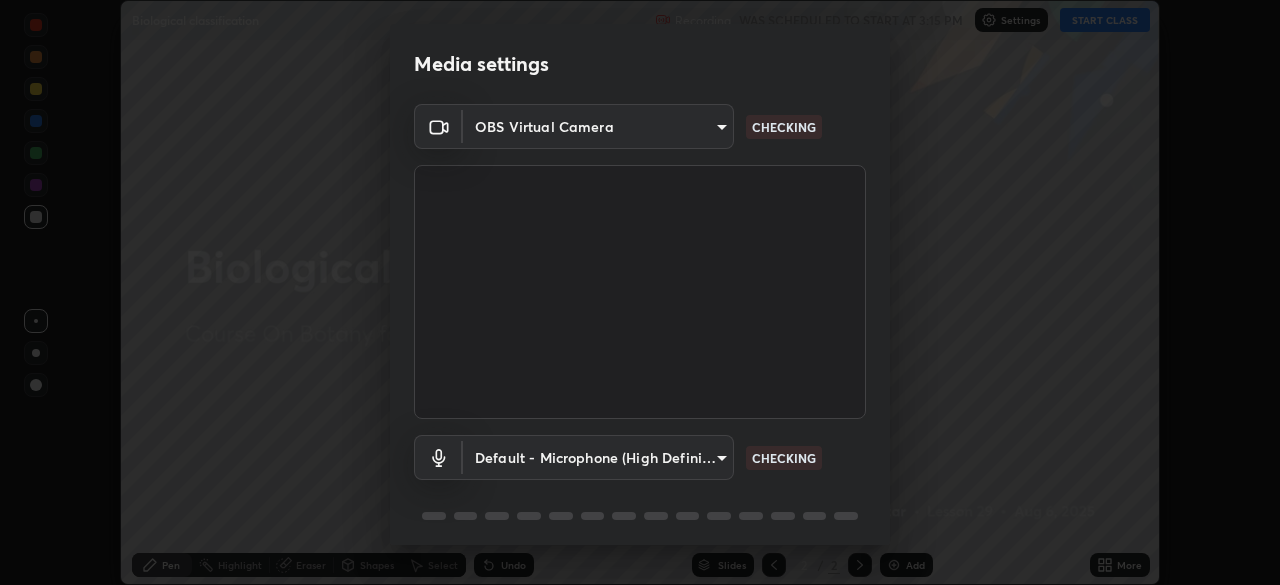 scroll, scrollTop: 71, scrollLeft: 0, axis: vertical 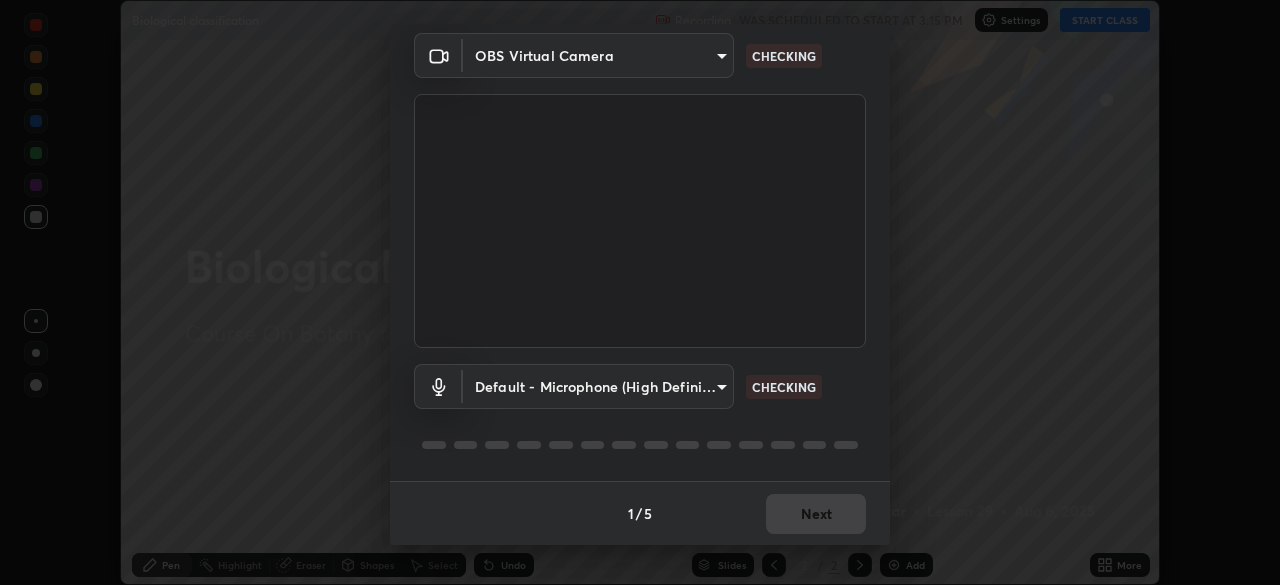 click on "Erase all Biological classification Recording WAS SCHEDULED TO START AT  3:15 PM Settings START CLASS Setting up your live class Biological classification • L29 of Course On Botany for NEET Conquer 1 2026 [FIRST] [LAST] Pen Highlight Eraser Shapes Select Undo Slides 2 / 2 Add More No doubts shared Encourage your learners to ask a doubt for better clarity Report an issue Reason for reporting Buffering Chat not working Audio - Video sync issue Educator video quality low ​ Attach an image Report Media settings OBS Virtual Camera [HASH] CHECKING Default - Microphone (High Definition Audio Device) default CHECKING 1 / 5 Next" at bounding box center [640, 292] 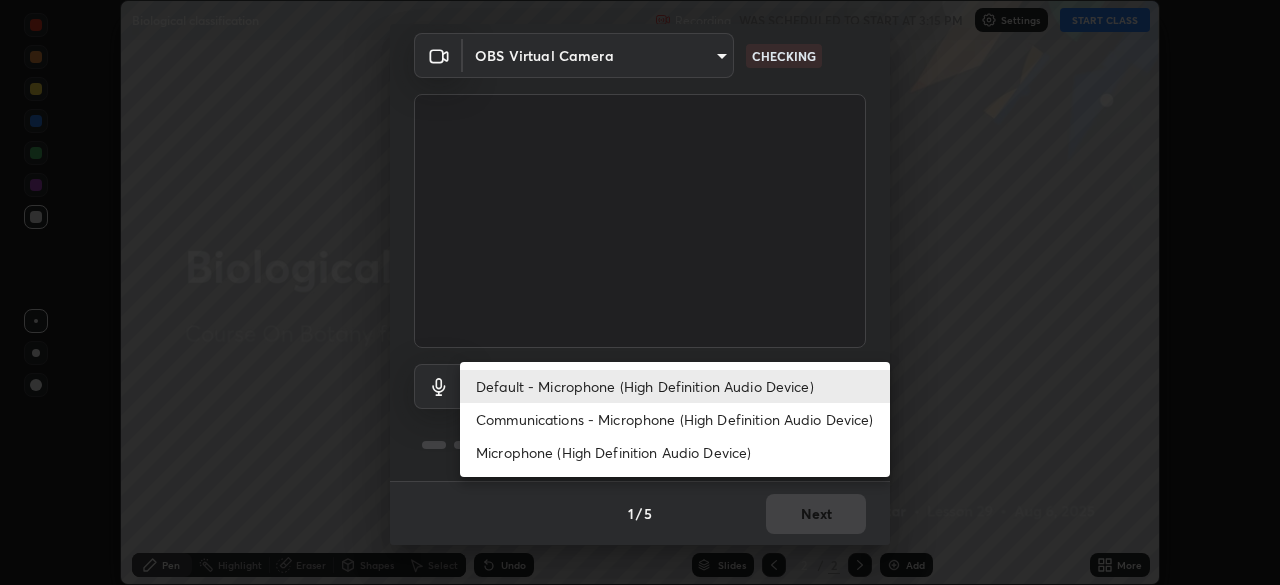 click on "Communications - Microphone (High Definition Audio Device)" at bounding box center (675, 419) 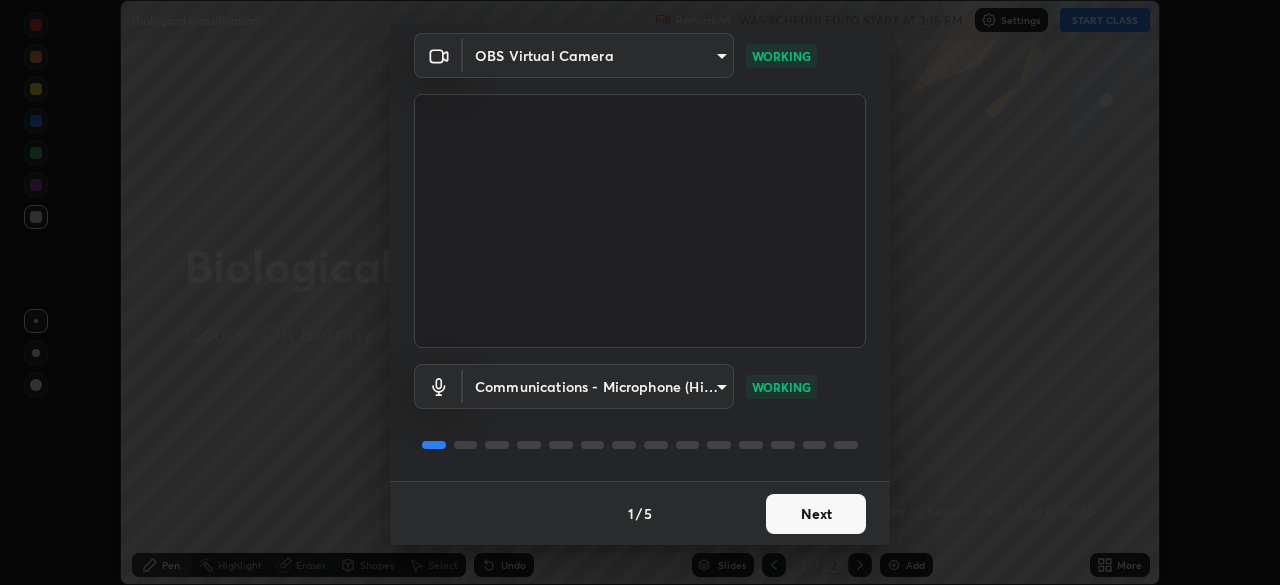 click on "Next" at bounding box center [816, 514] 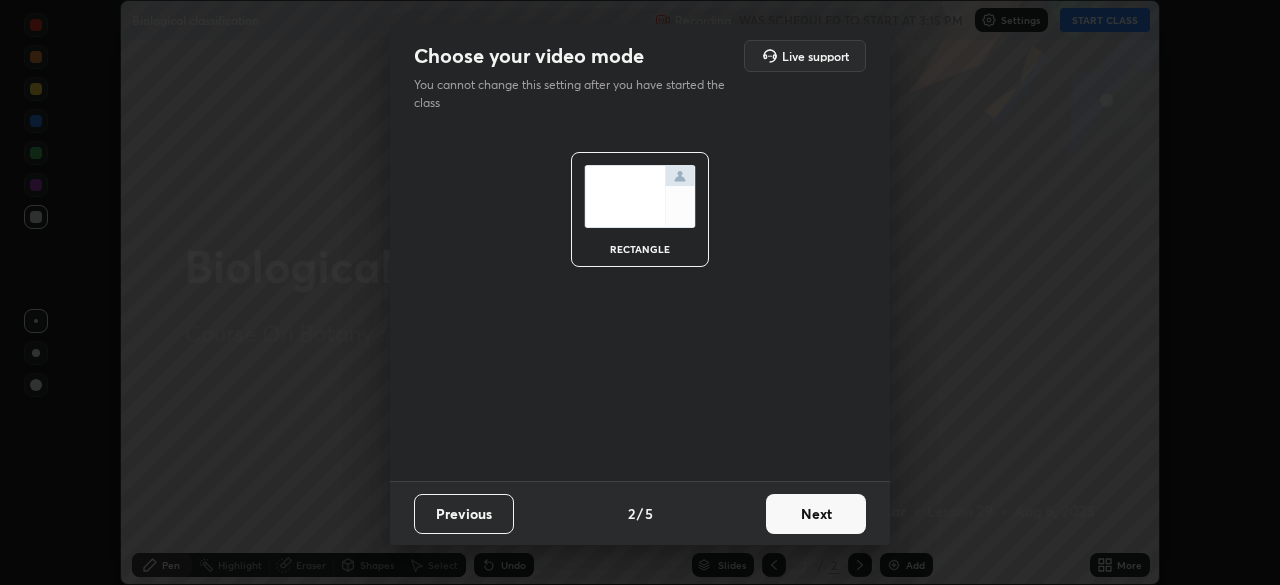 scroll, scrollTop: 0, scrollLeft: 0, axis: both 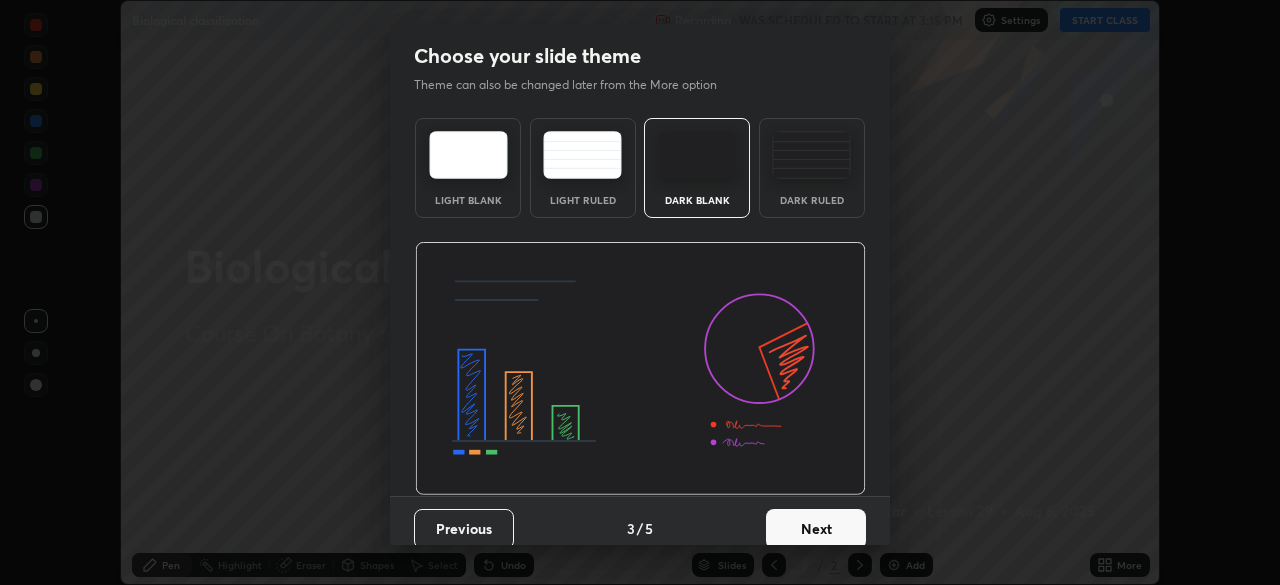 click on "Next" at bounding box center (816, 529) 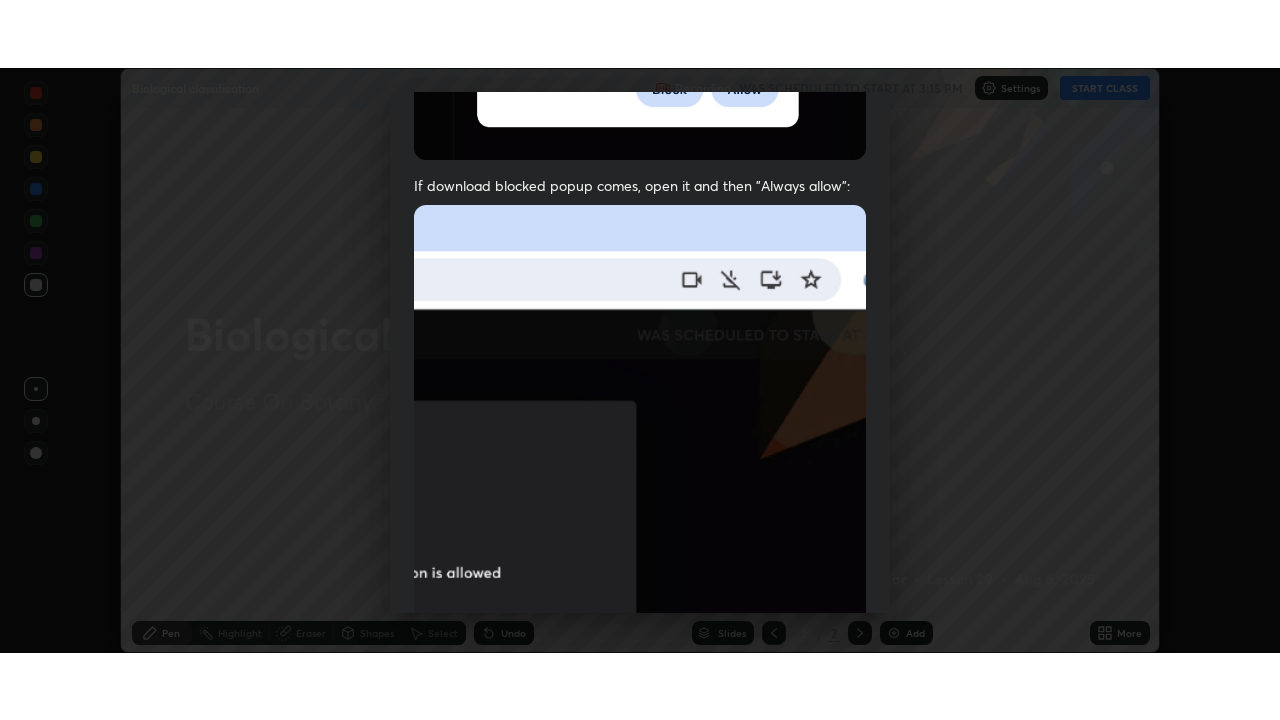 scroll, scrollTop: 479, scrollLeft: 0, axis: vertical 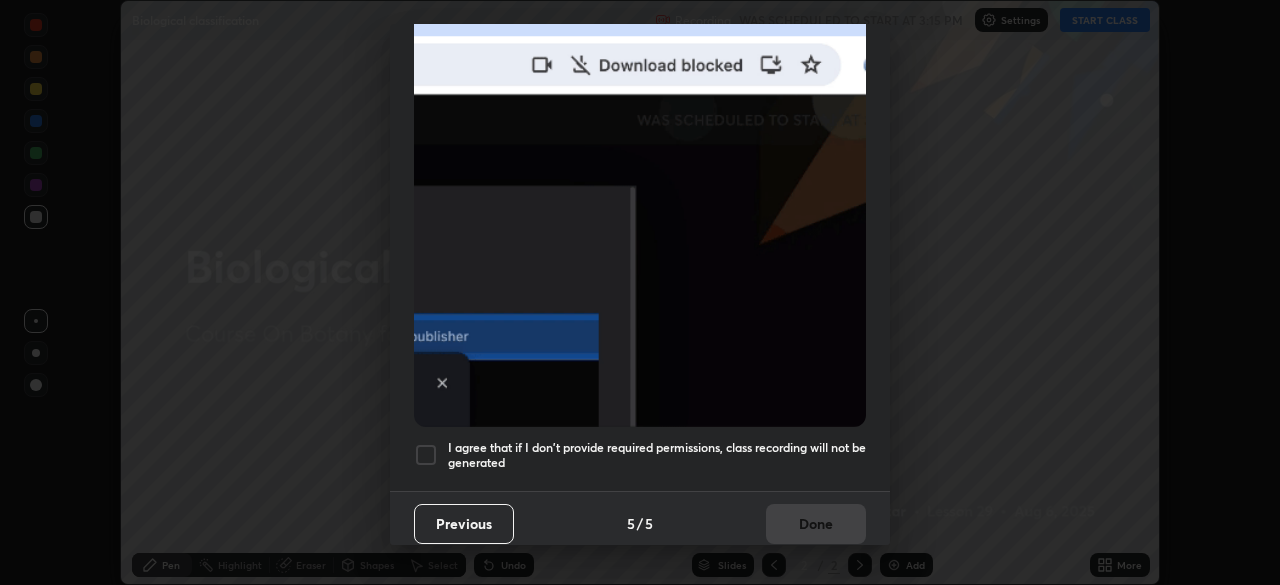 click on "I agree that if I don't provide required permissions, class recording will not be generated" at bounding box center (657, 455) 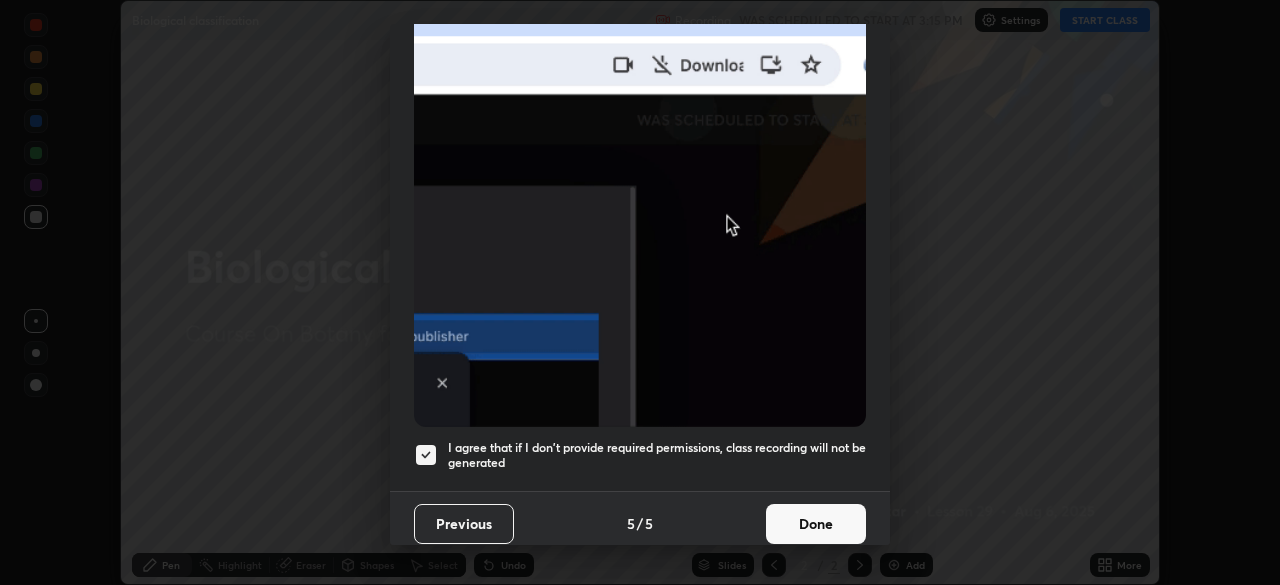 click on "Done" at bounding box center (816, 524) 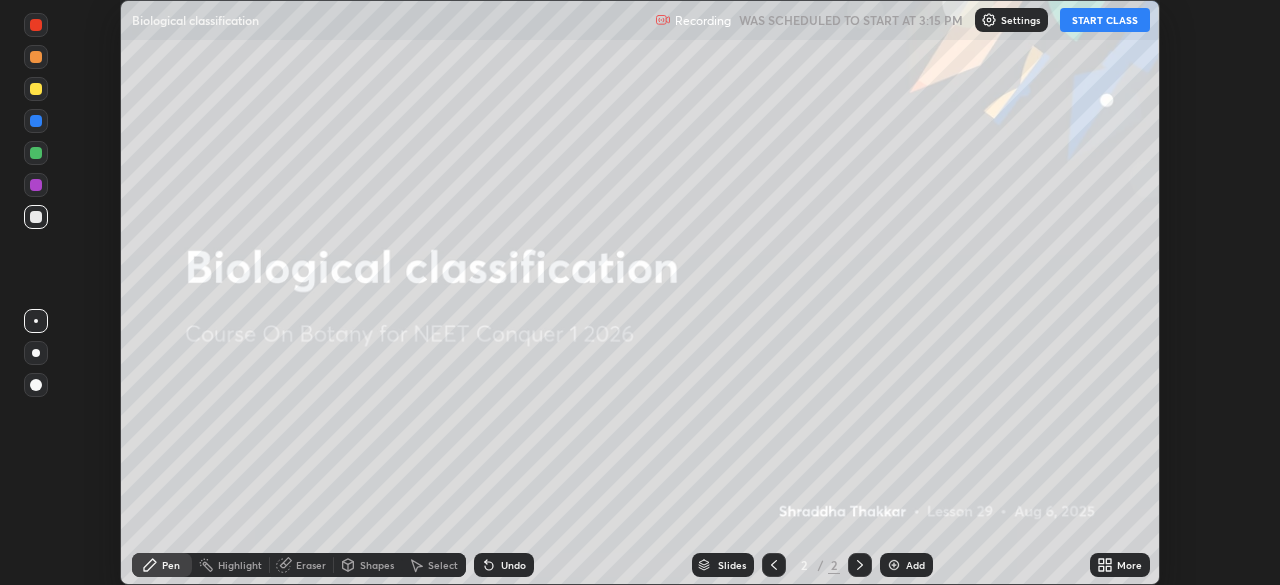 click on "START CLASS" at bounding box center [1105, 20] 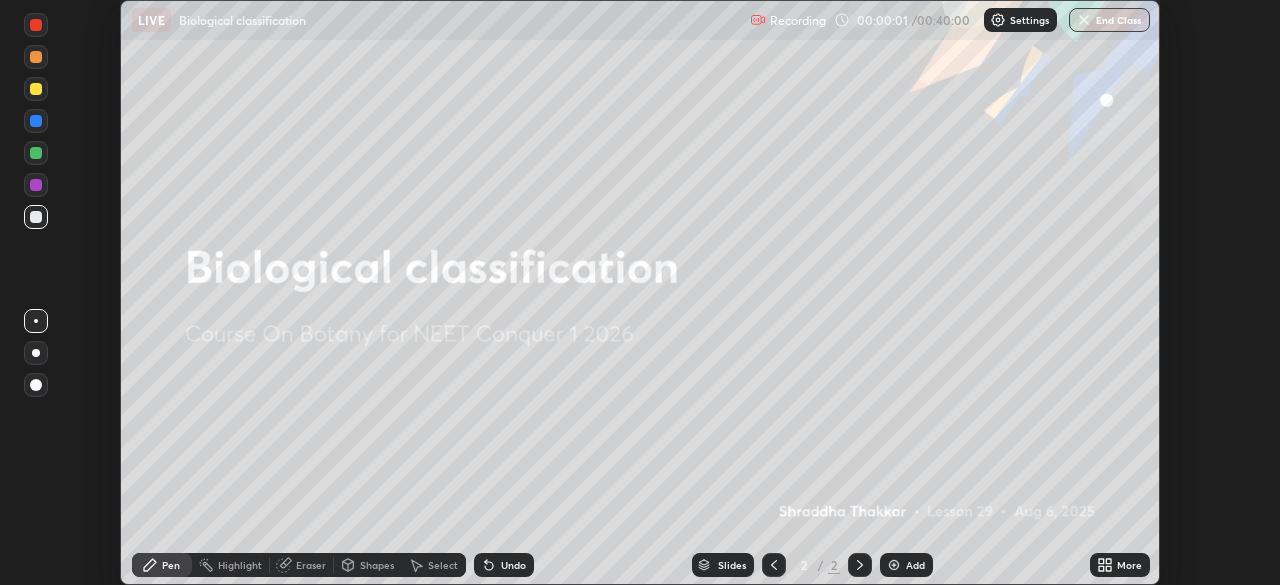 click 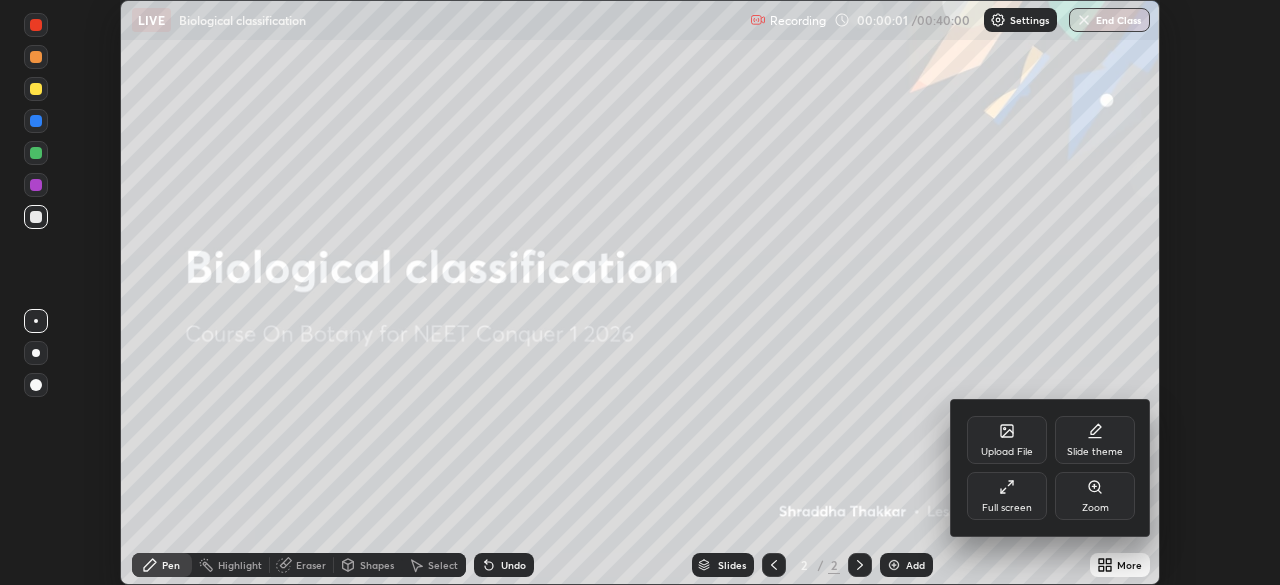 click on "Full screen" at bounding box center (1007, 508) 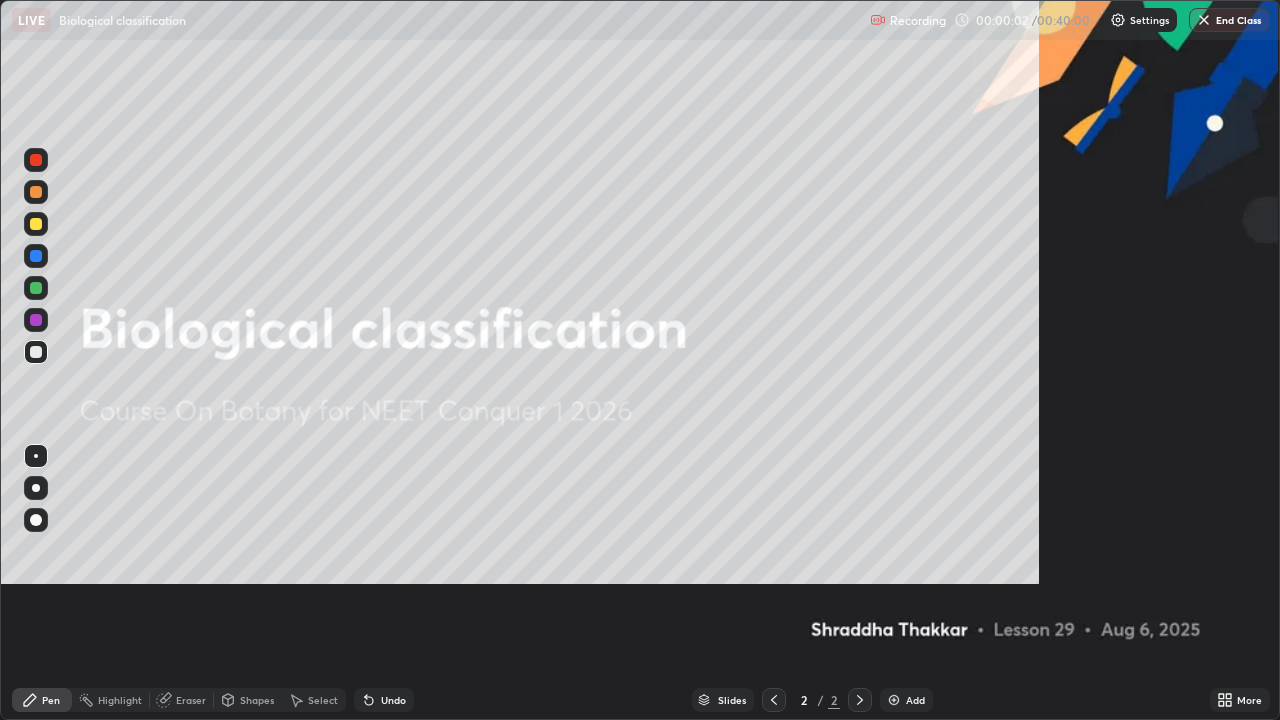 scroll, scrollTop: 99280, scrollLeft: 98720, axis: both 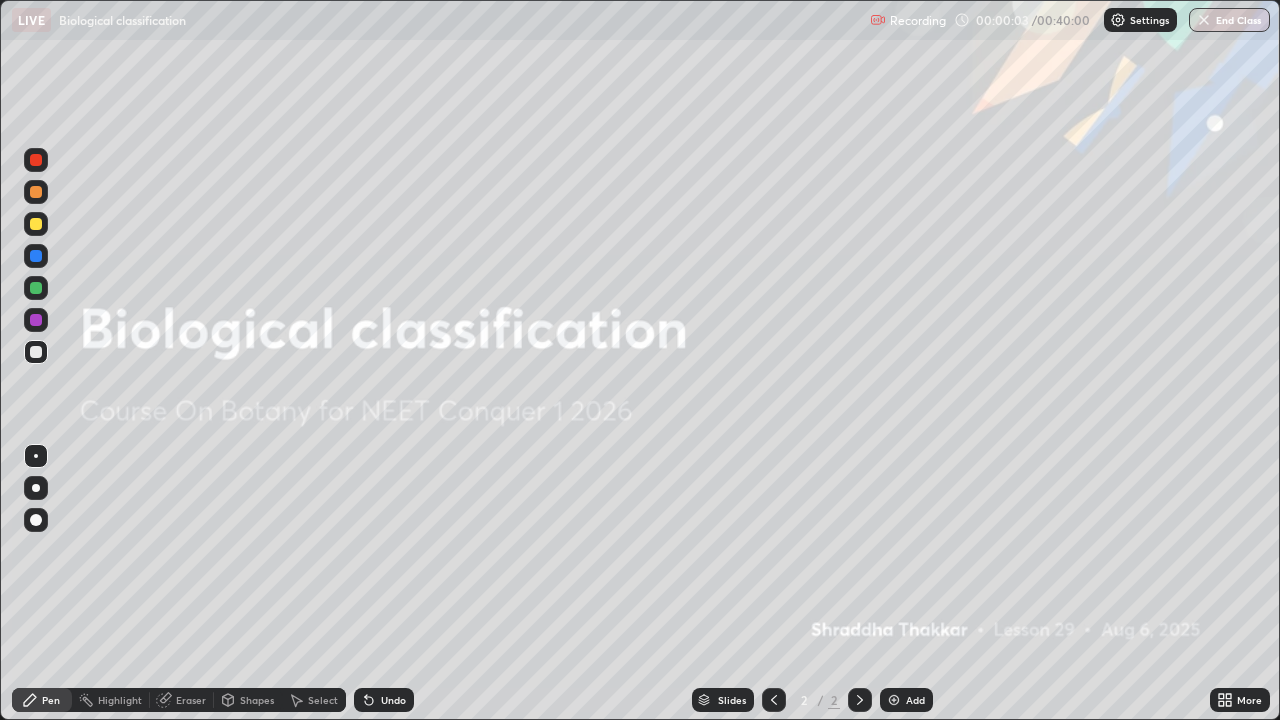 click on "Add" at bounding box center (915, 700) 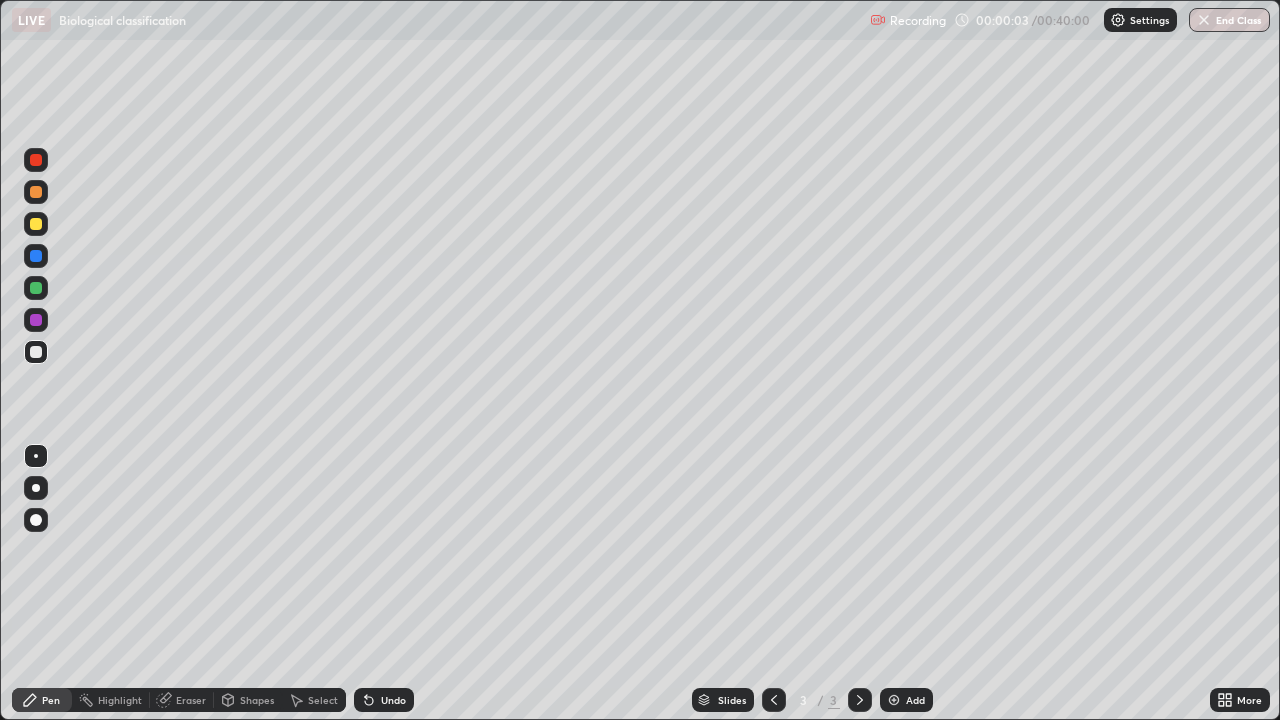 click on "More" at bounding box center [1240, 700] 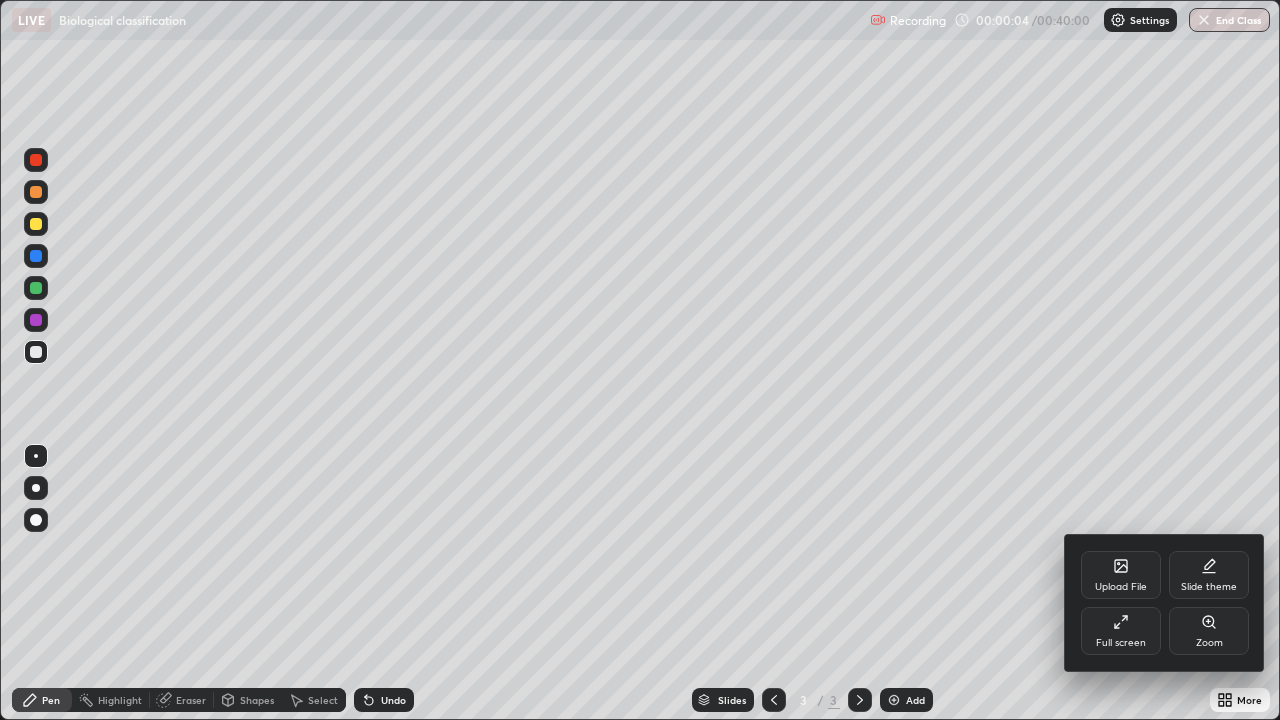 click on "Upload File" at bounding box center [1121, 575] 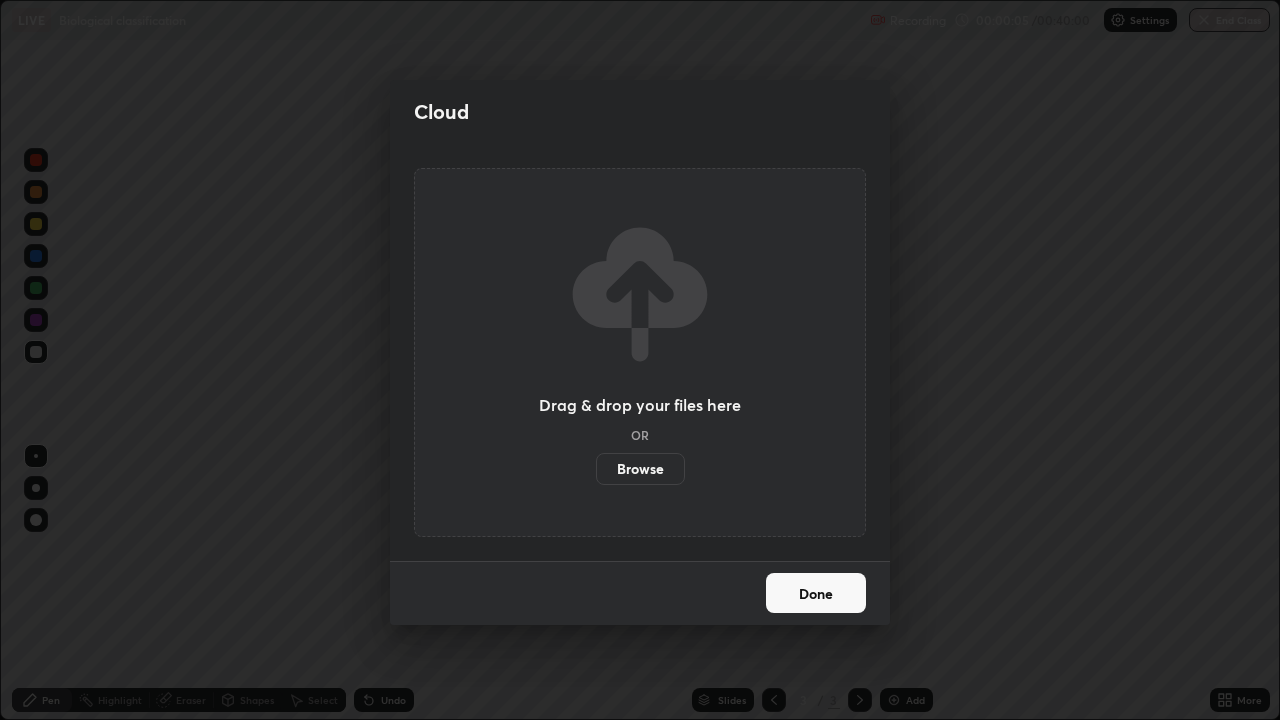 click on "Browse" at bounding box center (640, 469) 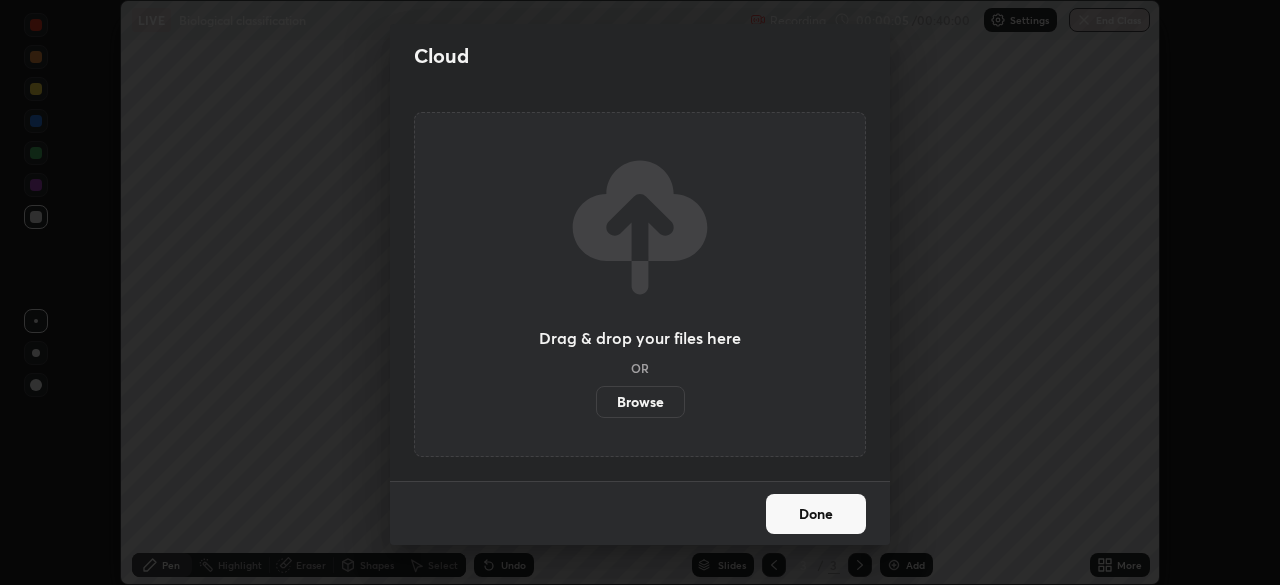 scroll, scrollTop: 585, scrollLeft: 1280, axis: both 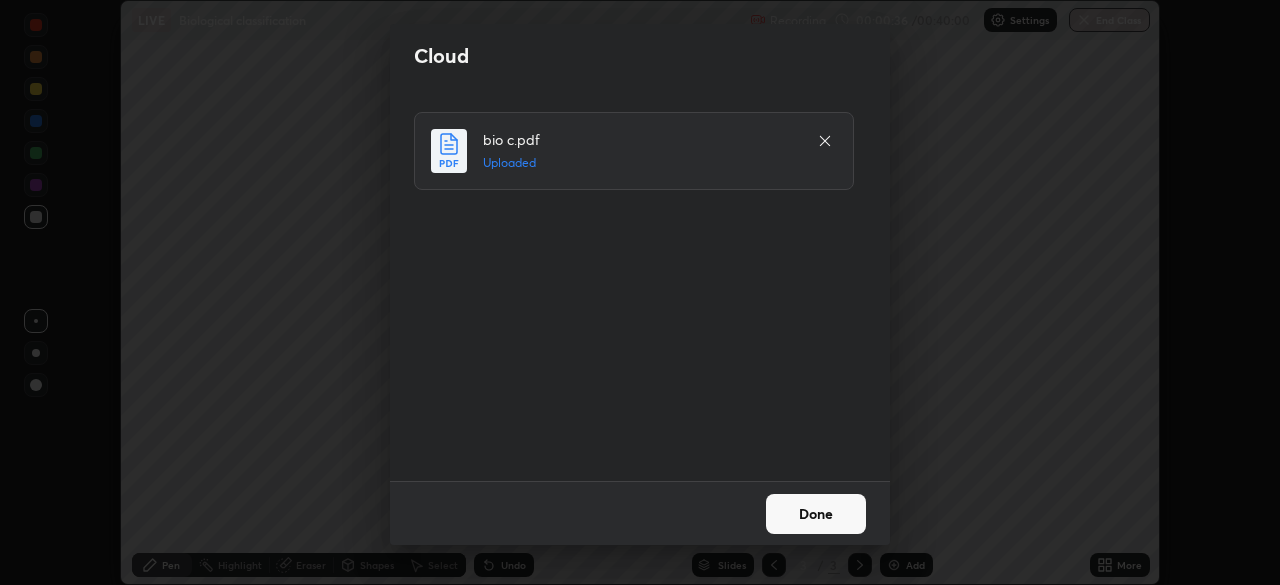 click on "Done" at bounding box center [816, 514] 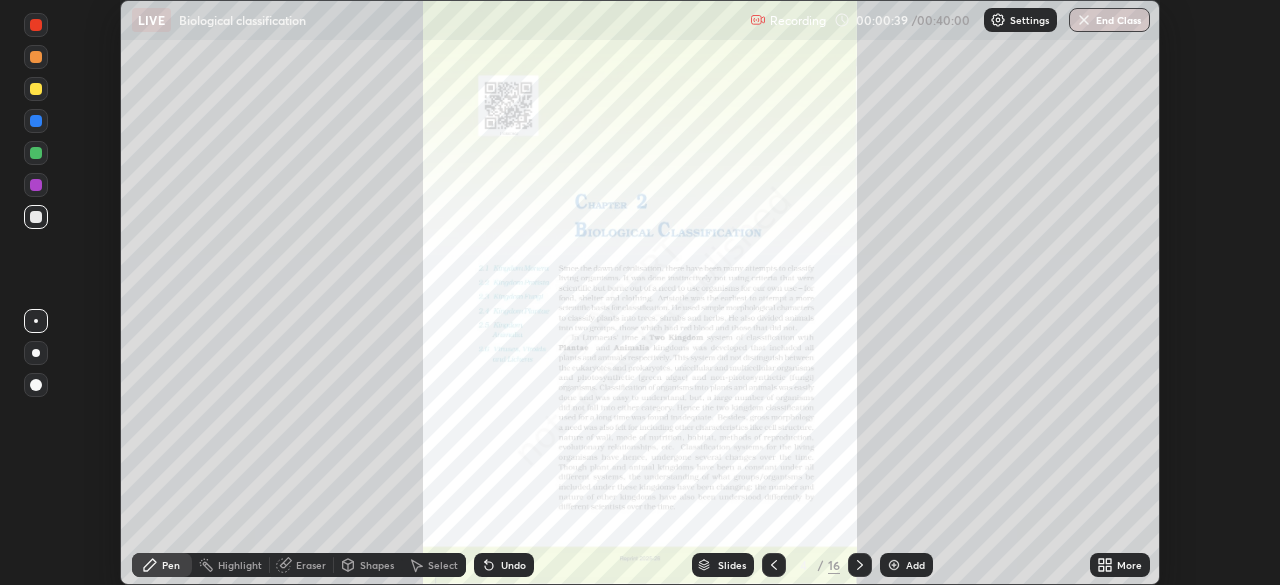 click at bounding box center (774, 565) 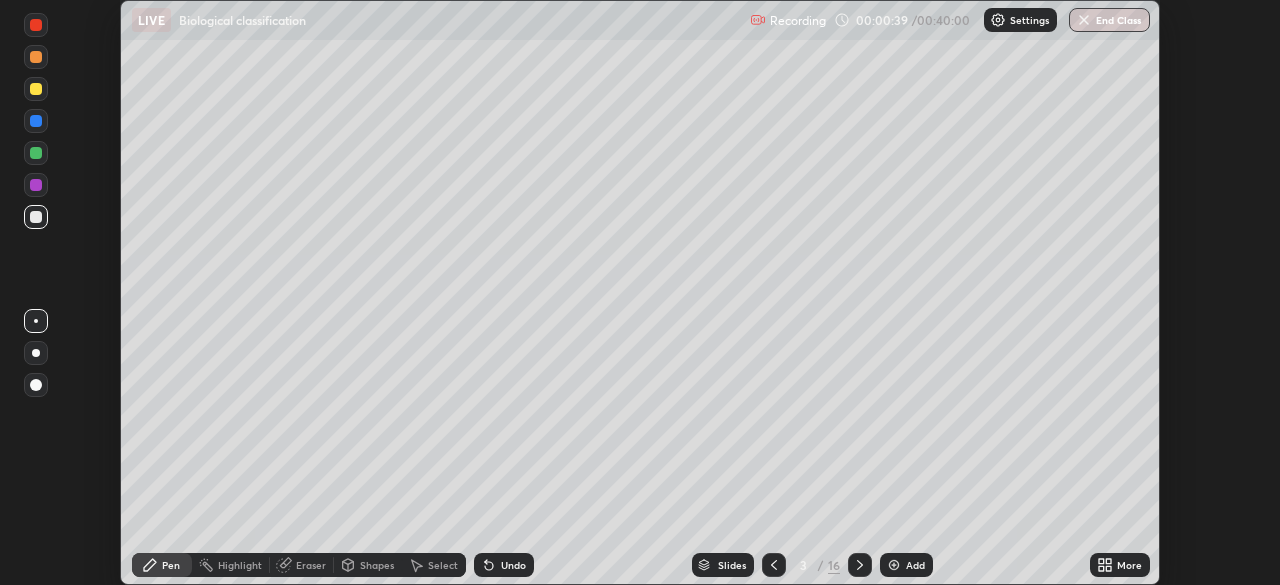 click 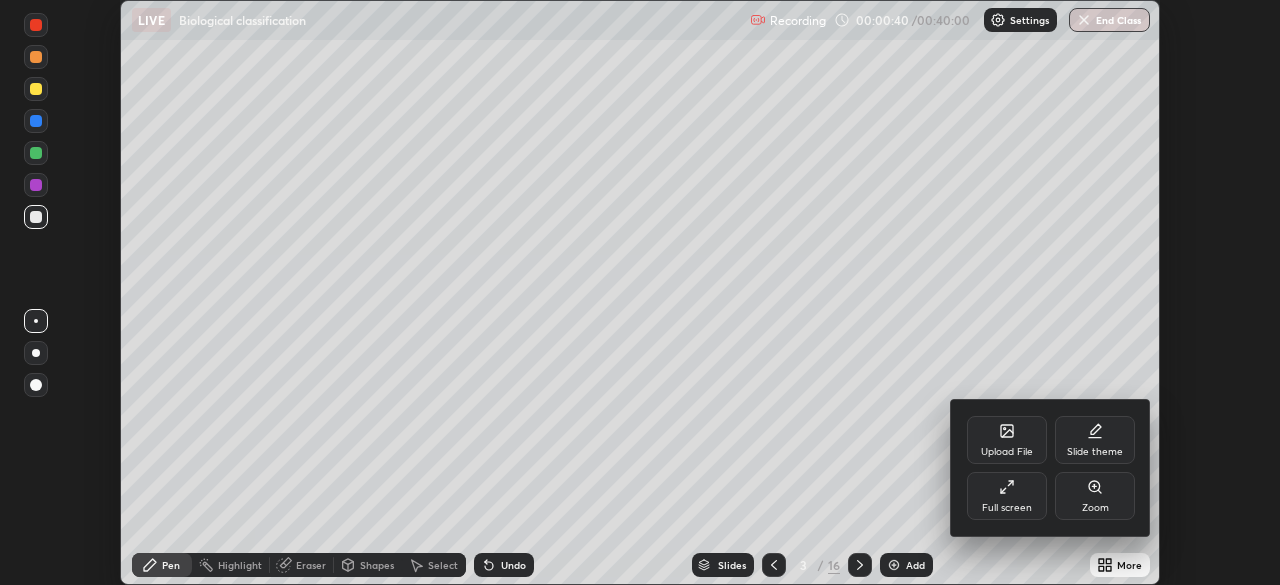 click on "Full screen" at bounding box center [1007, 508] 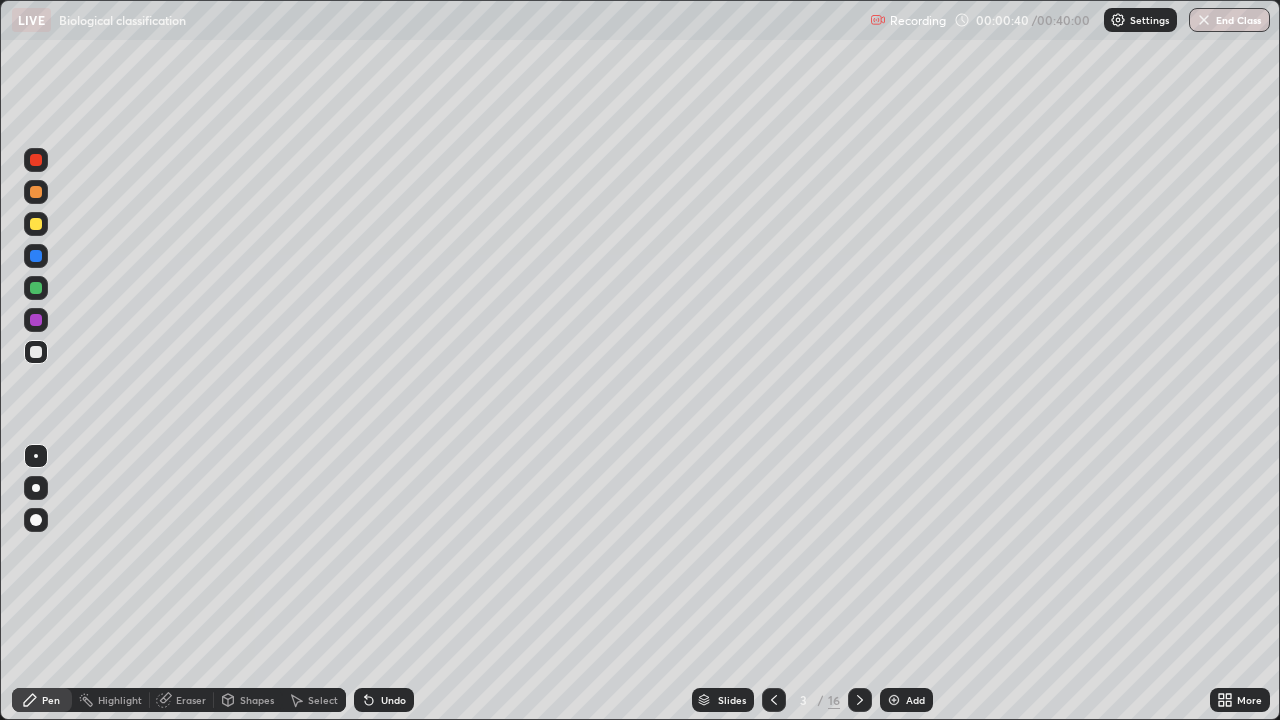 scroll, scrollTop: 99280, scrollLeft: 98720, axis: both 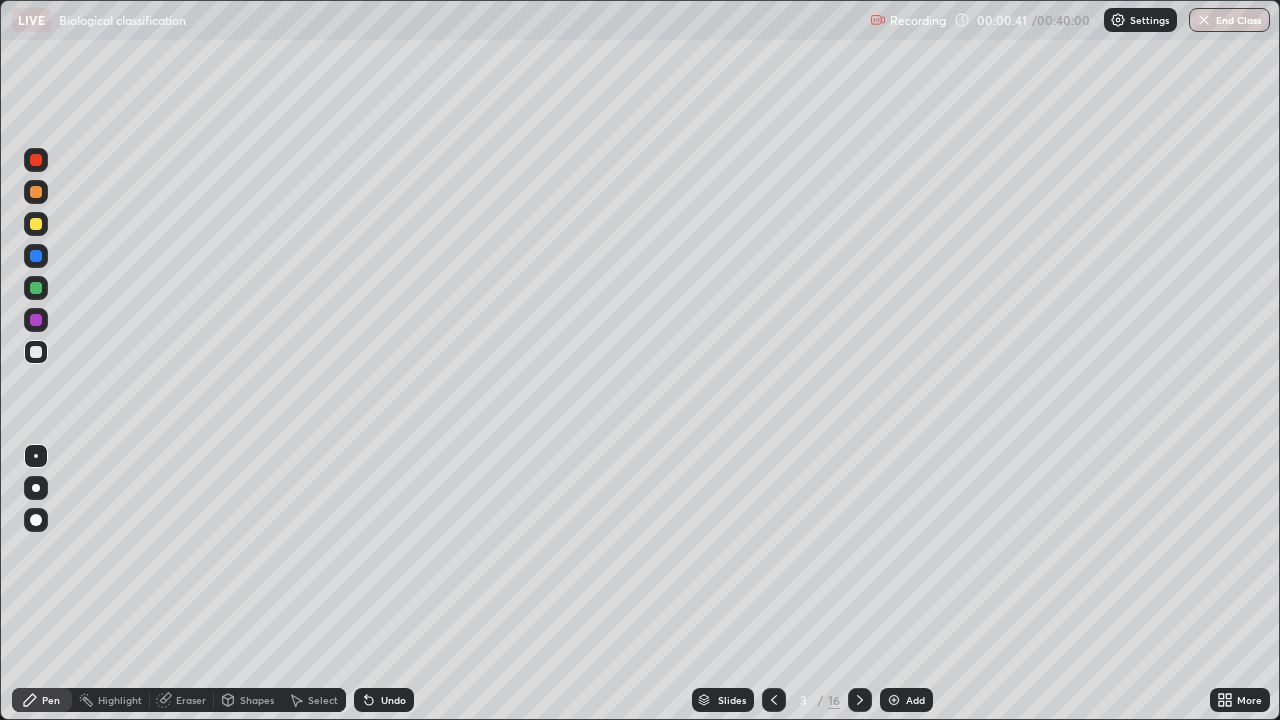 click at bounding box center [36, 192] 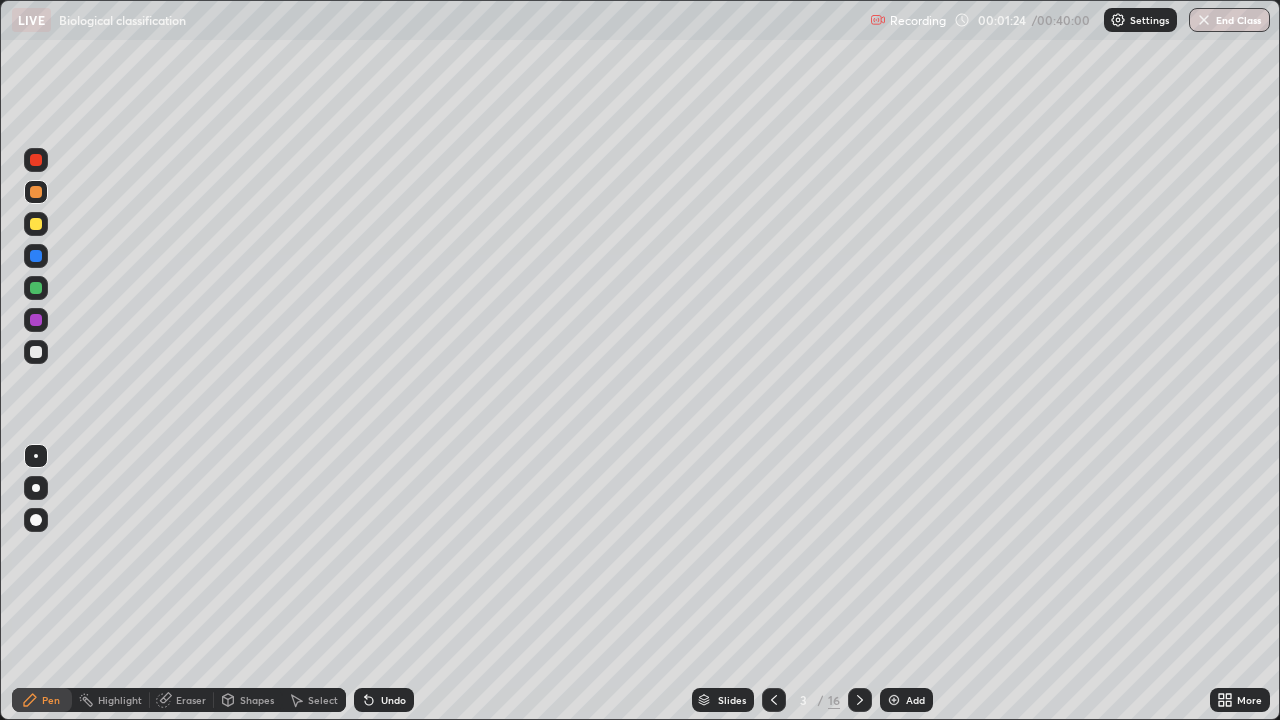 click on "Undo" at bounding box center (393, 700) 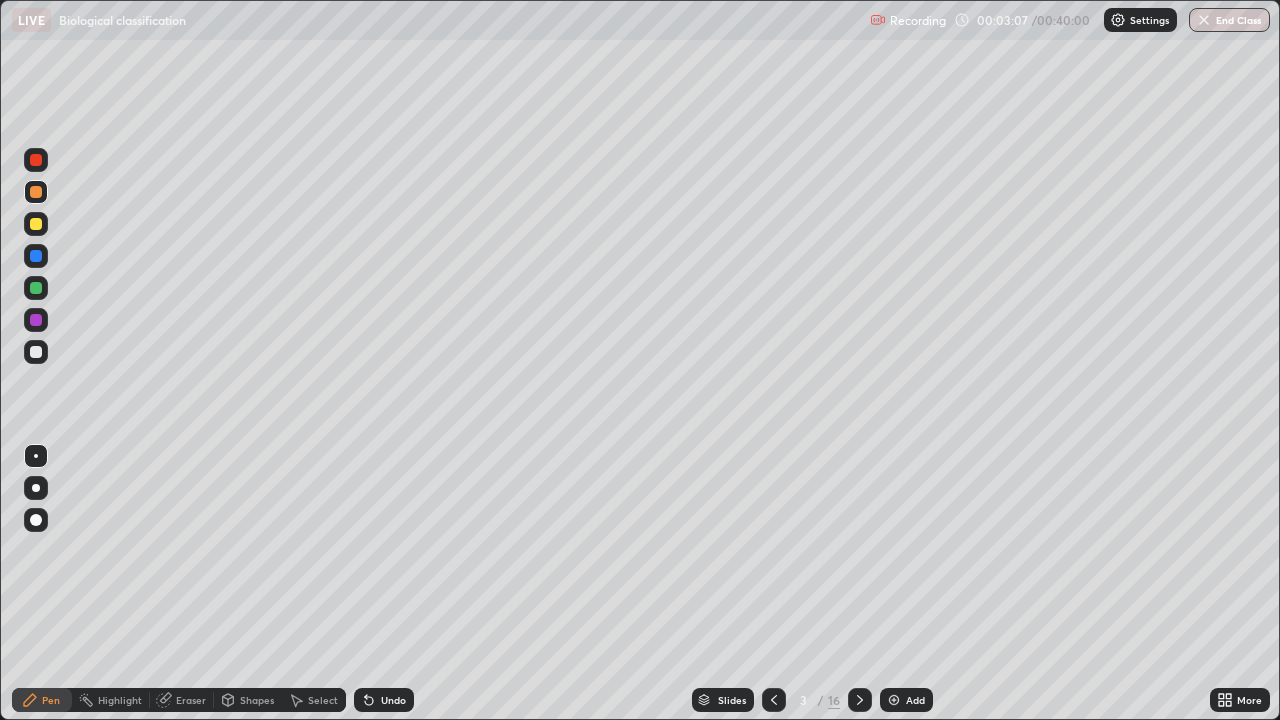click 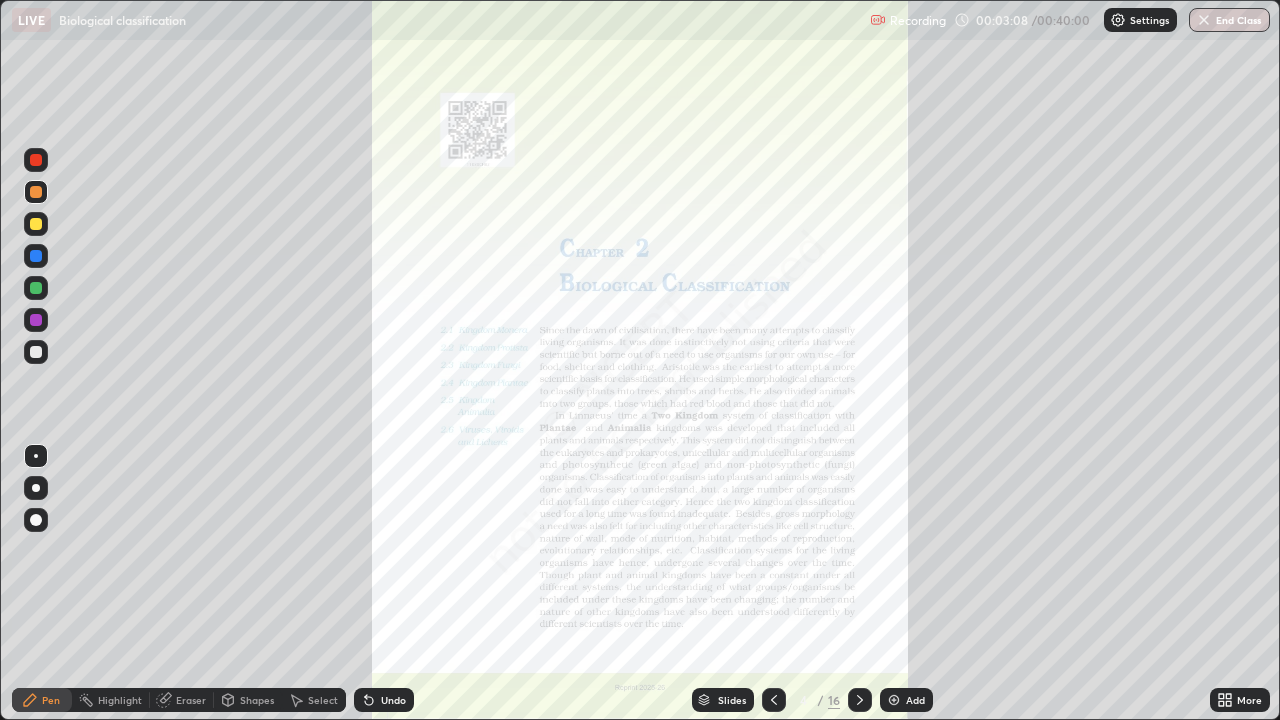 click 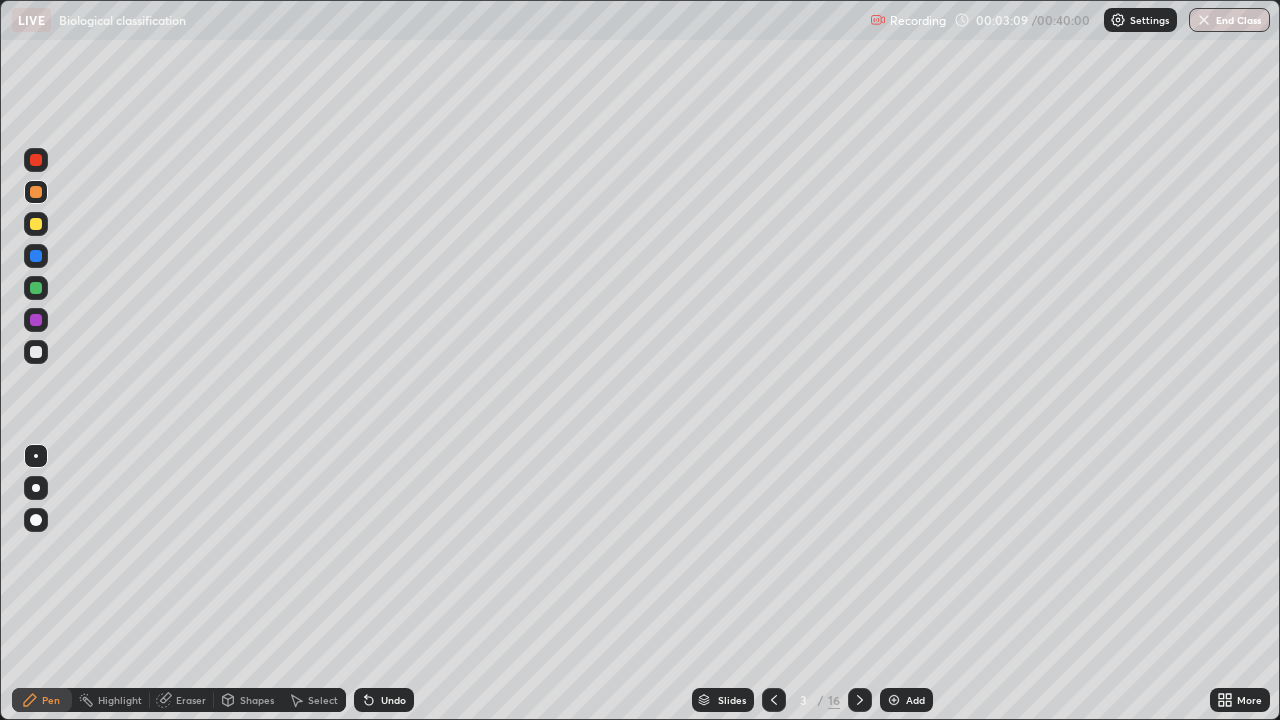 click at bounding box center (894, 700) 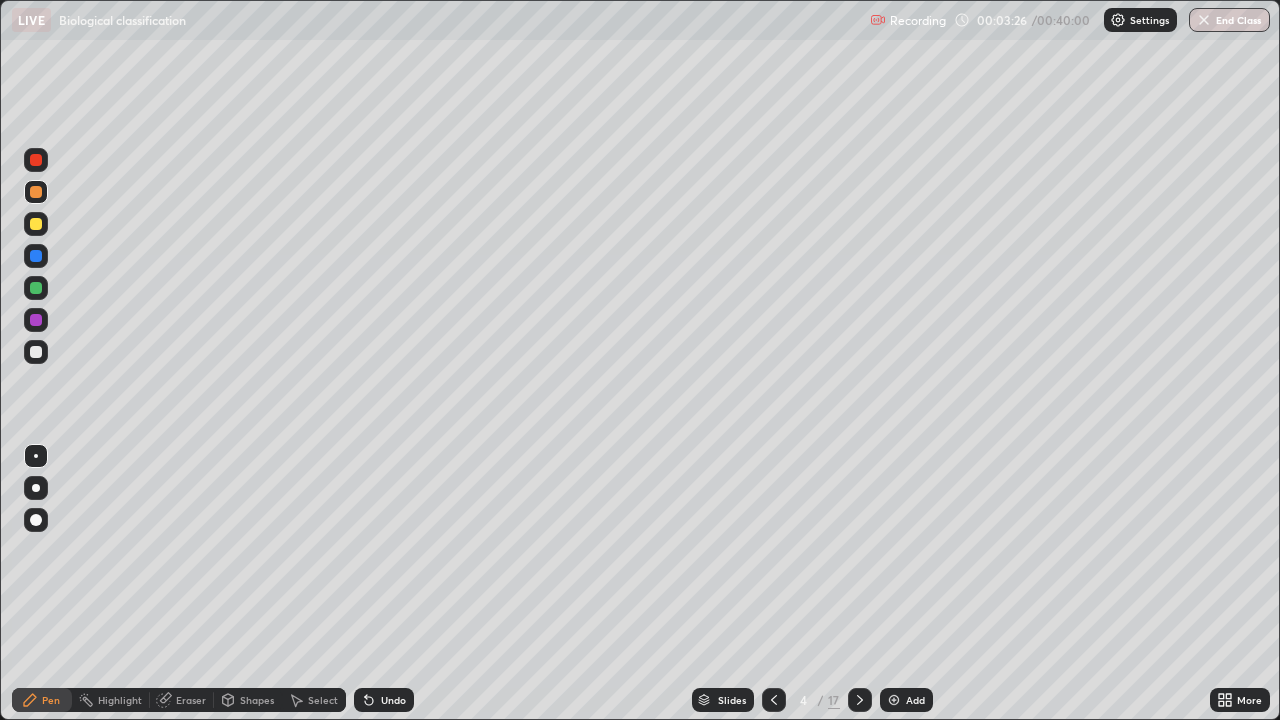 click 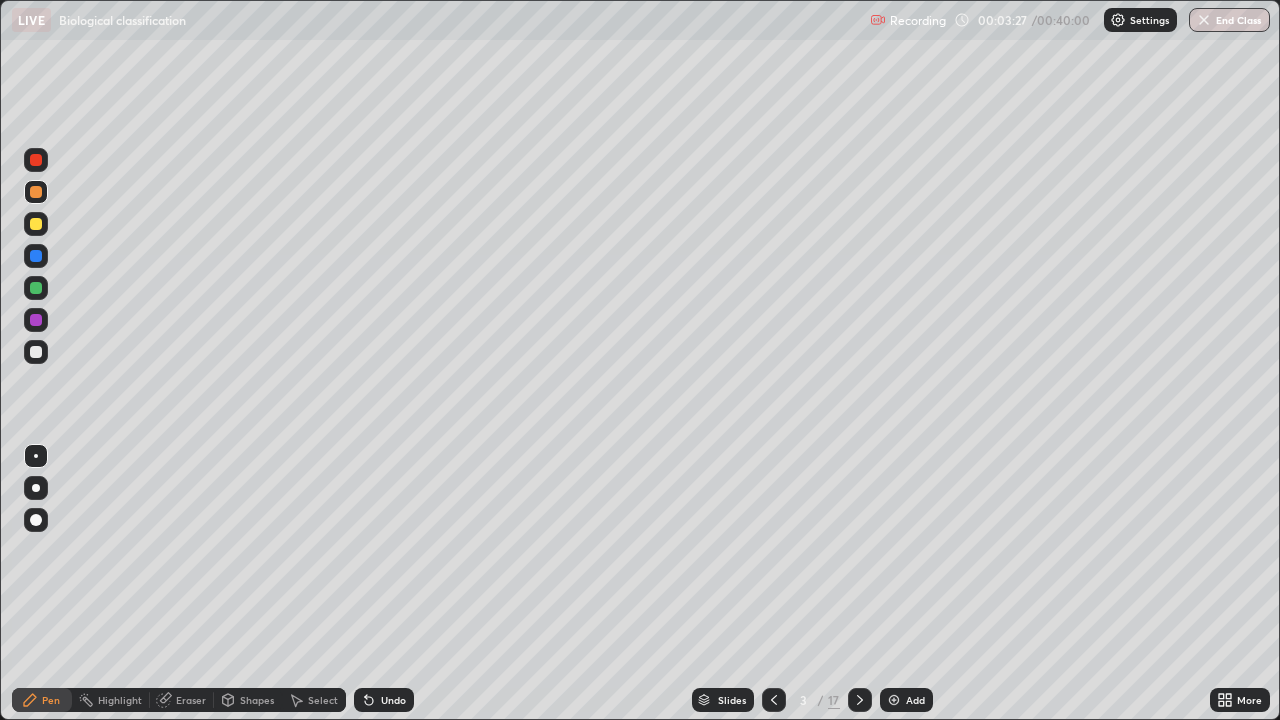click on "Add" at bounding box center (906, 700) 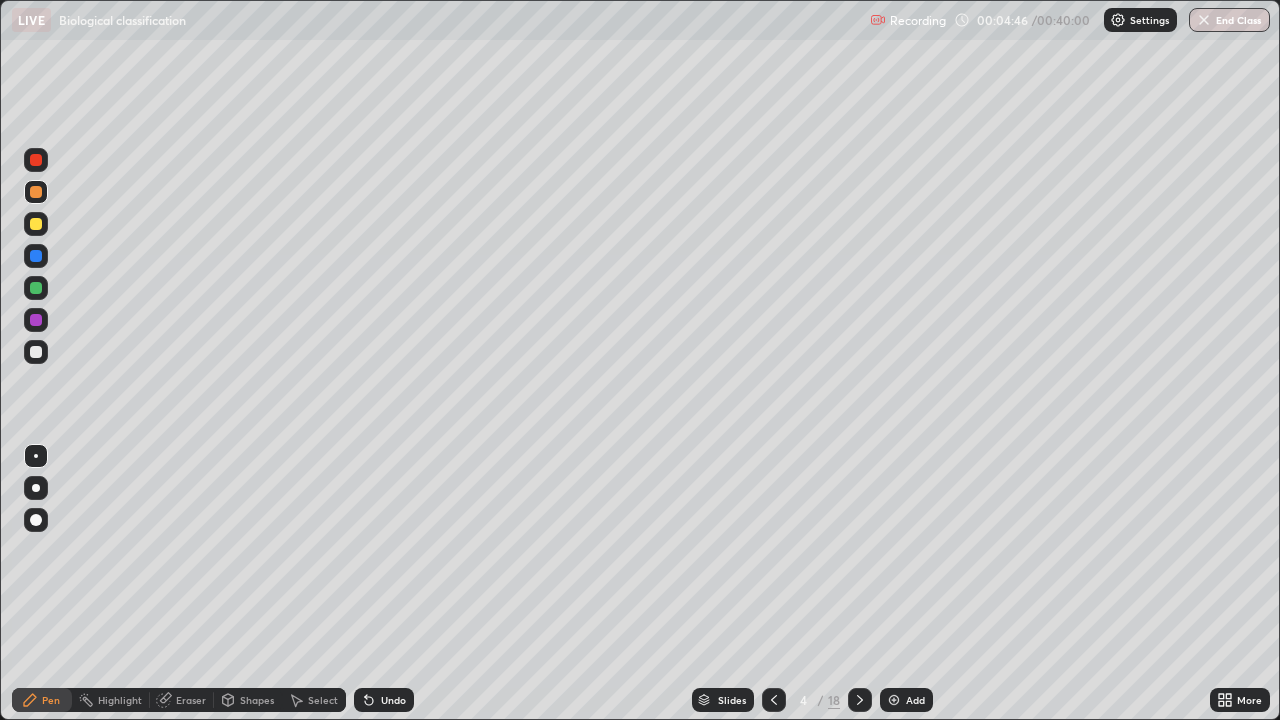 click 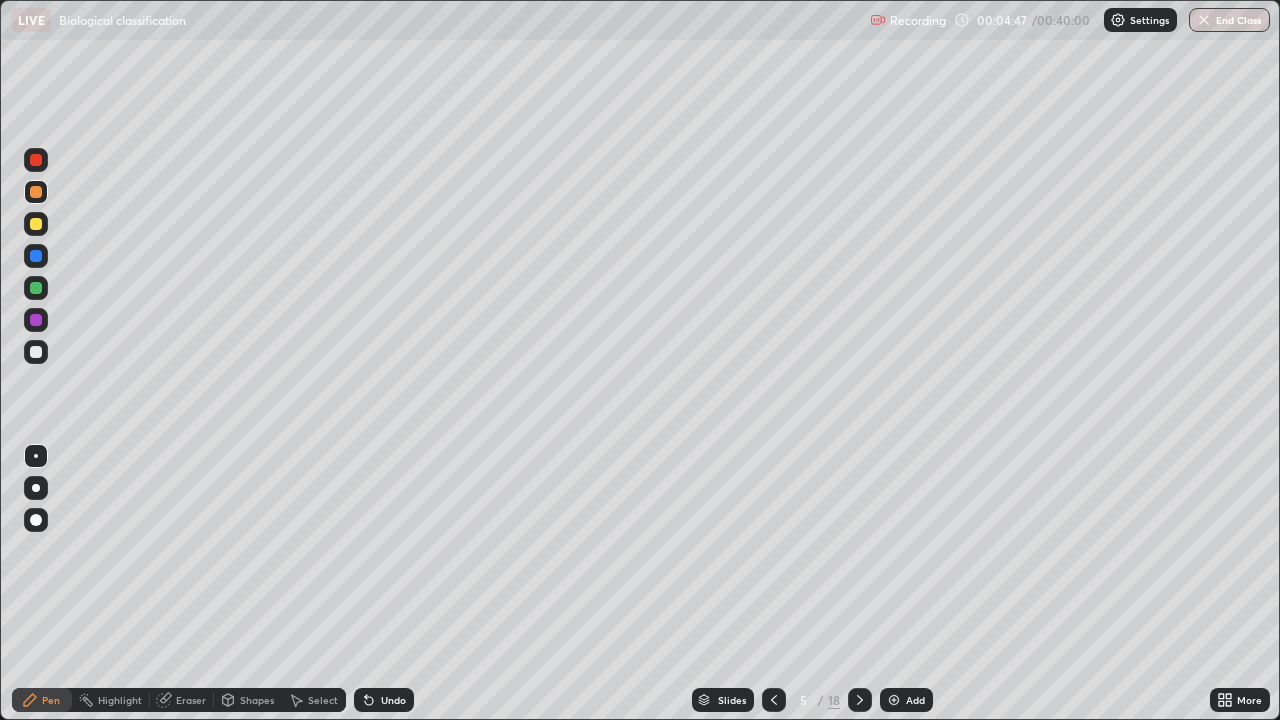 click 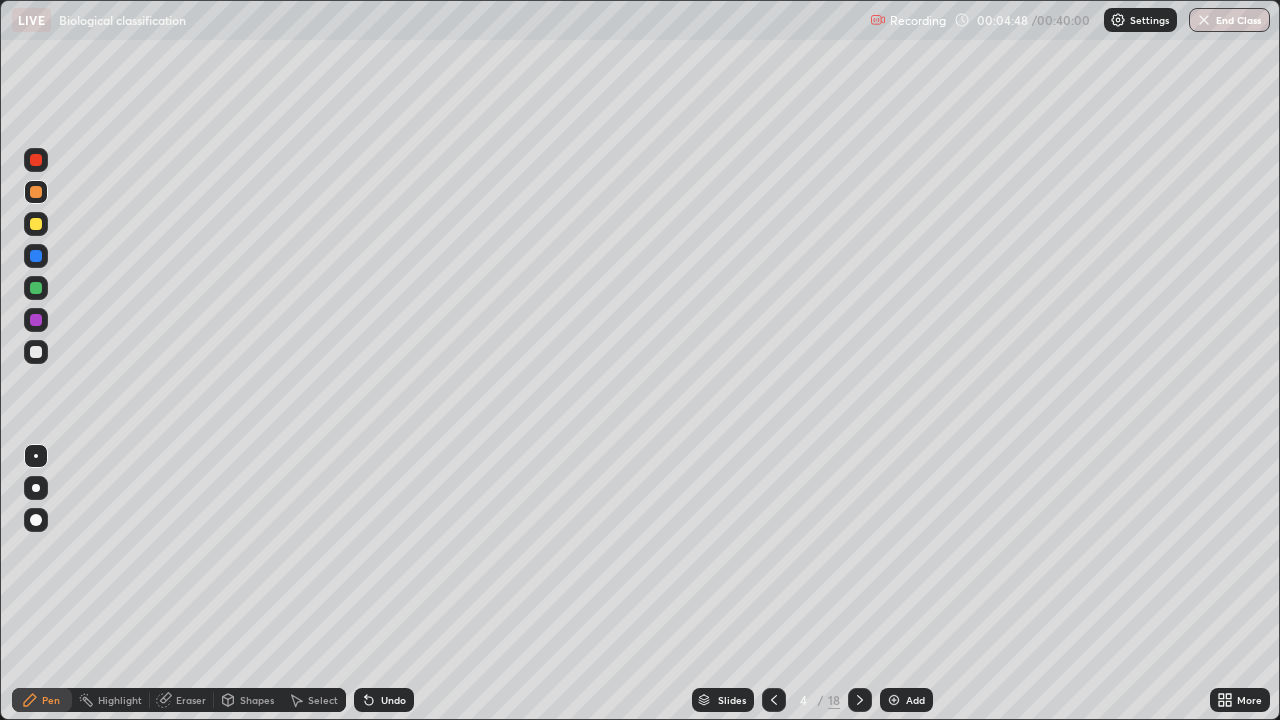 click on "Add" at bounding box center (906, 700) 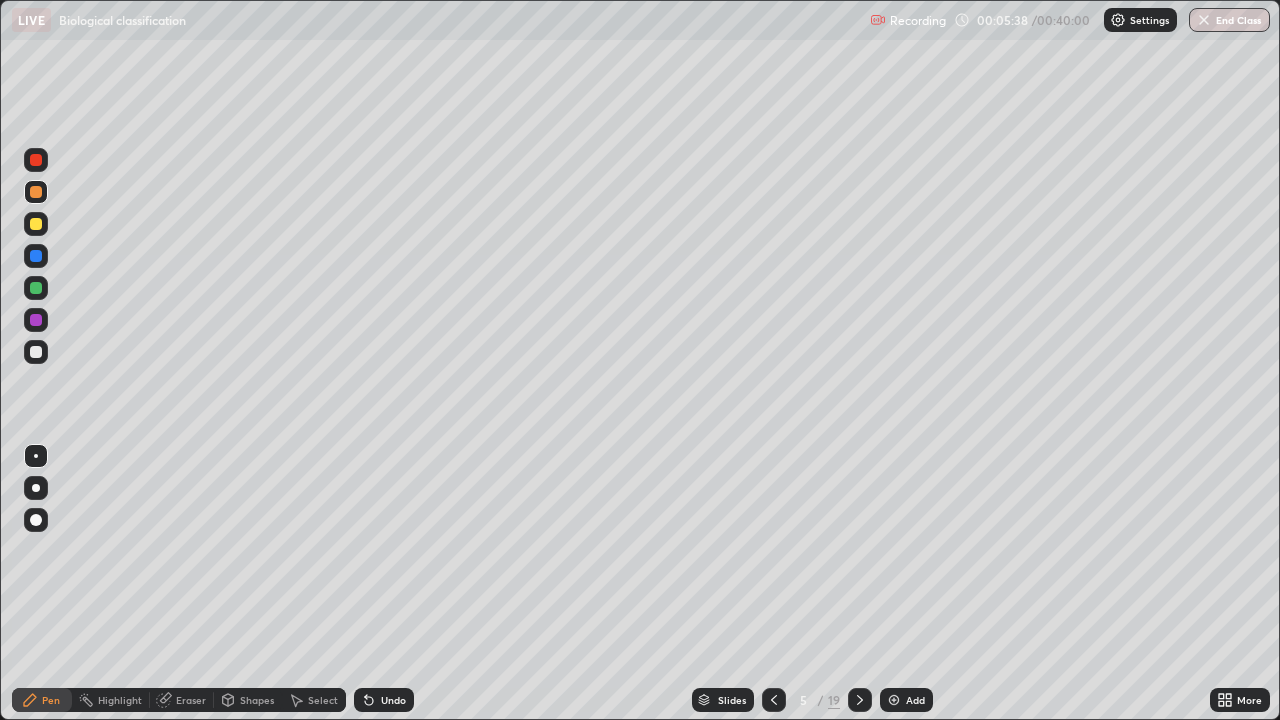 click 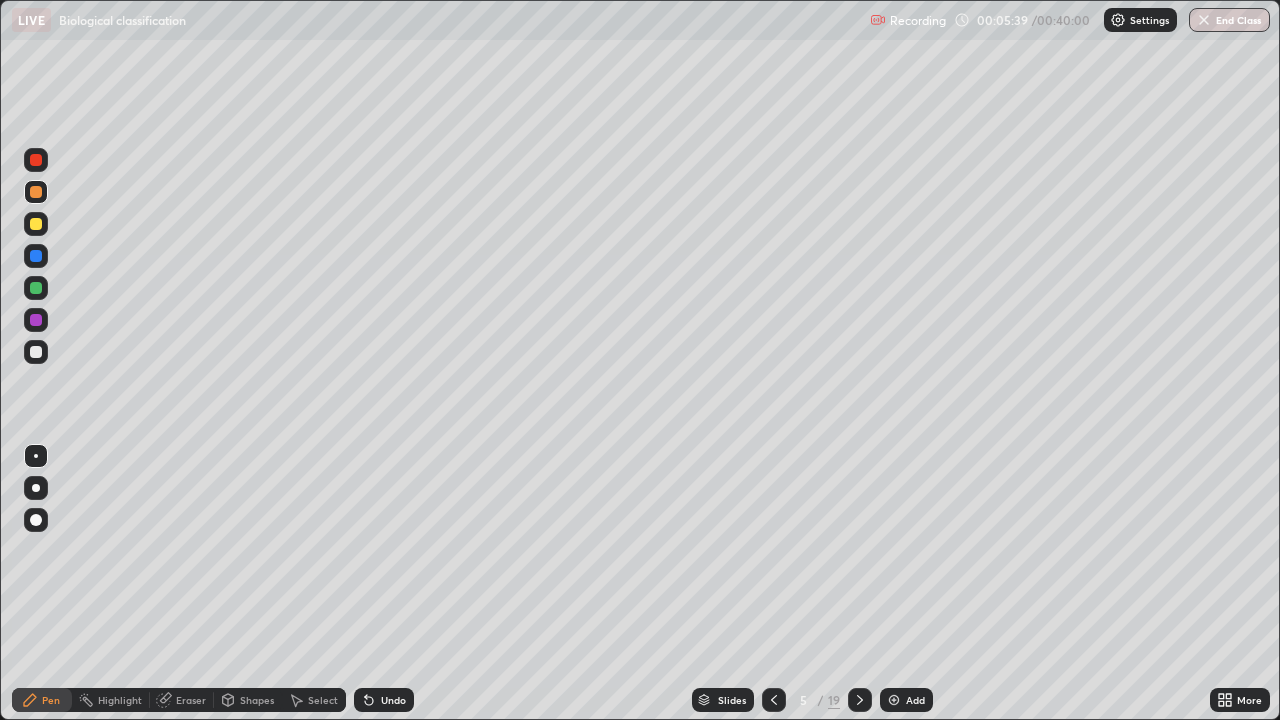 click on "Undo" at bounding box center (393, 700) 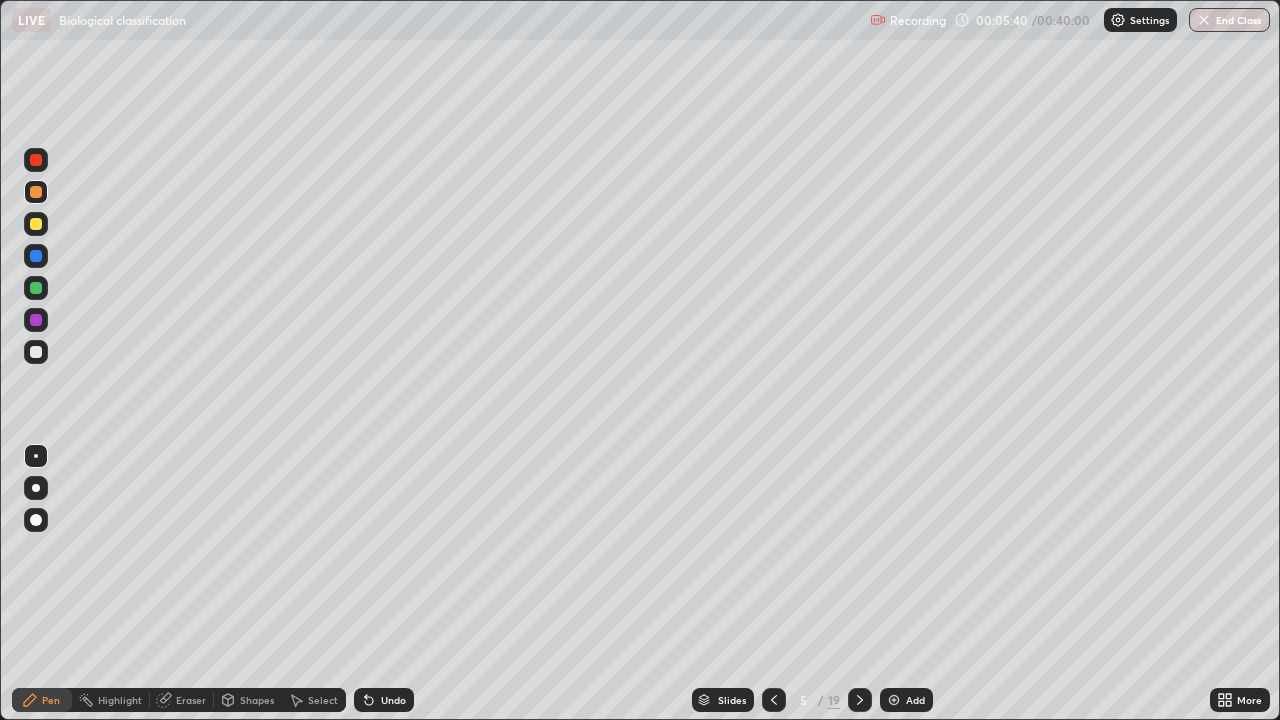 click on "Undo" at bounding box center [393, 700] 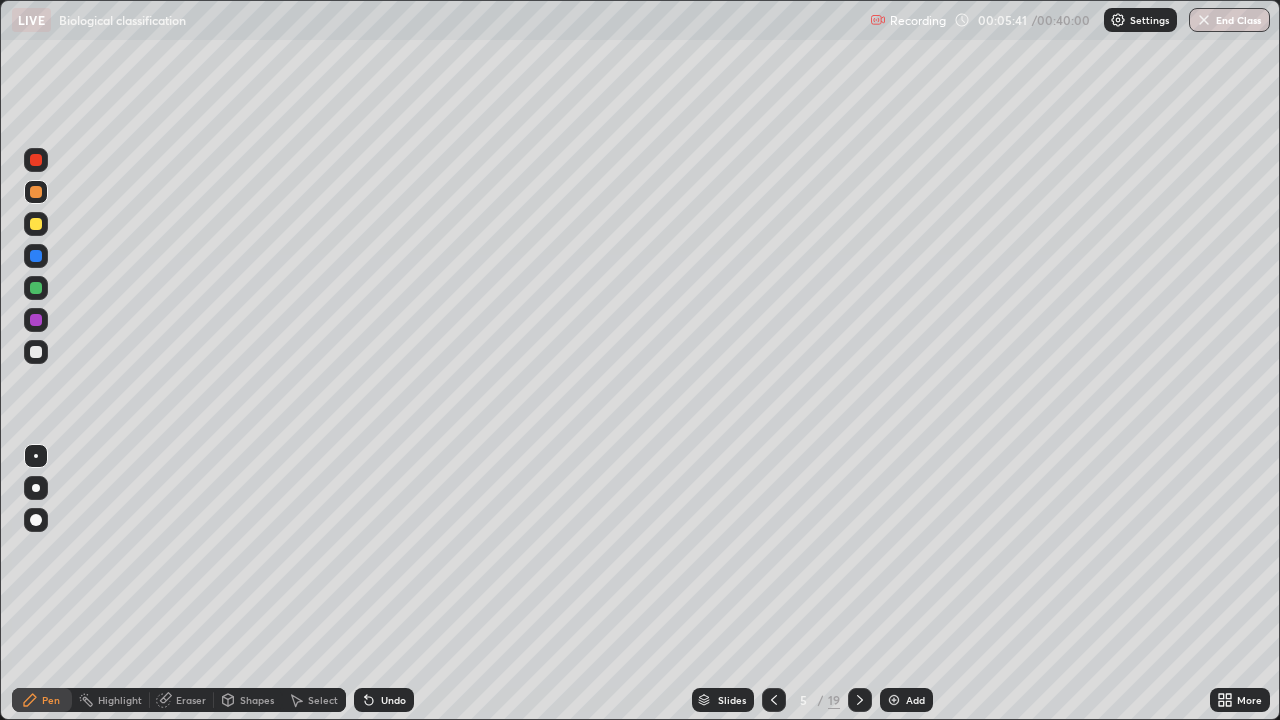 click on "Undo" at bounding box center (393, 700) 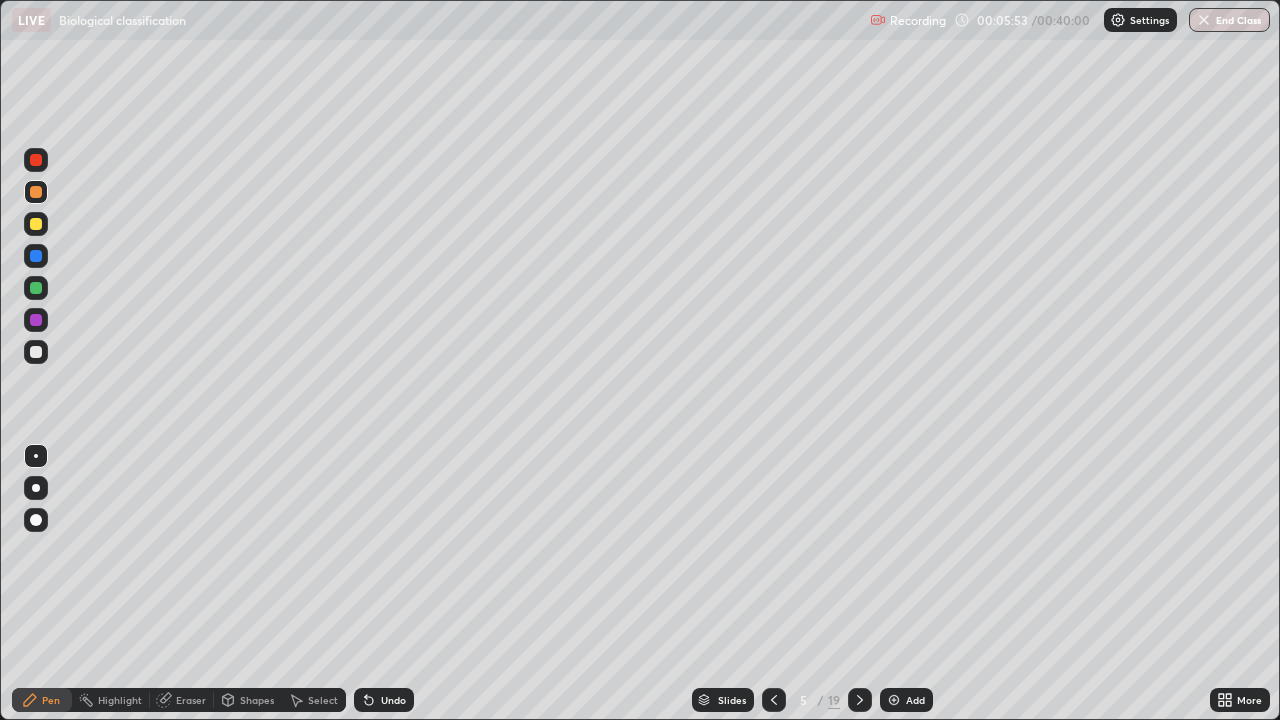 click at bounding box center [36, 320] 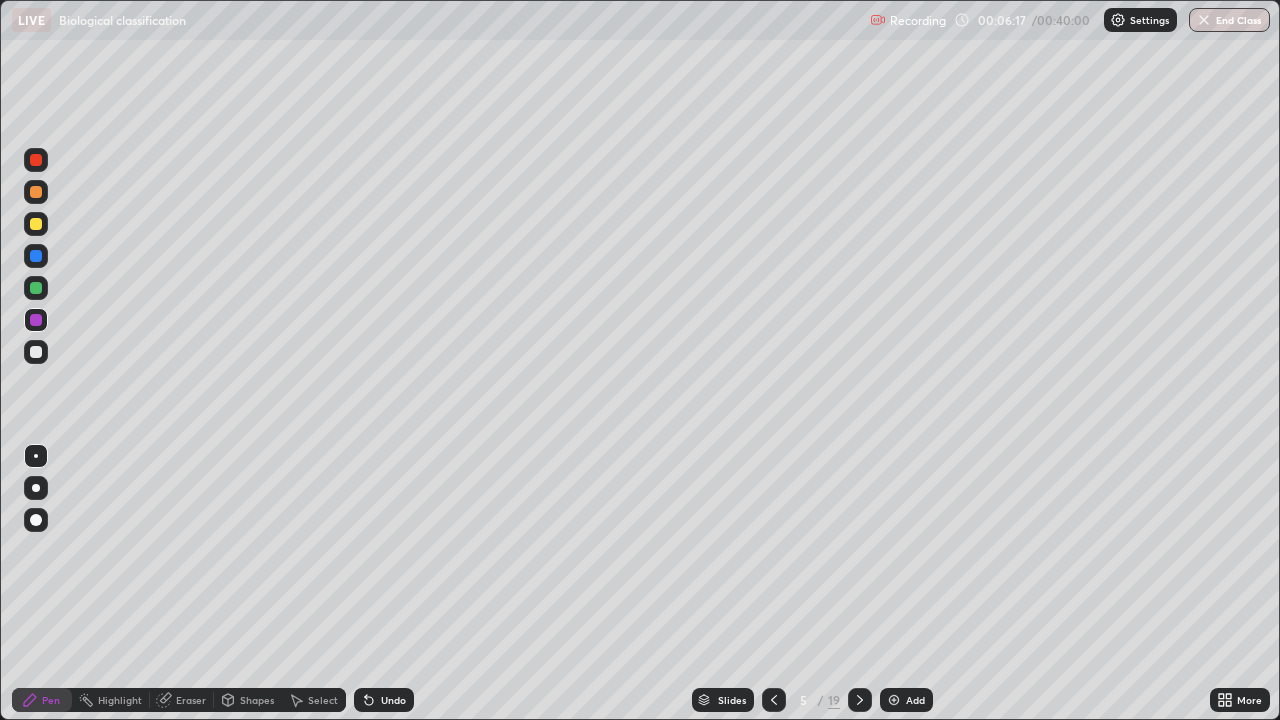 click at bounding box center [36, 192] 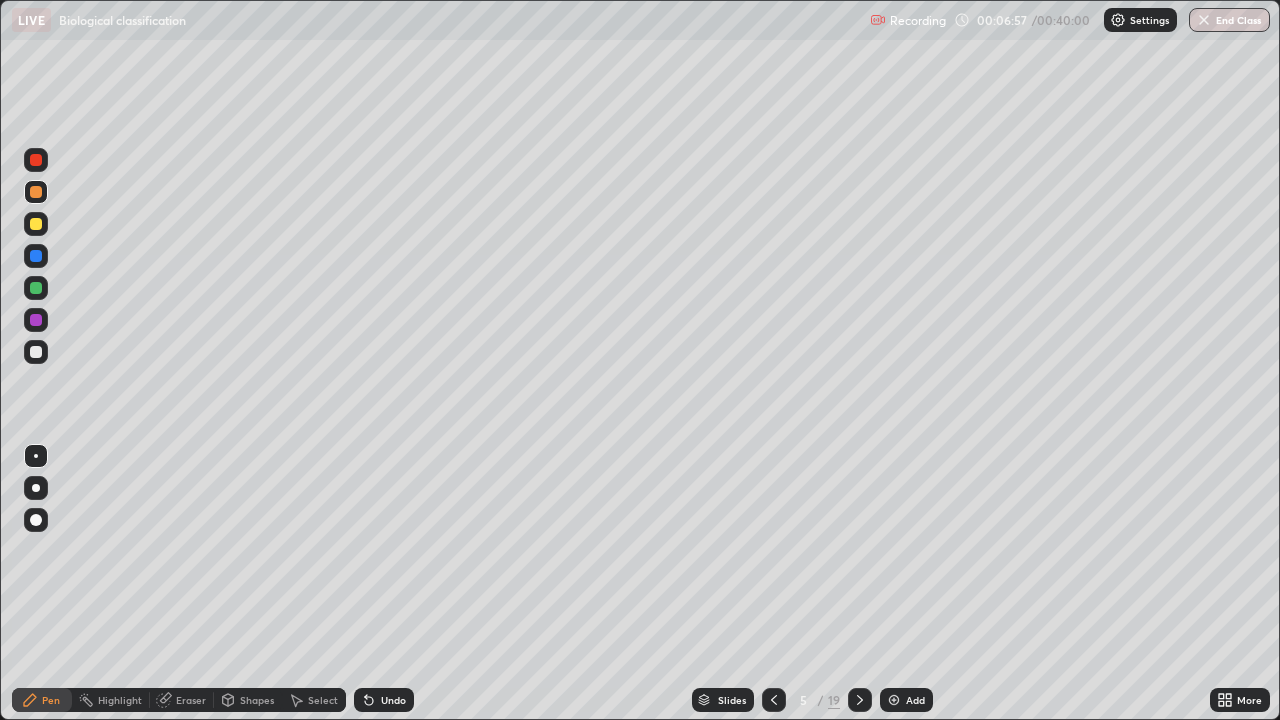 click on "Select" at bounding box center [314, 700] 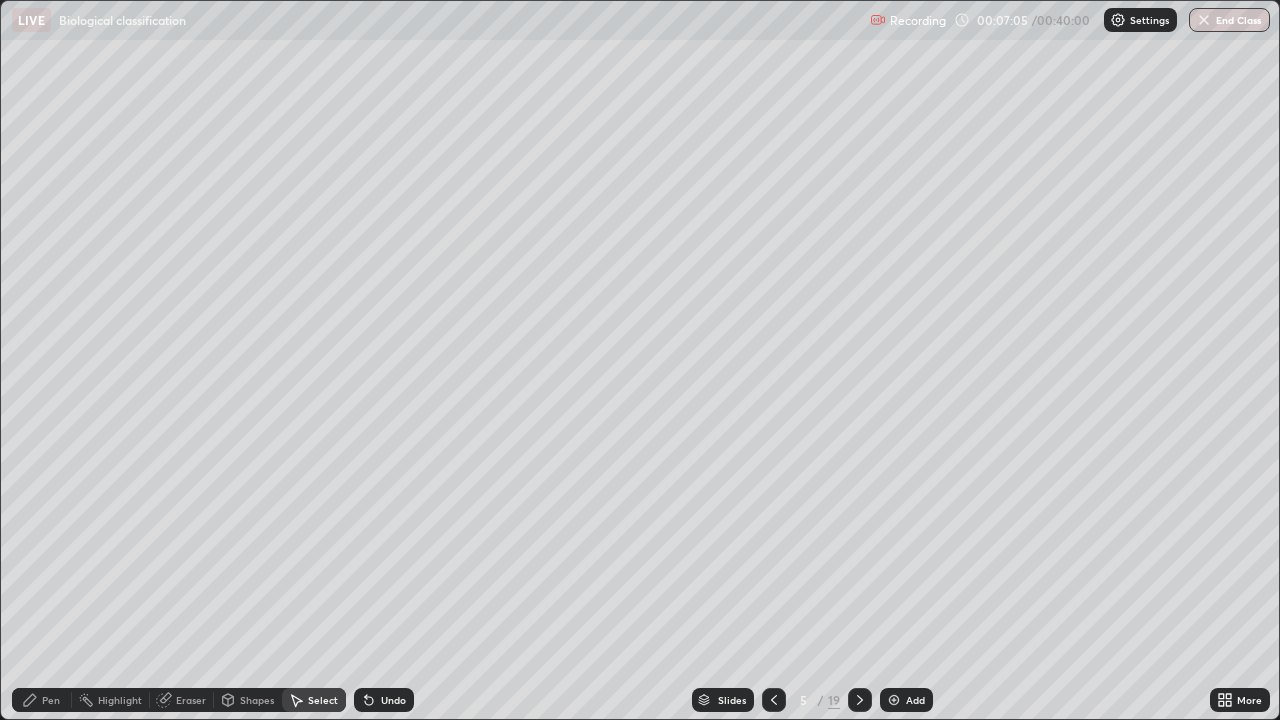 click on "Pen" at bounding box center (51, 700) 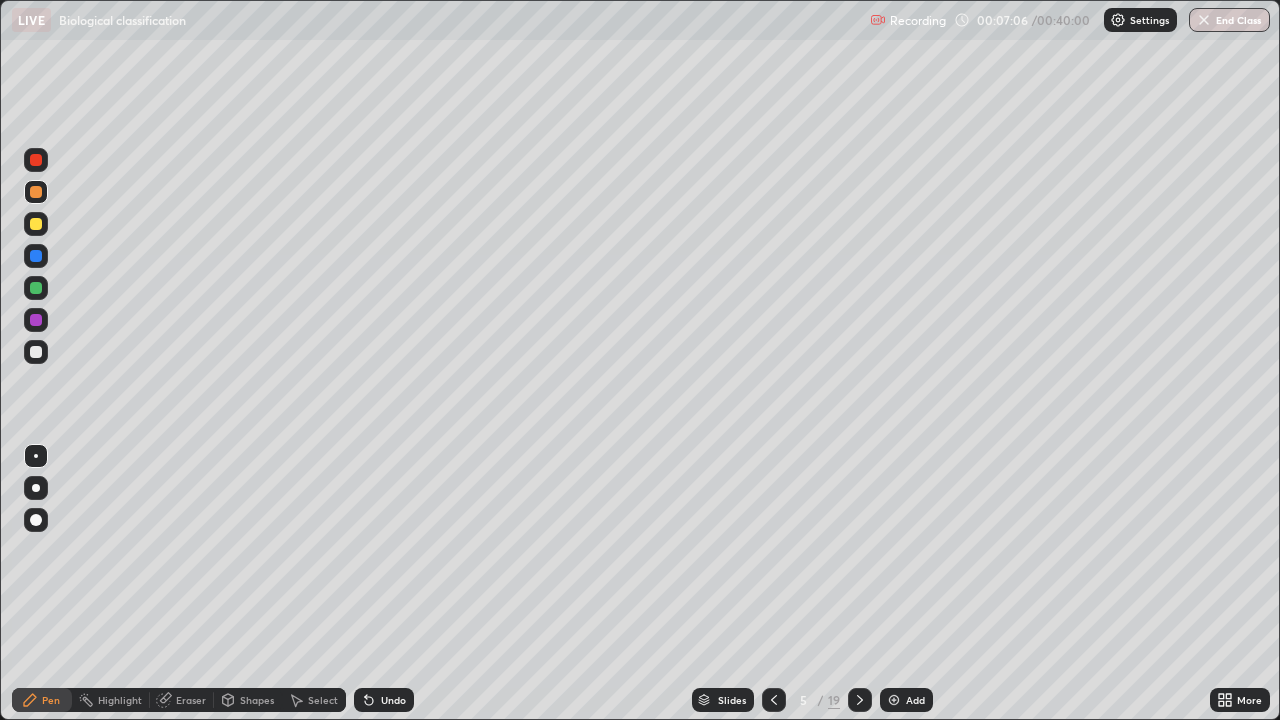click at bounding box center (36, 320) 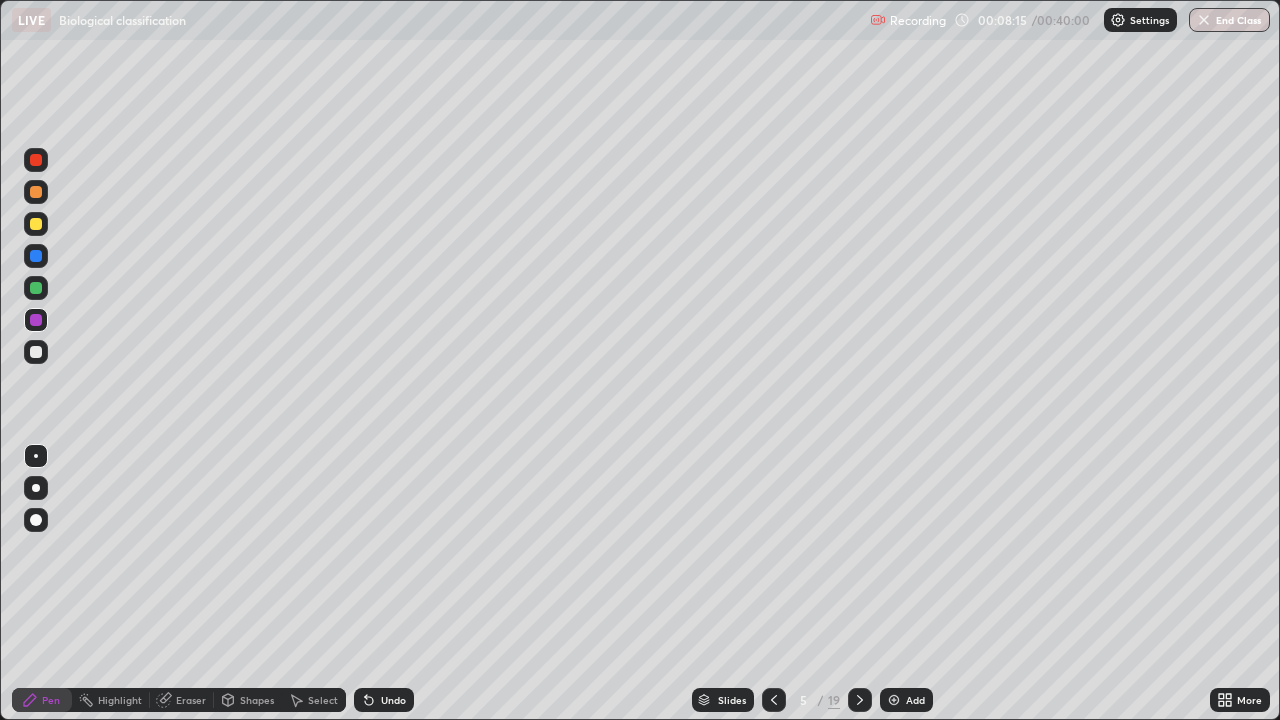 click at bounding box center [894, 700] 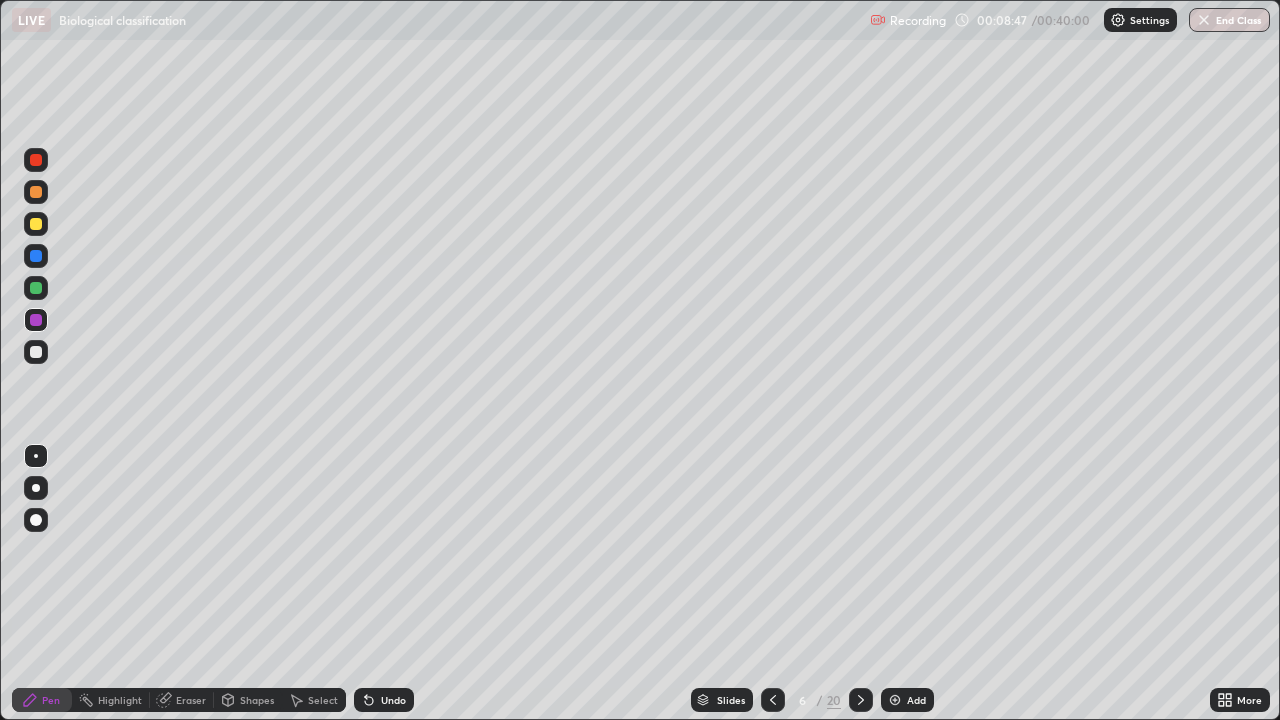 click at bounding box center [36, 352] 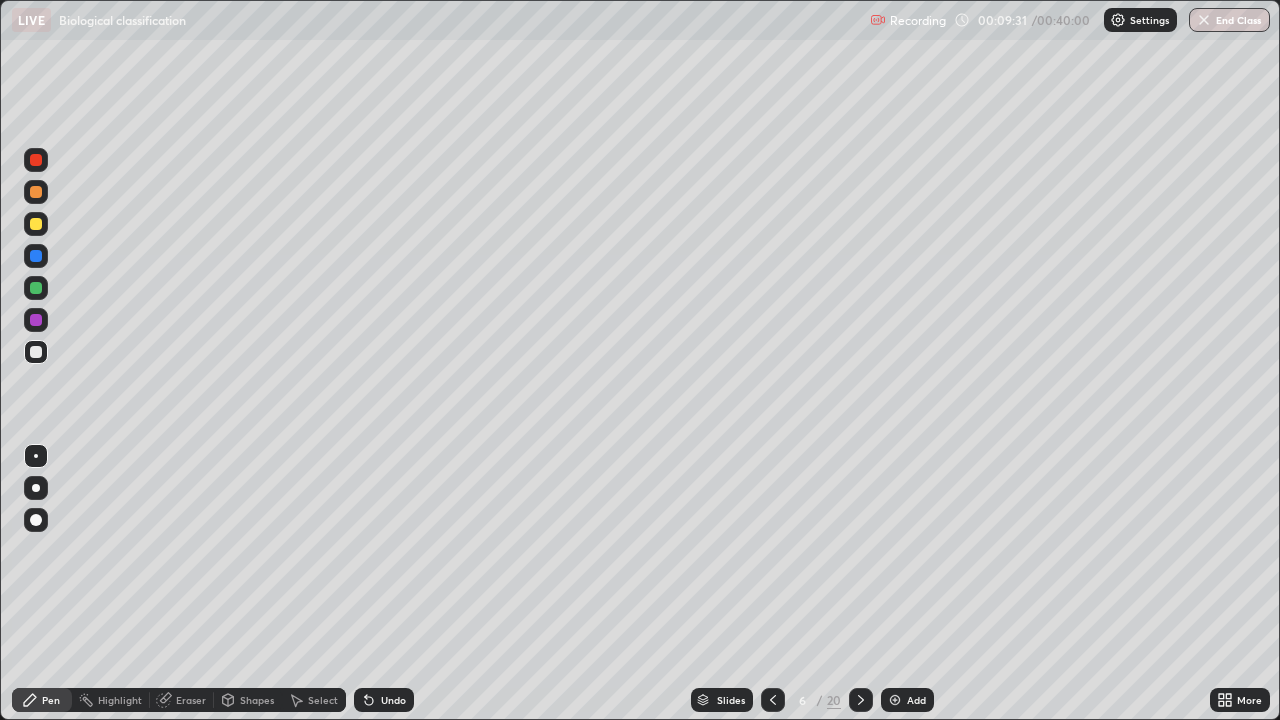 click 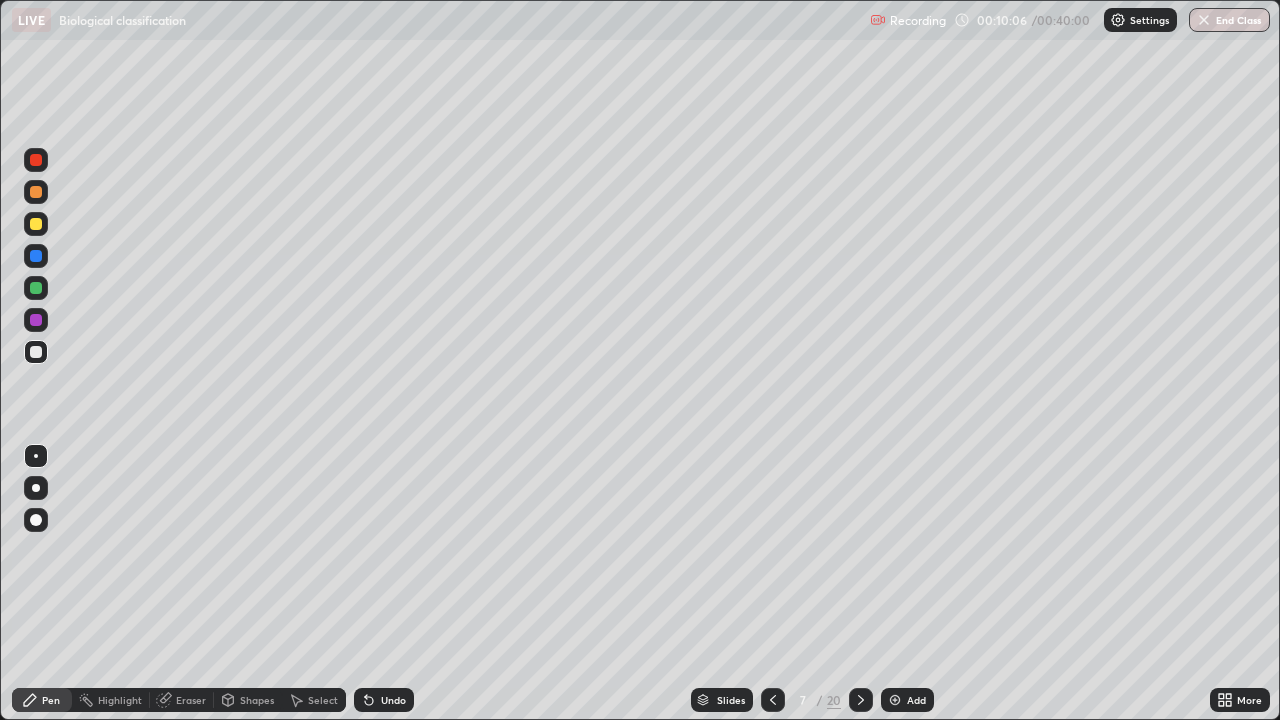 click 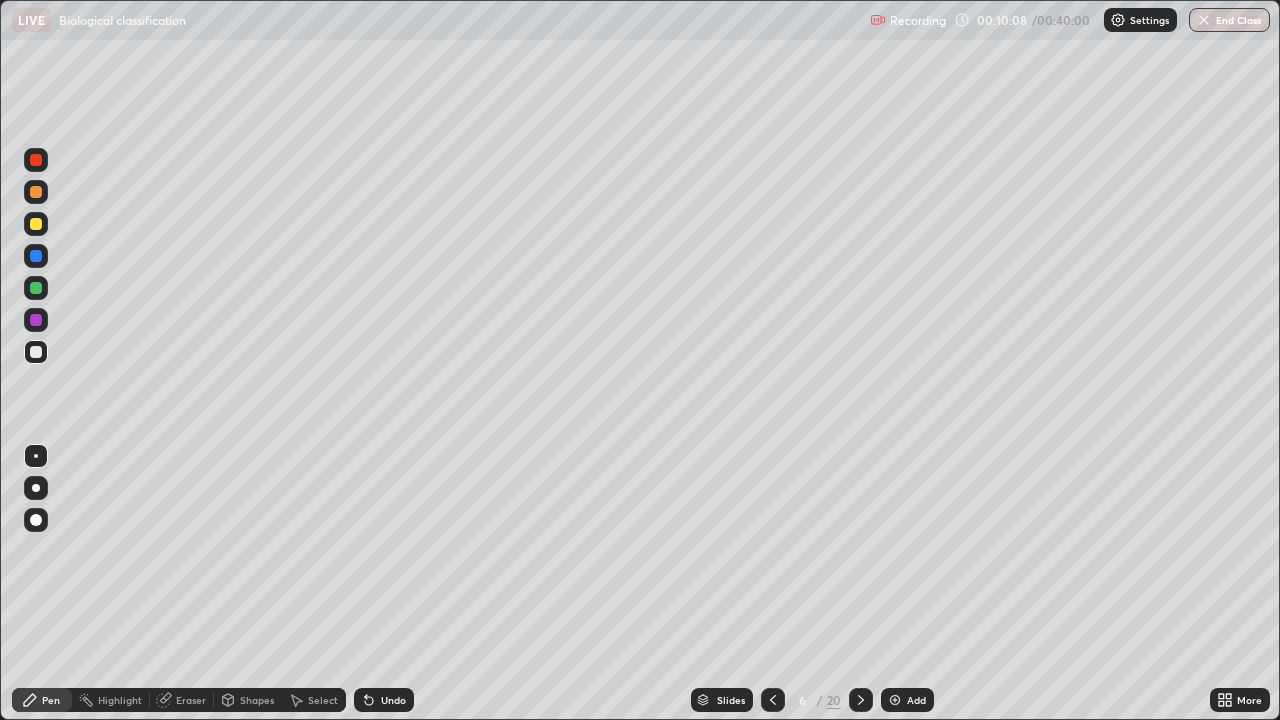 click on "Add" at bounding box center [907, 700] 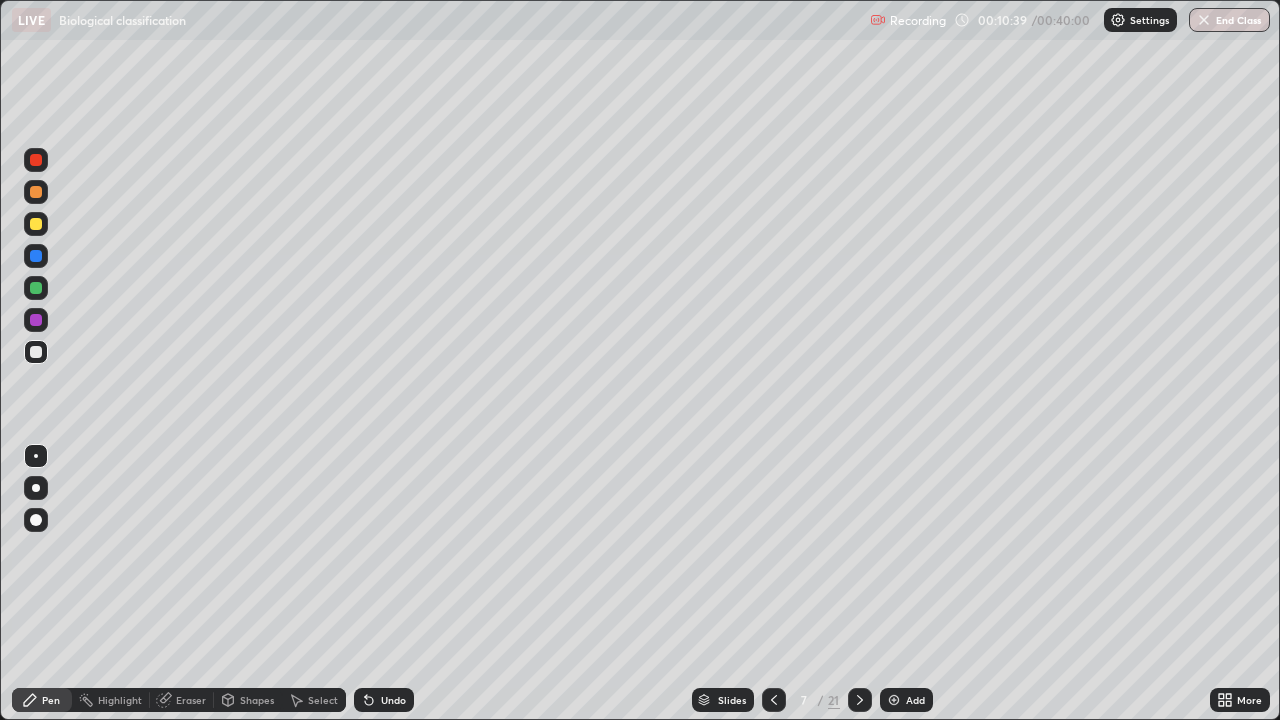 click on "Undo" at bounding box center (384, 700) 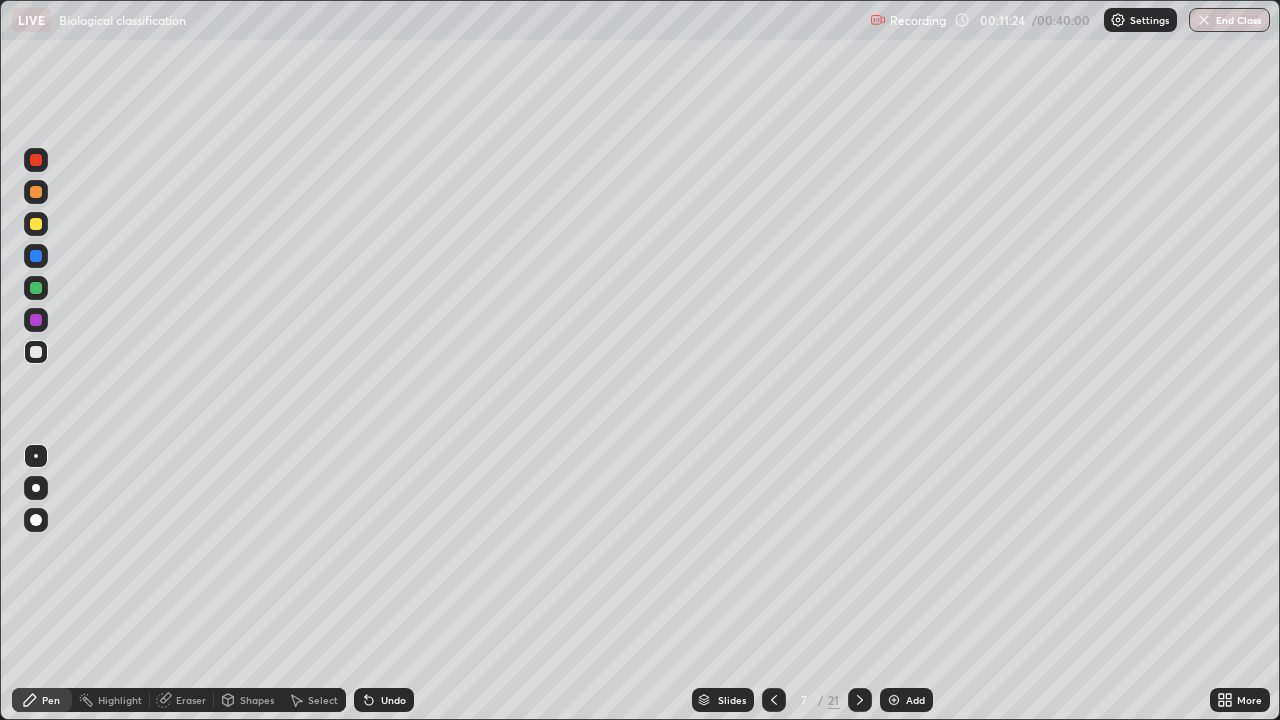 click on "Pen" at bounding box center (42, 700) 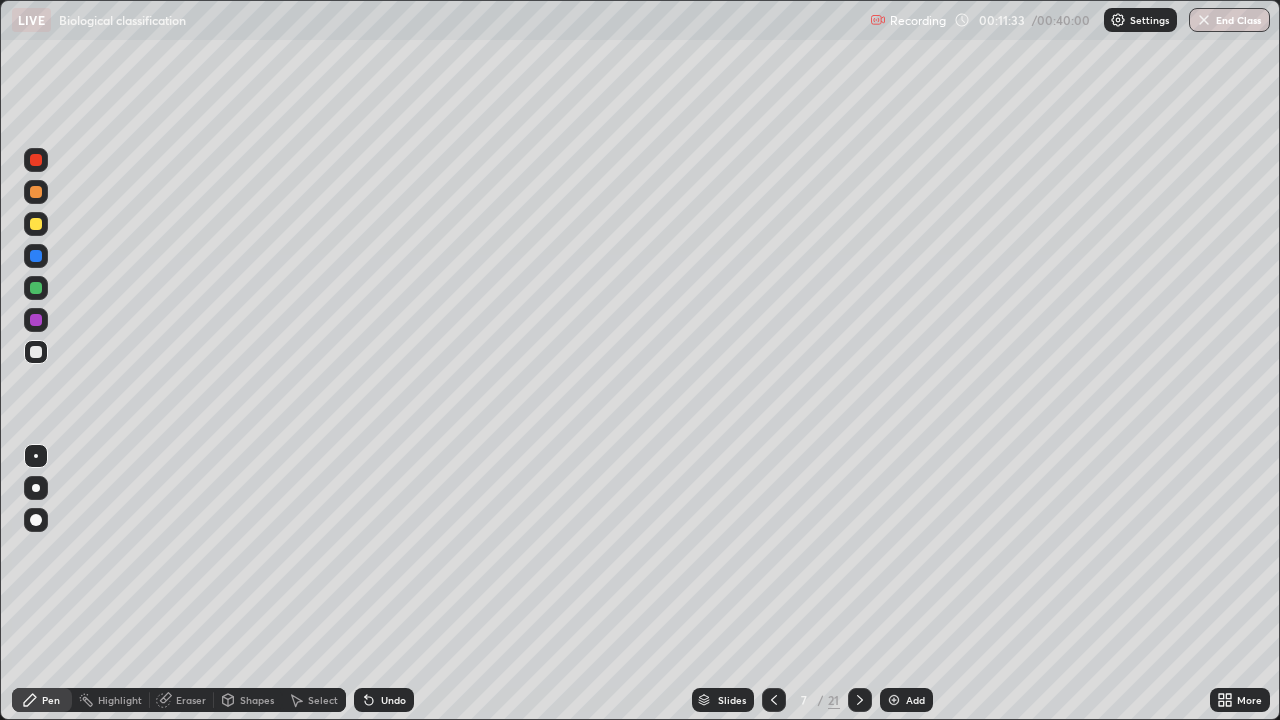 click on "Undo" at bounding box center (393, 700) 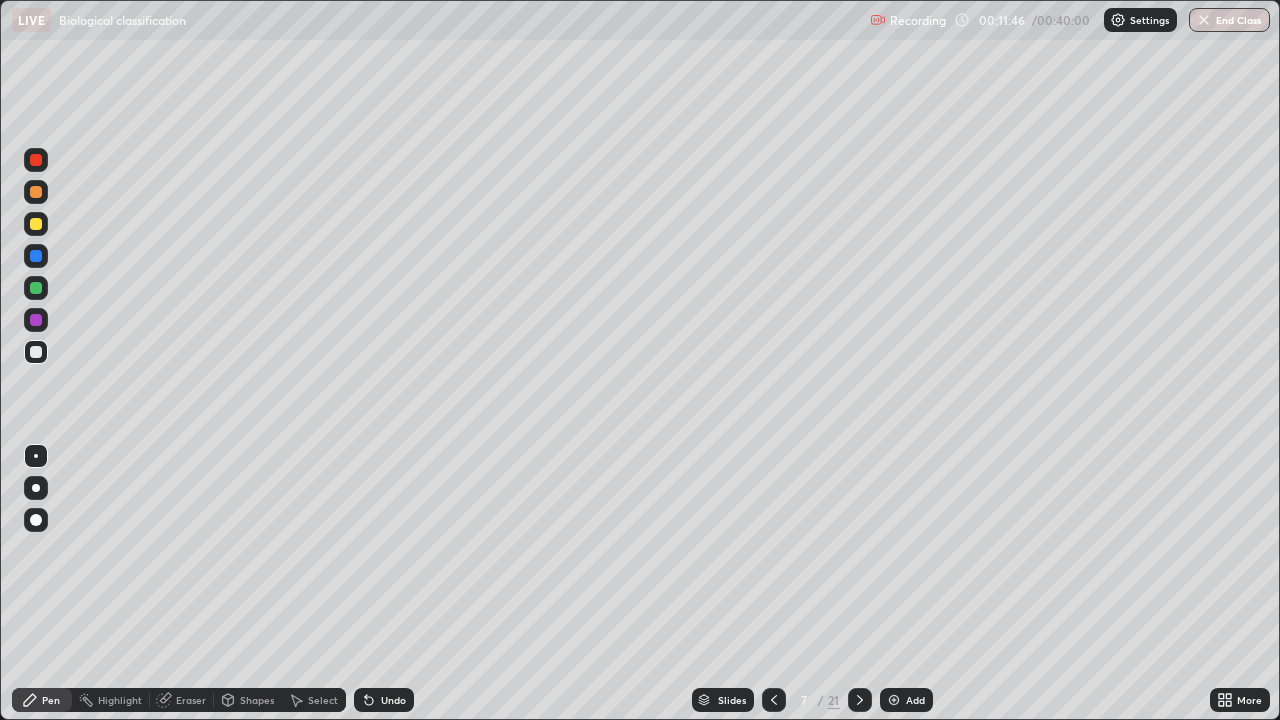 click on "Pen" at bounding box center [42, 700] 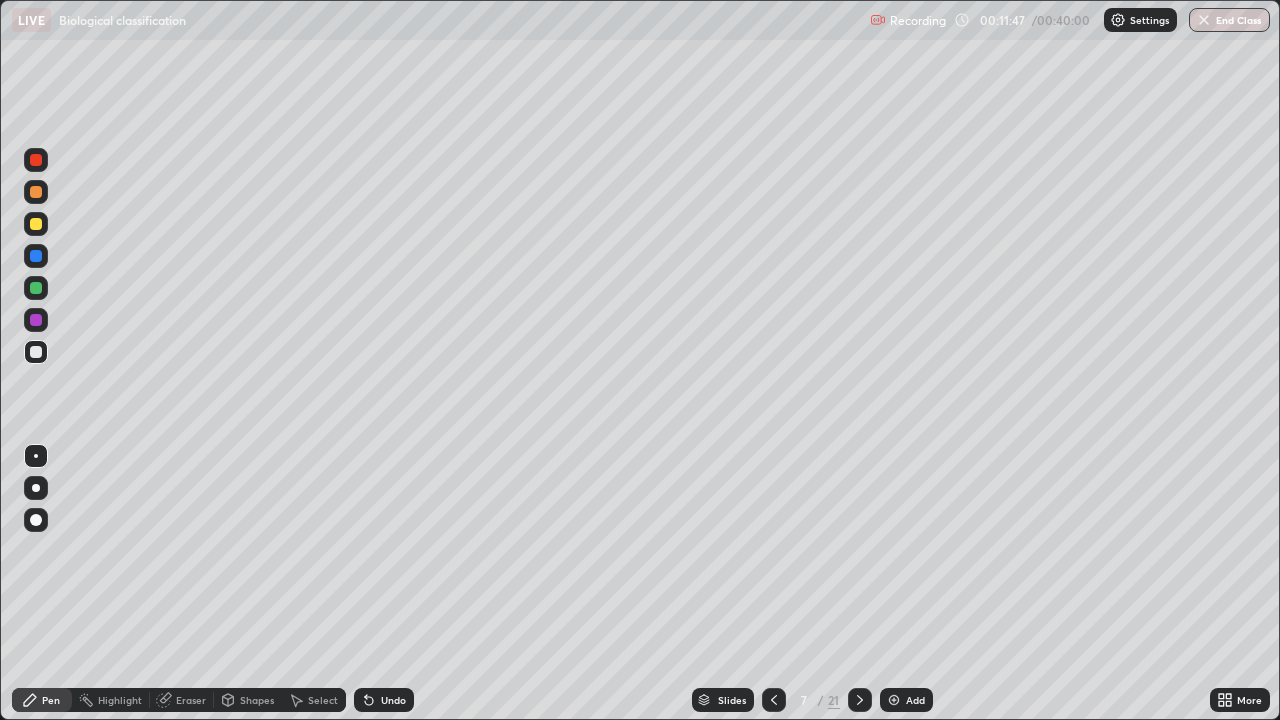 click at bounding box center [36, 320] 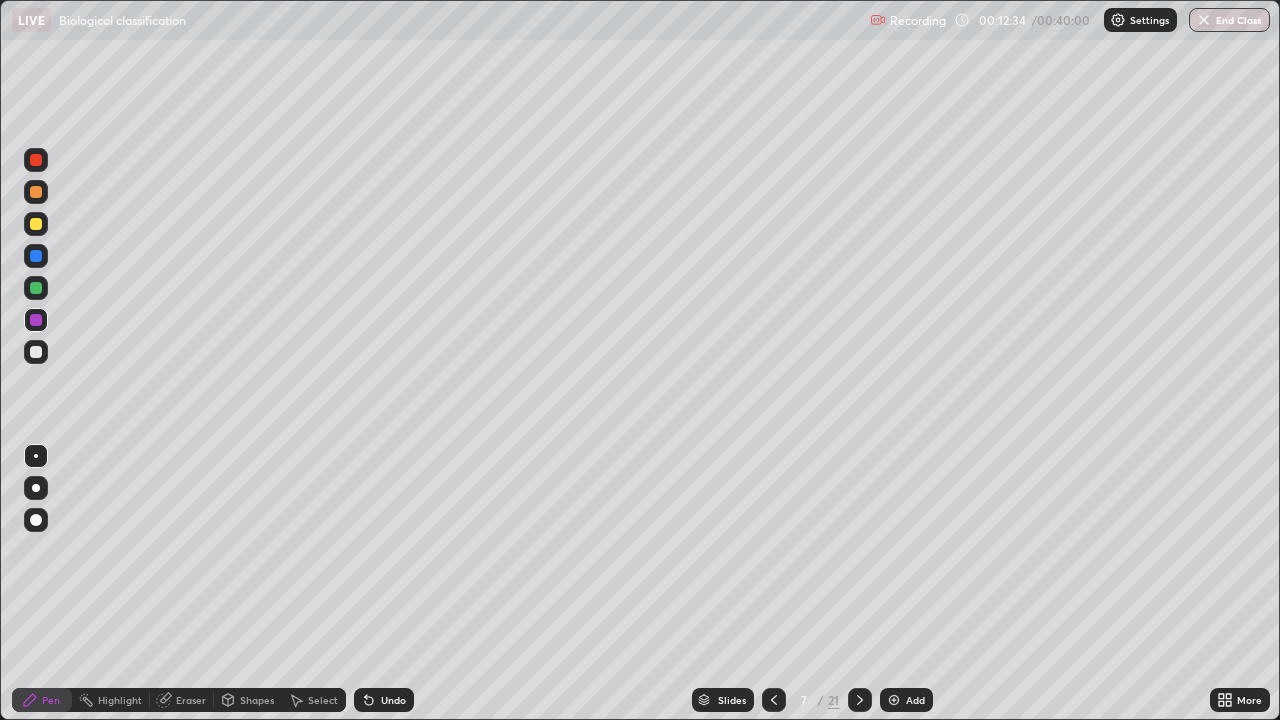 click at bounding box center (36, 352) 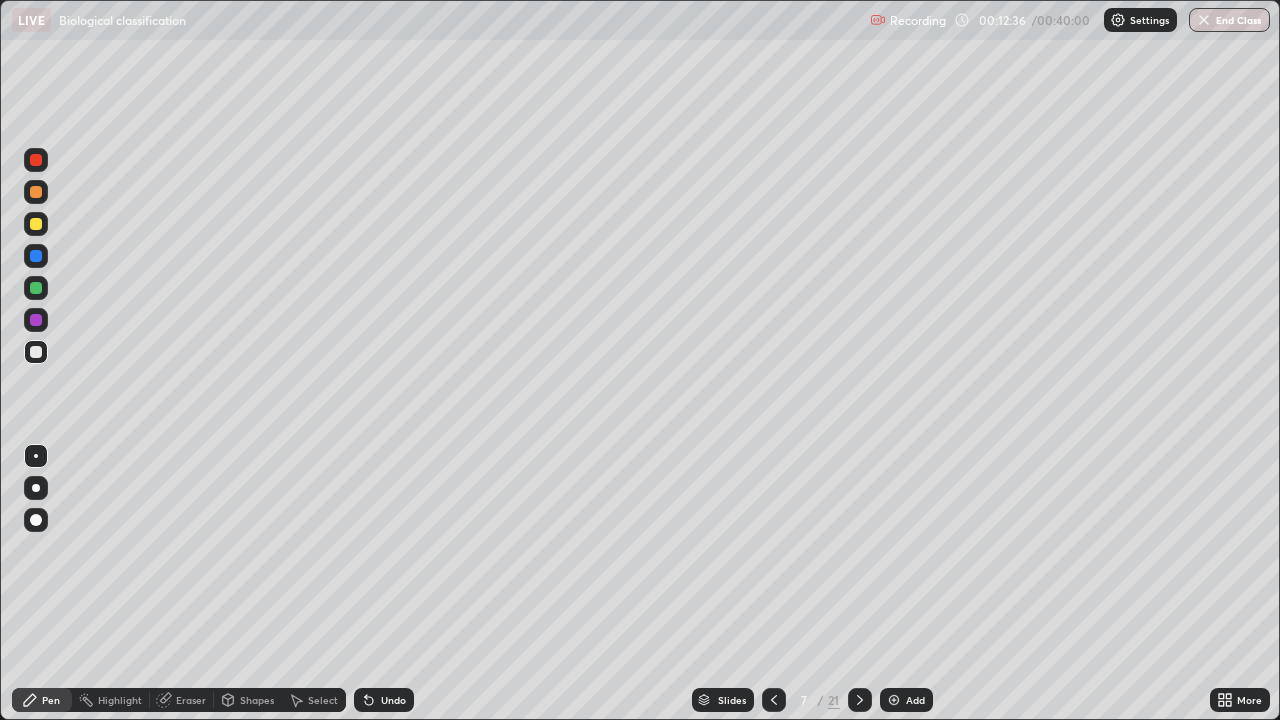 click on "Shapes" at bounding box center [257, 700] 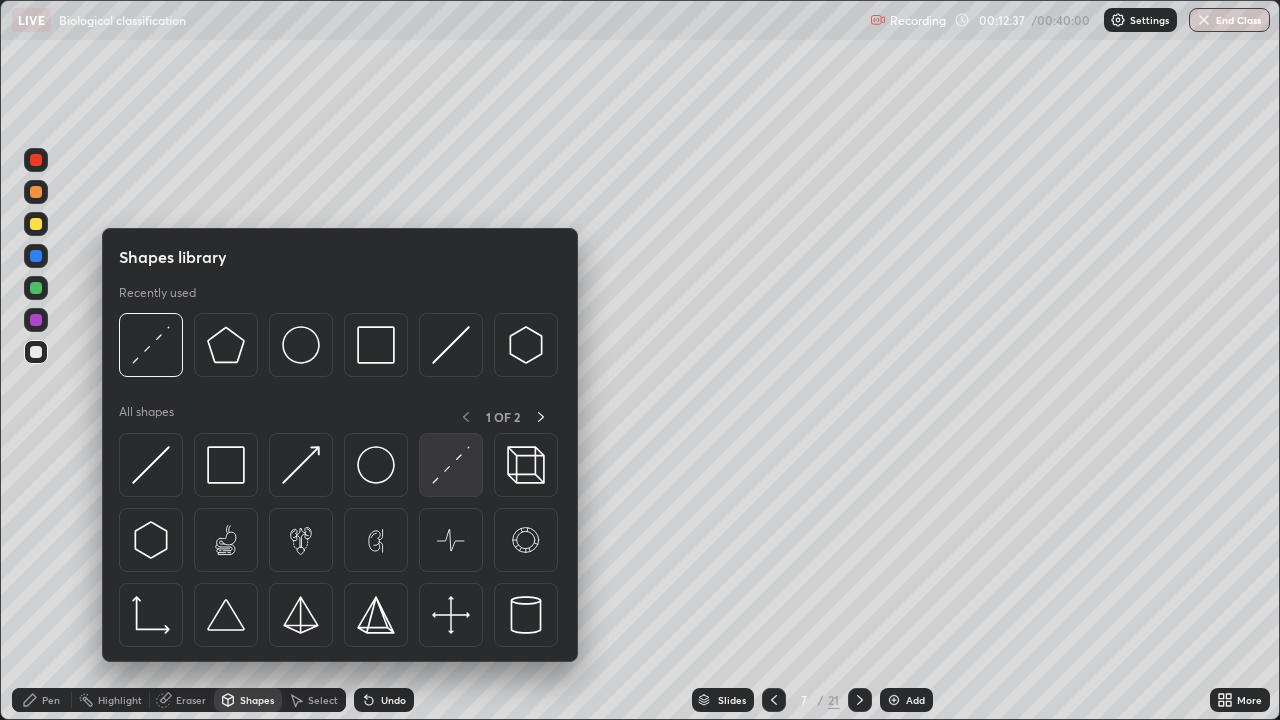 click at bounding box center [451, 465] 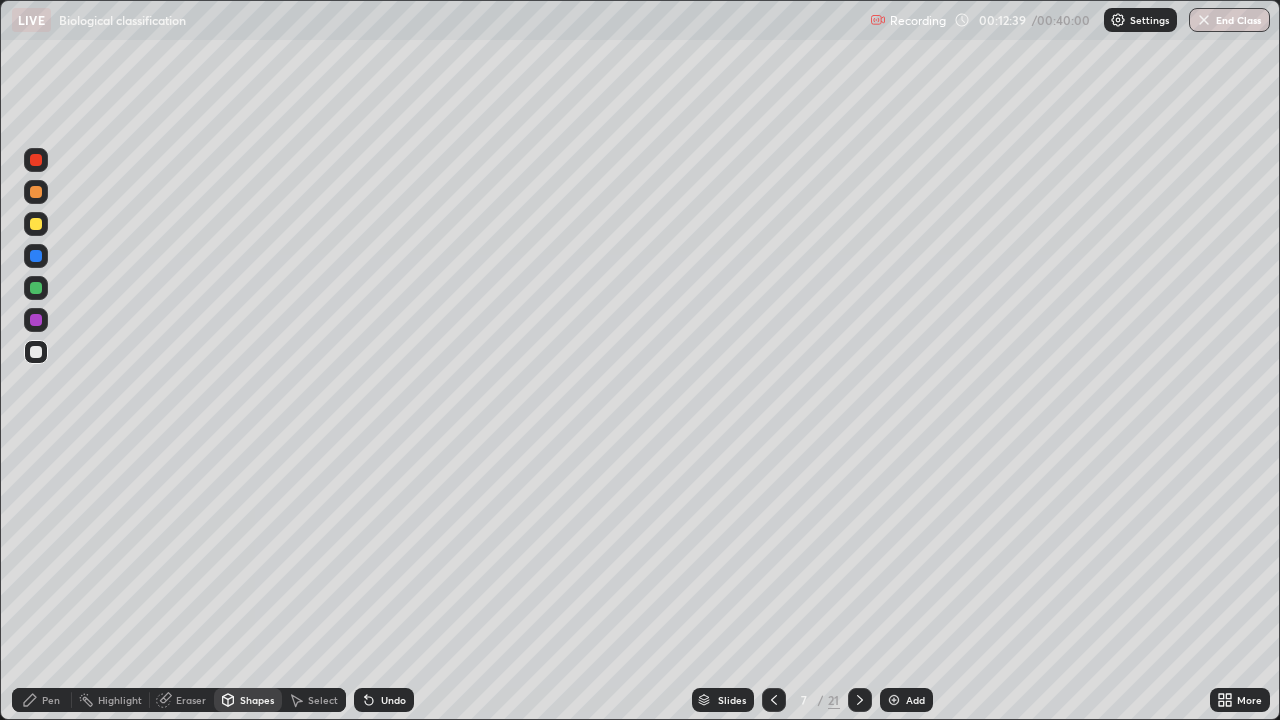 click on "Pen" at bounding box center [51, 700] 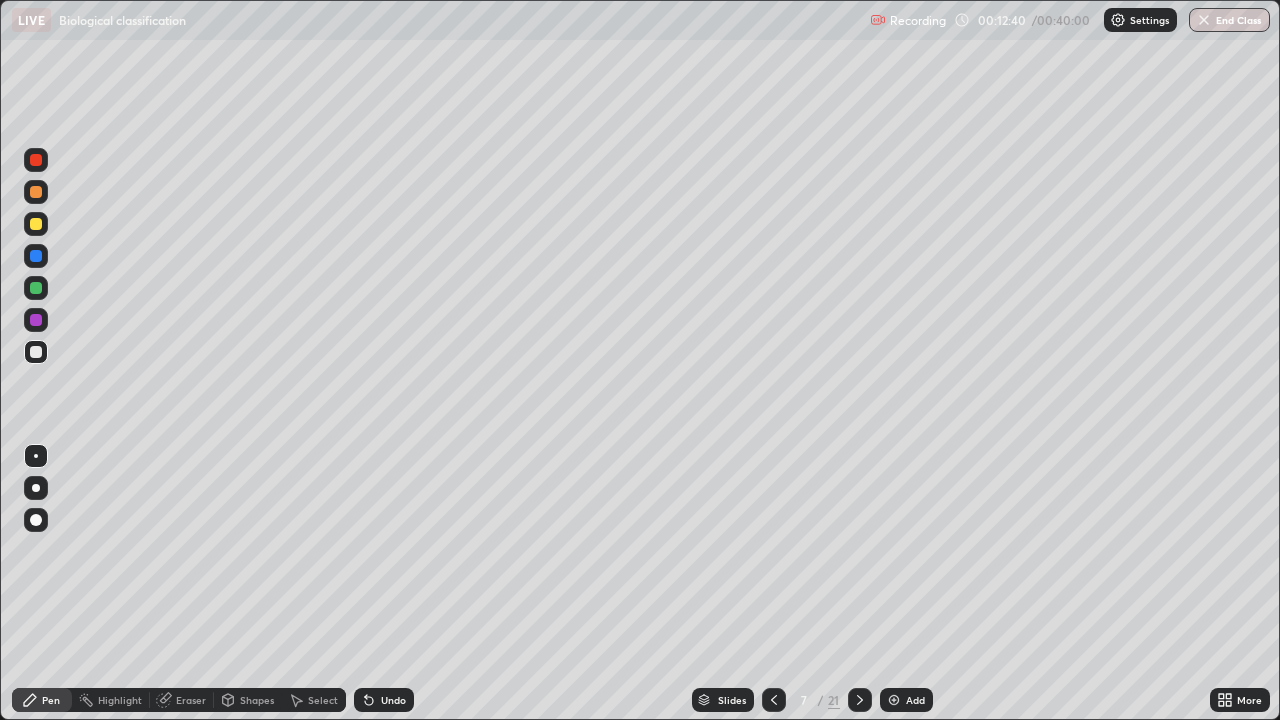 click at bounding box center (36, 352) 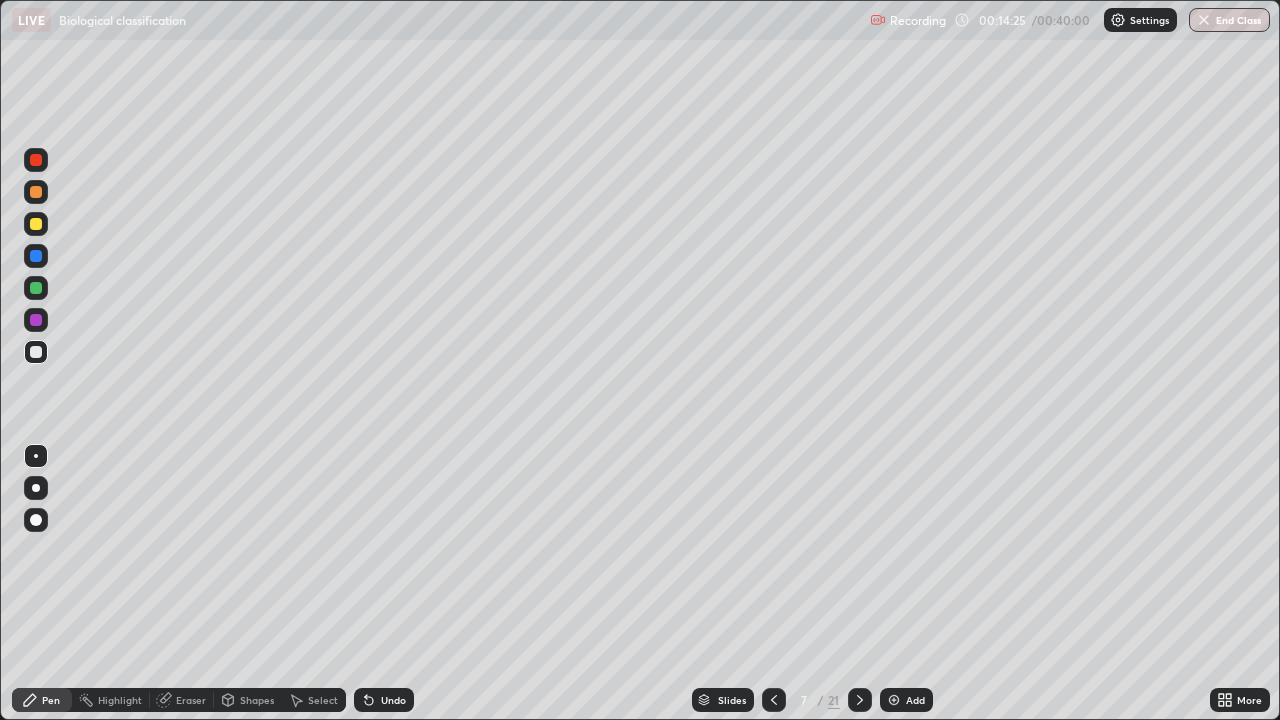 click on "Undo" at bounding box center [393, 700] 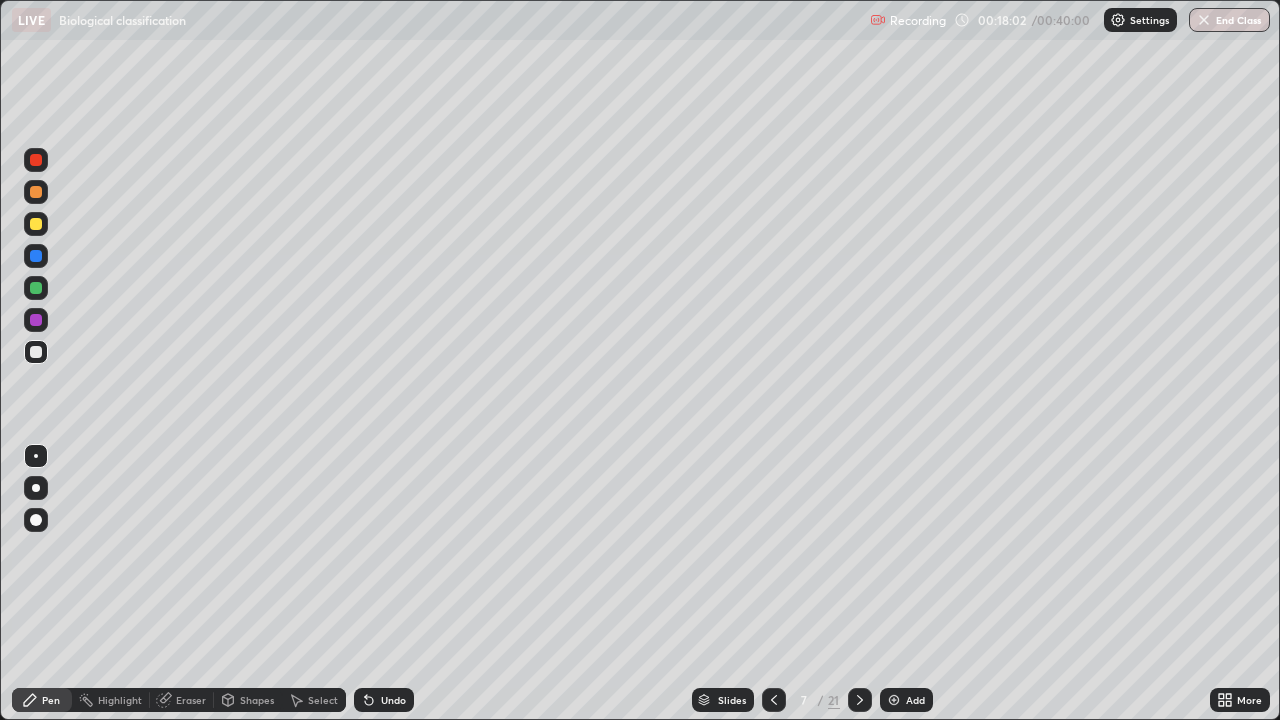 click on "Add" at bounding box center [915, 700] 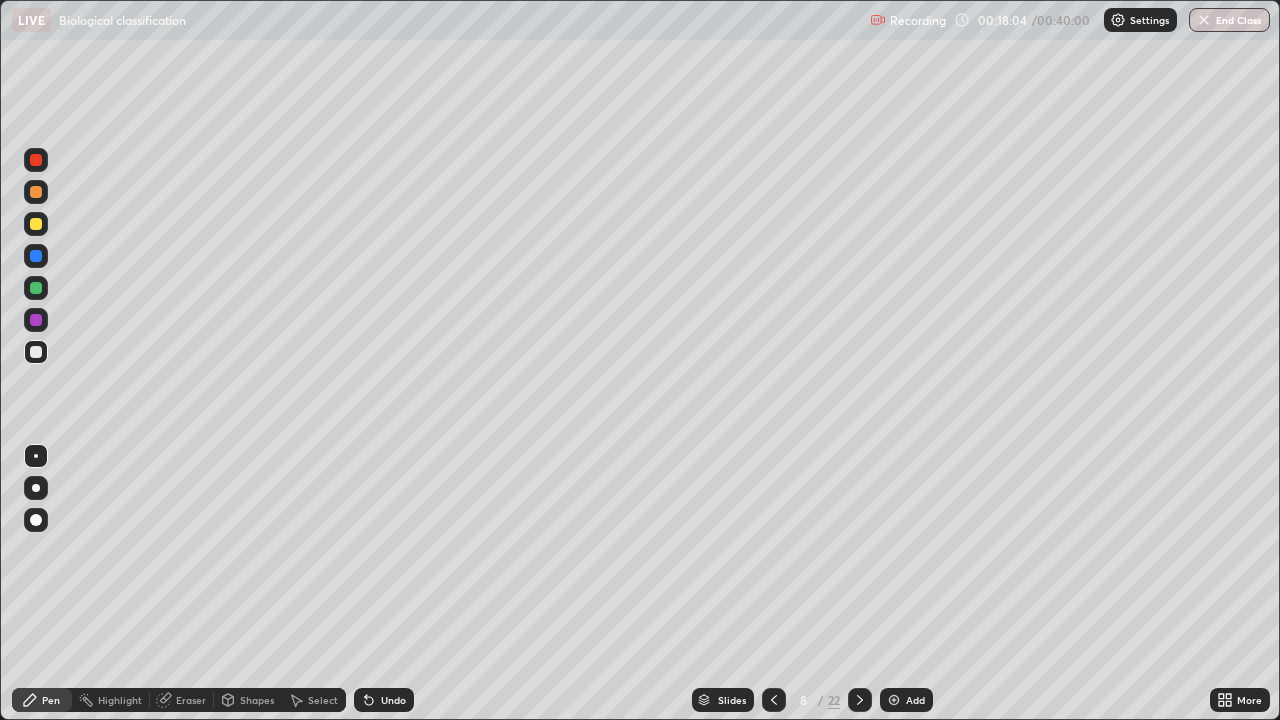 click at bounding box center [36, 320] 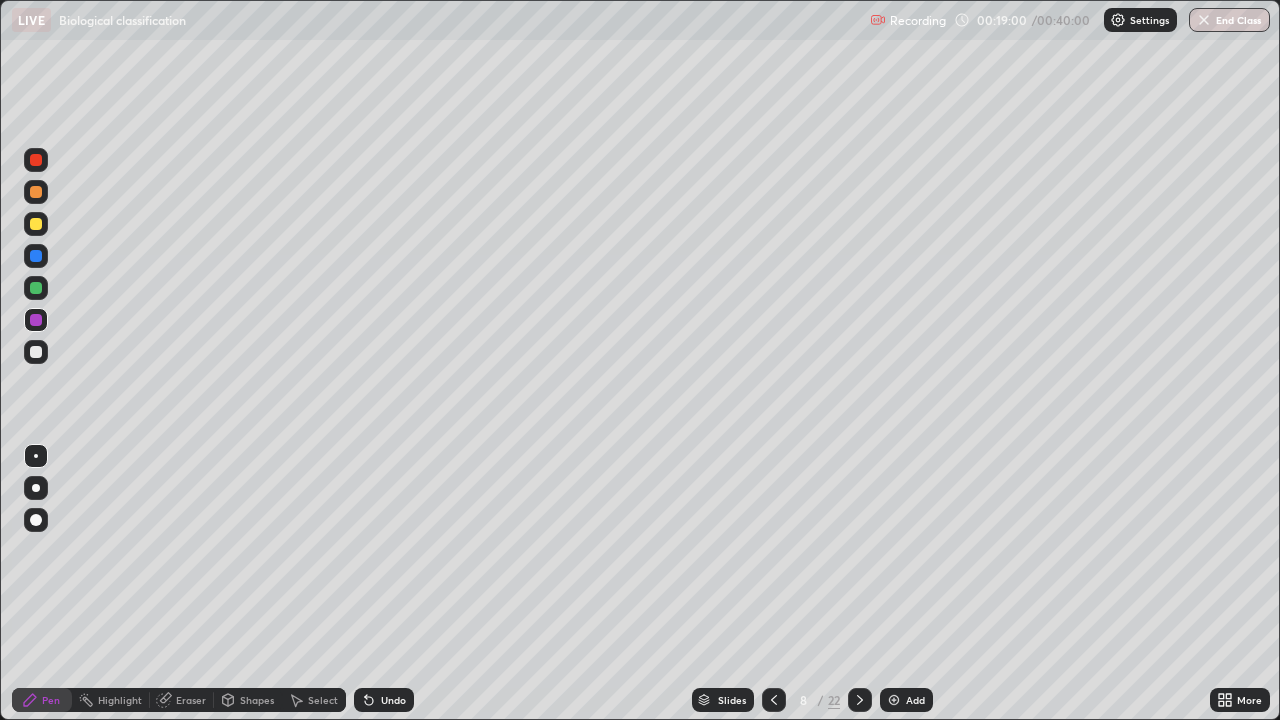 click 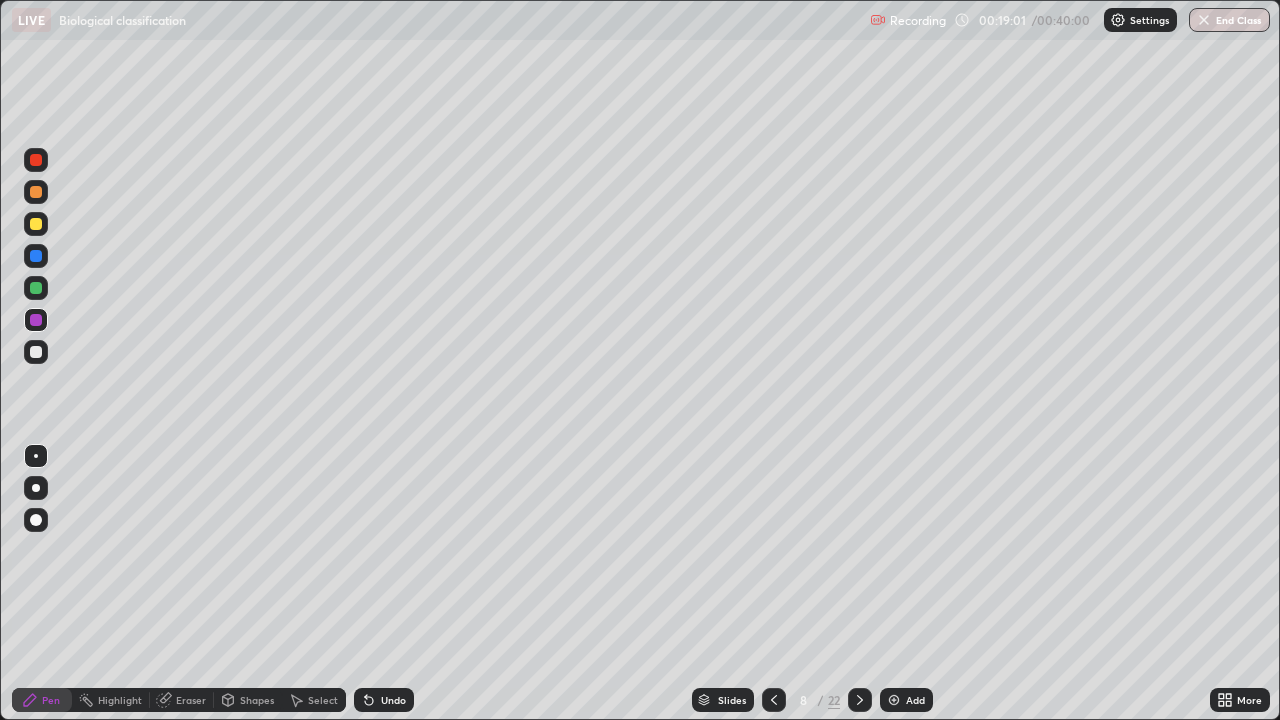 click at bounding box center (36, 352) 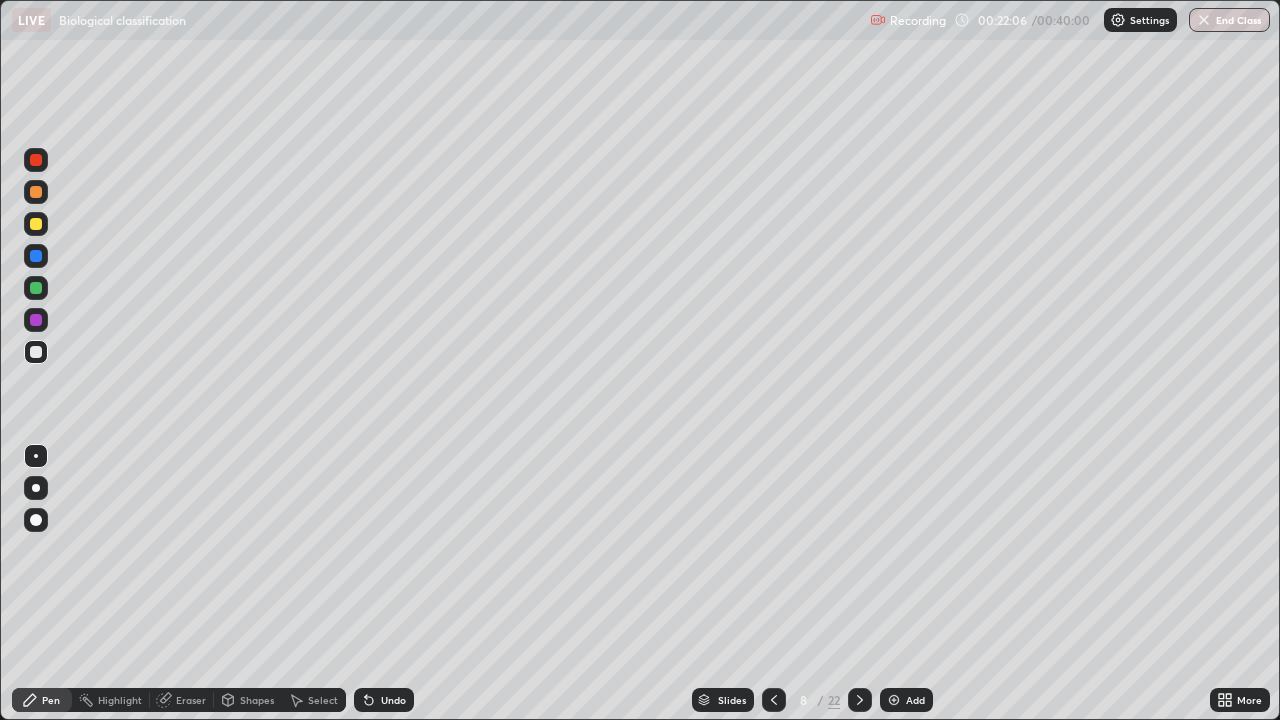 click at bounding box center (894, 700) 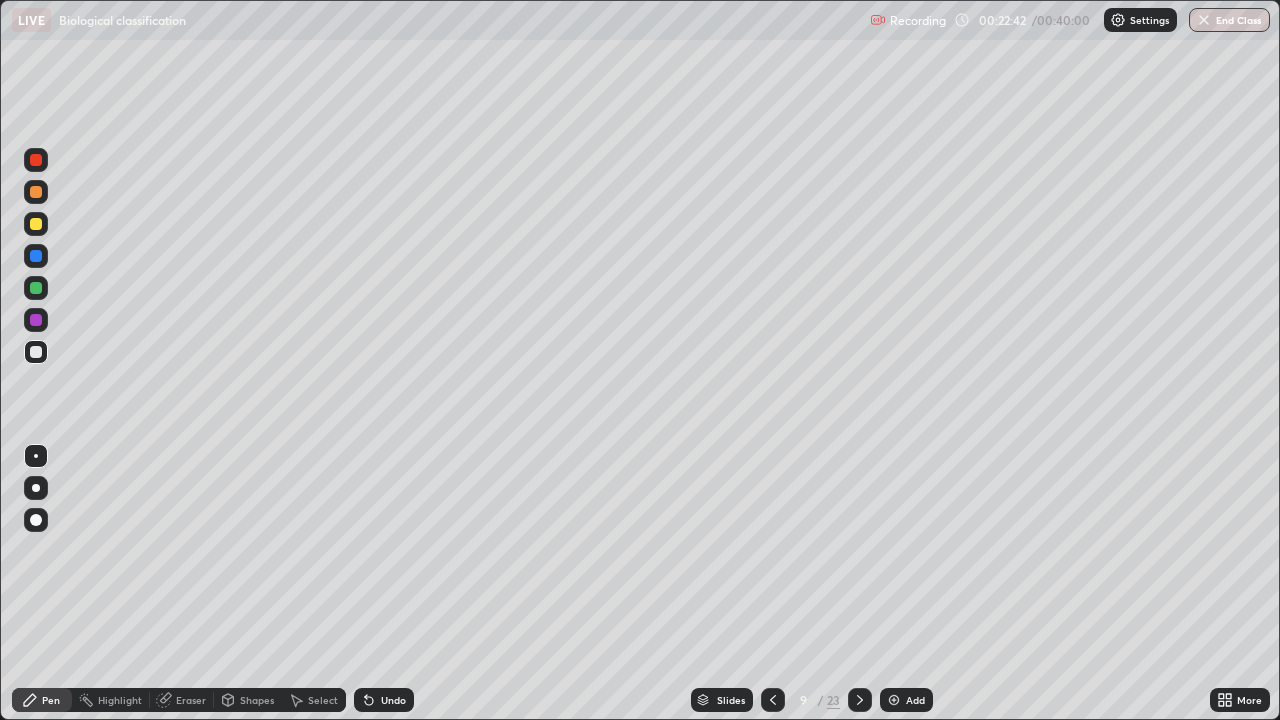 click at bounding box center (36, 320) 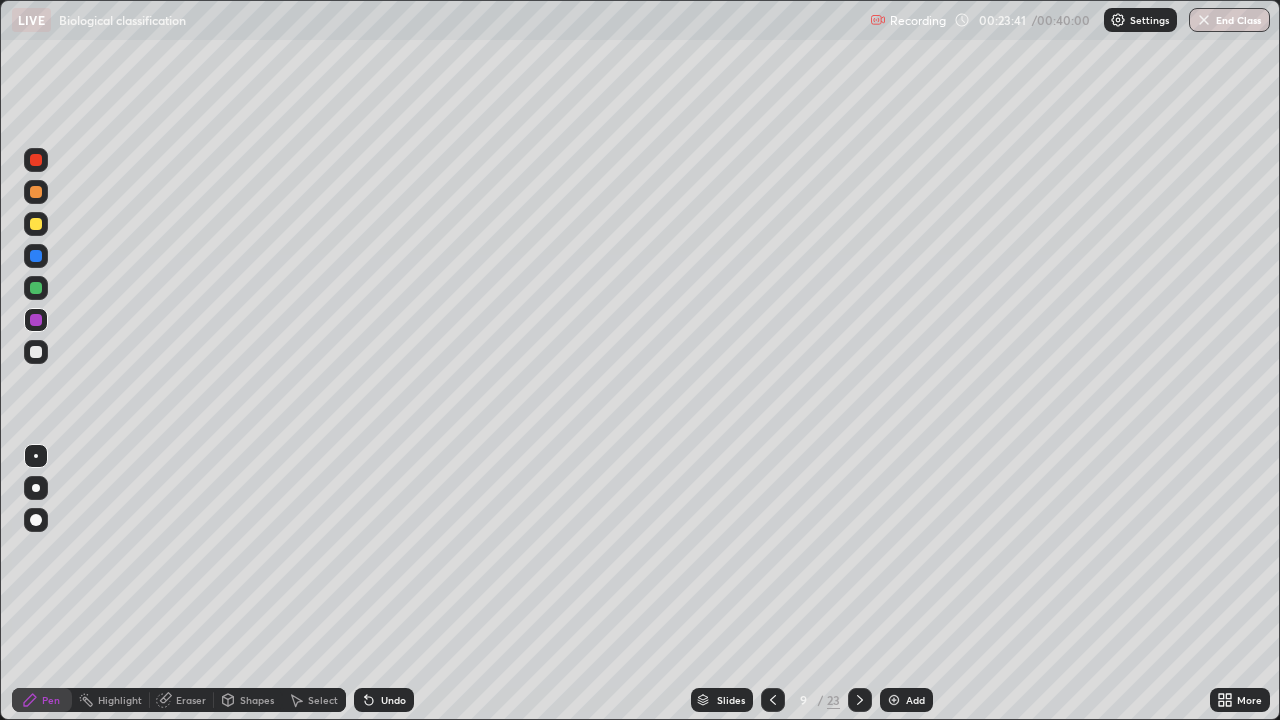 click 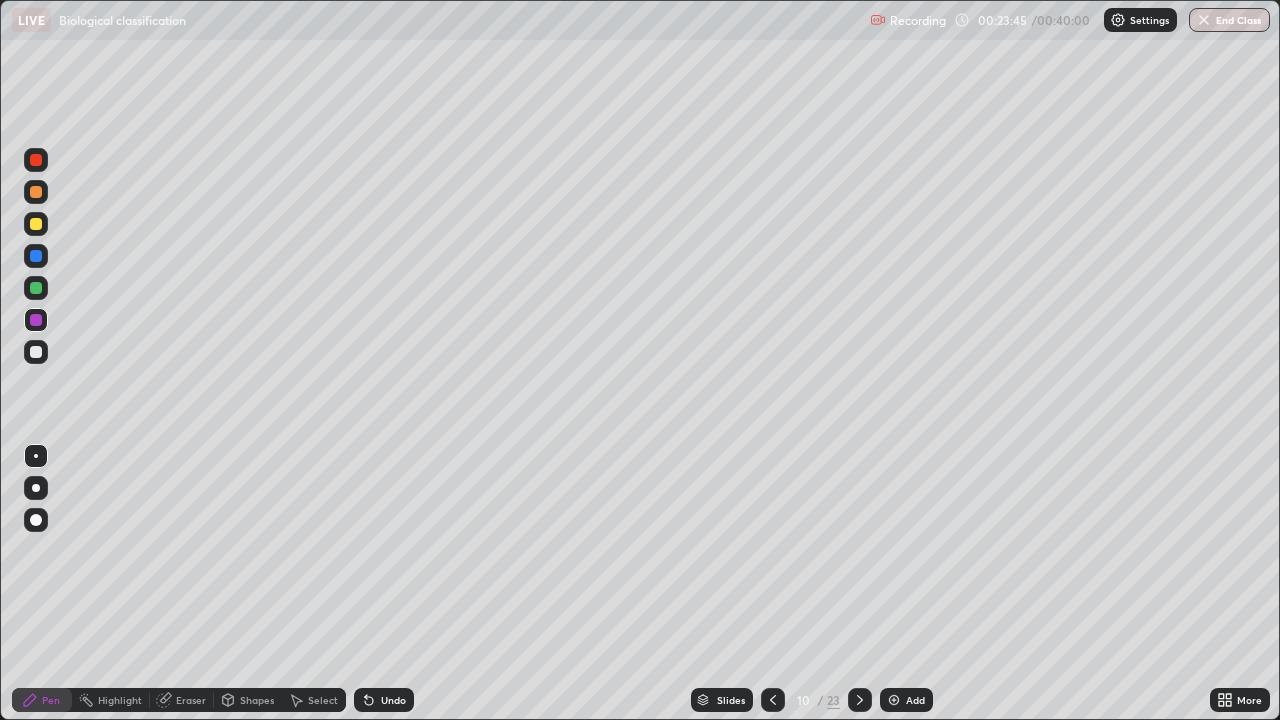click at bounding box center (36, 352) 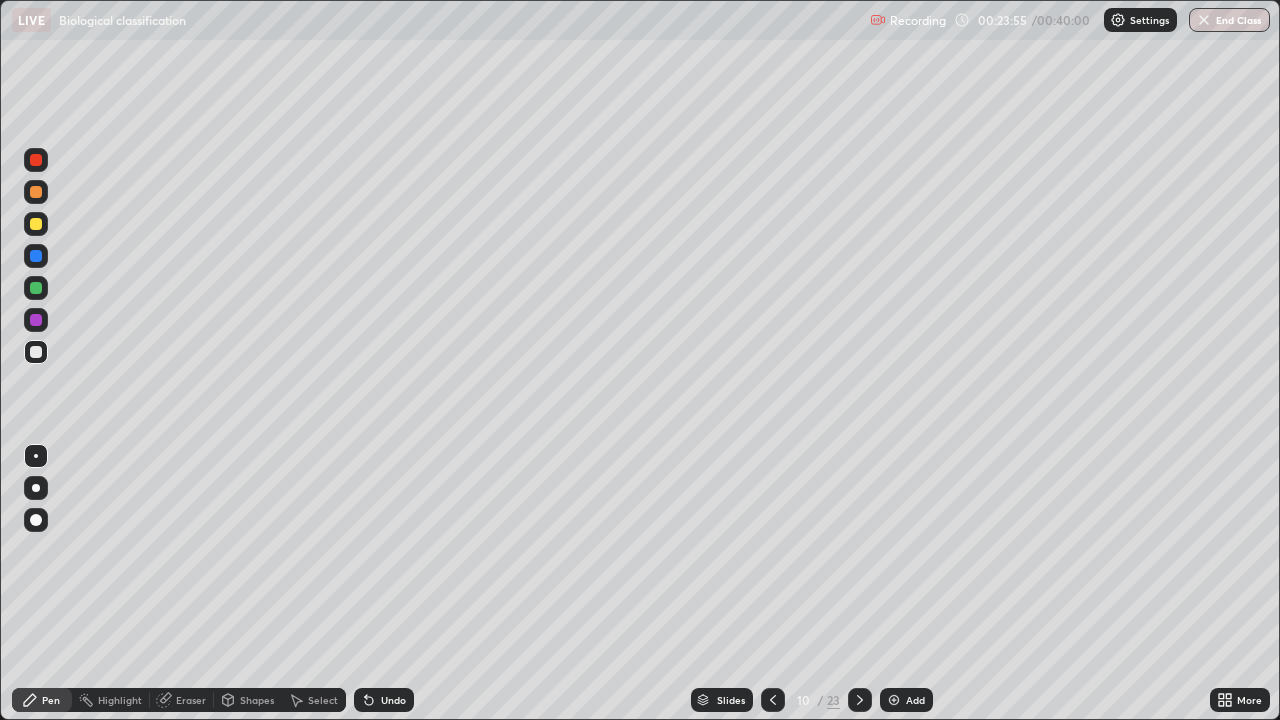 click at bounding box center [36, 352] 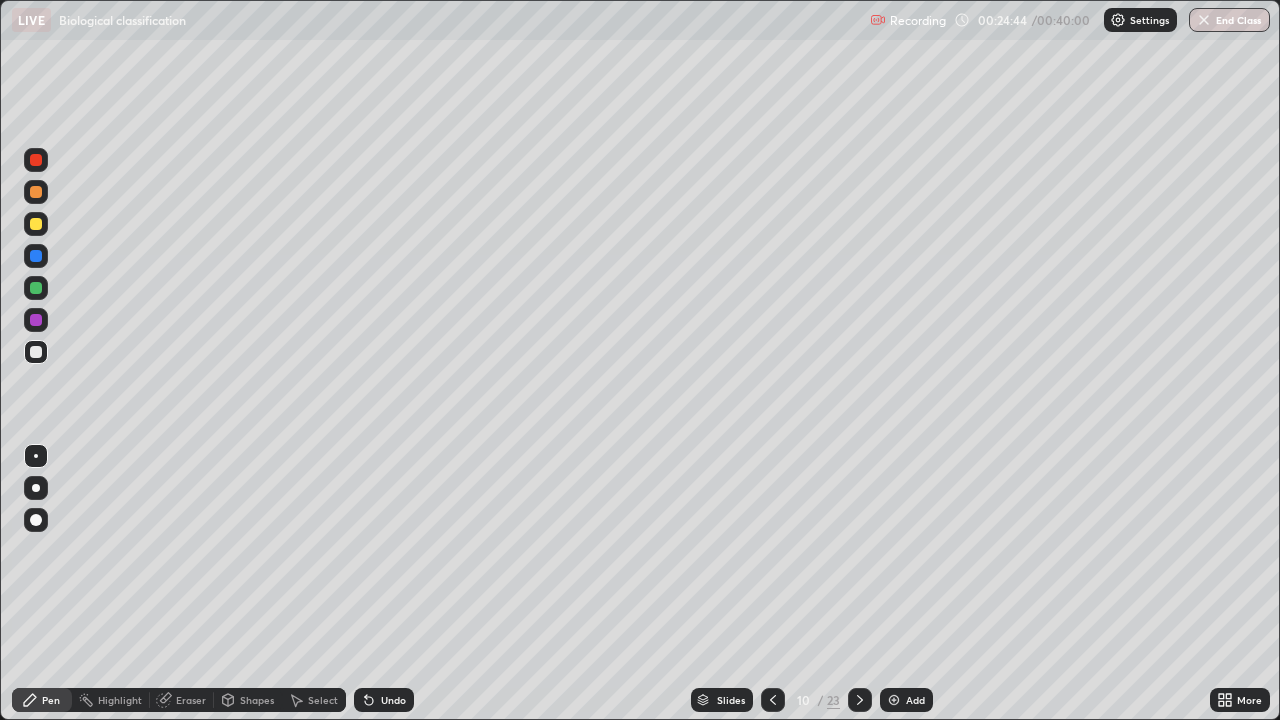 click on "Undo" at bounding box center [384, 700] 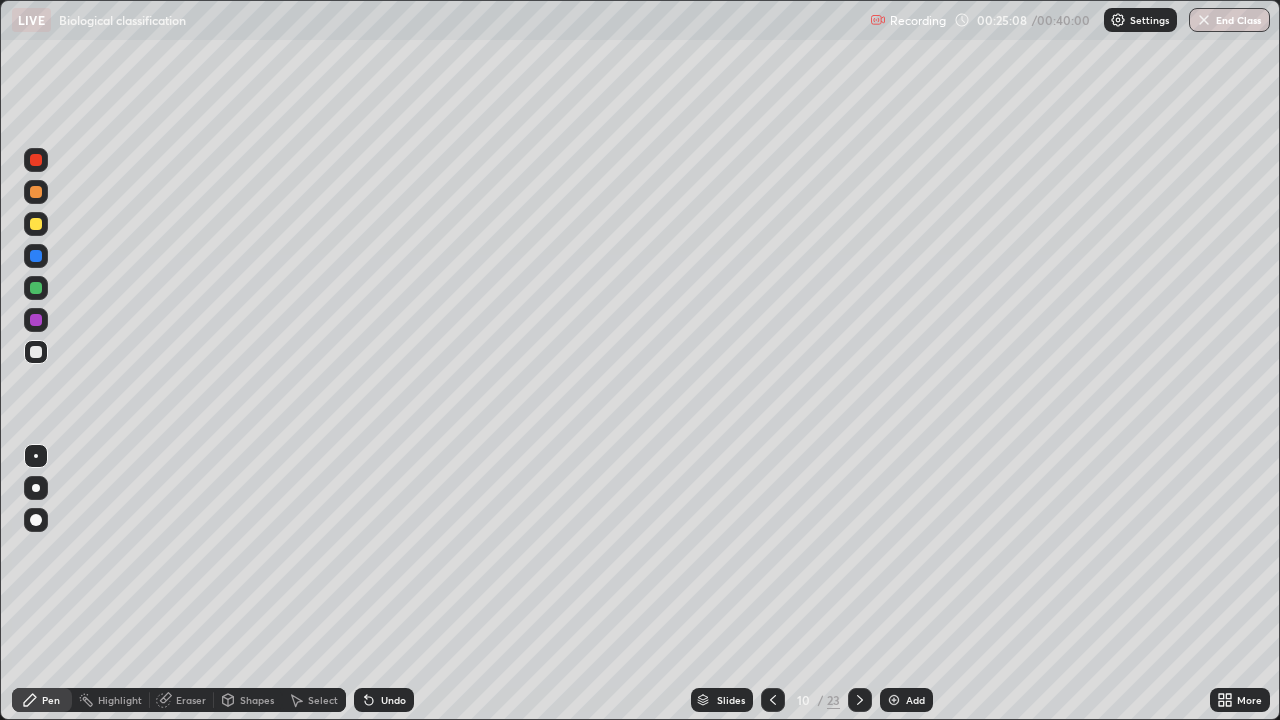click at bounding box center (36, 320) 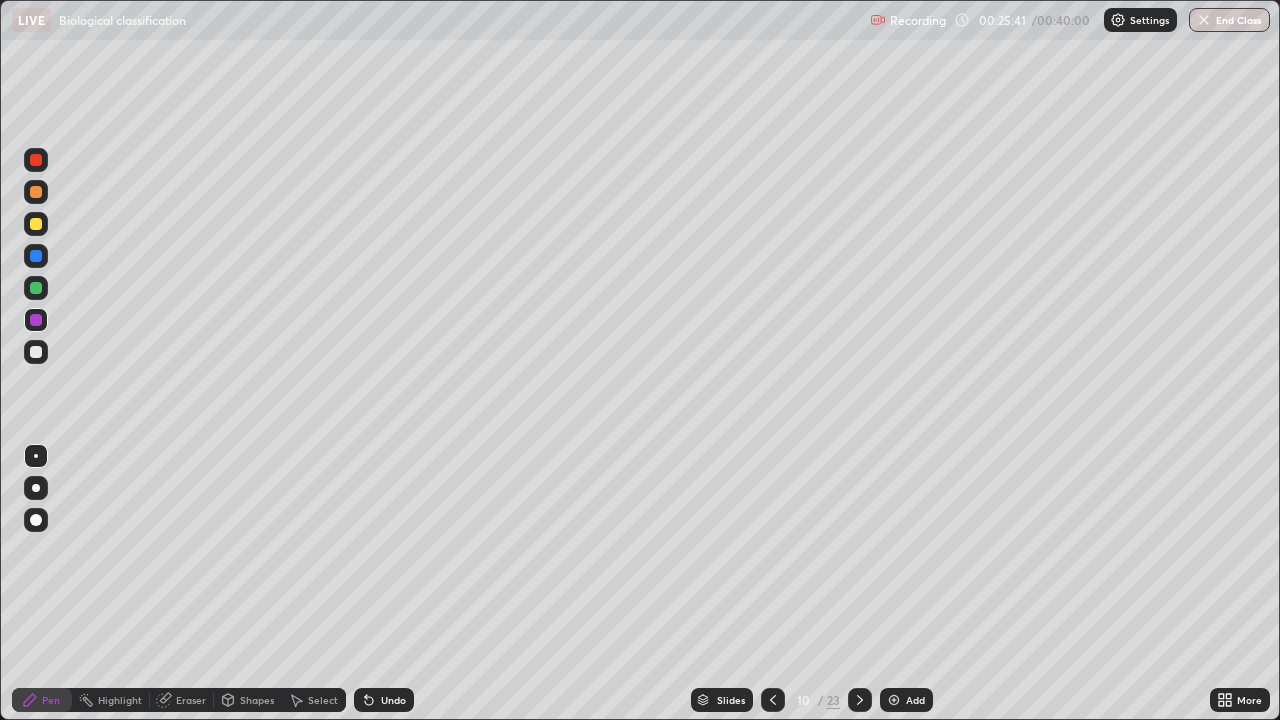 click at bounding box center (894, 700) 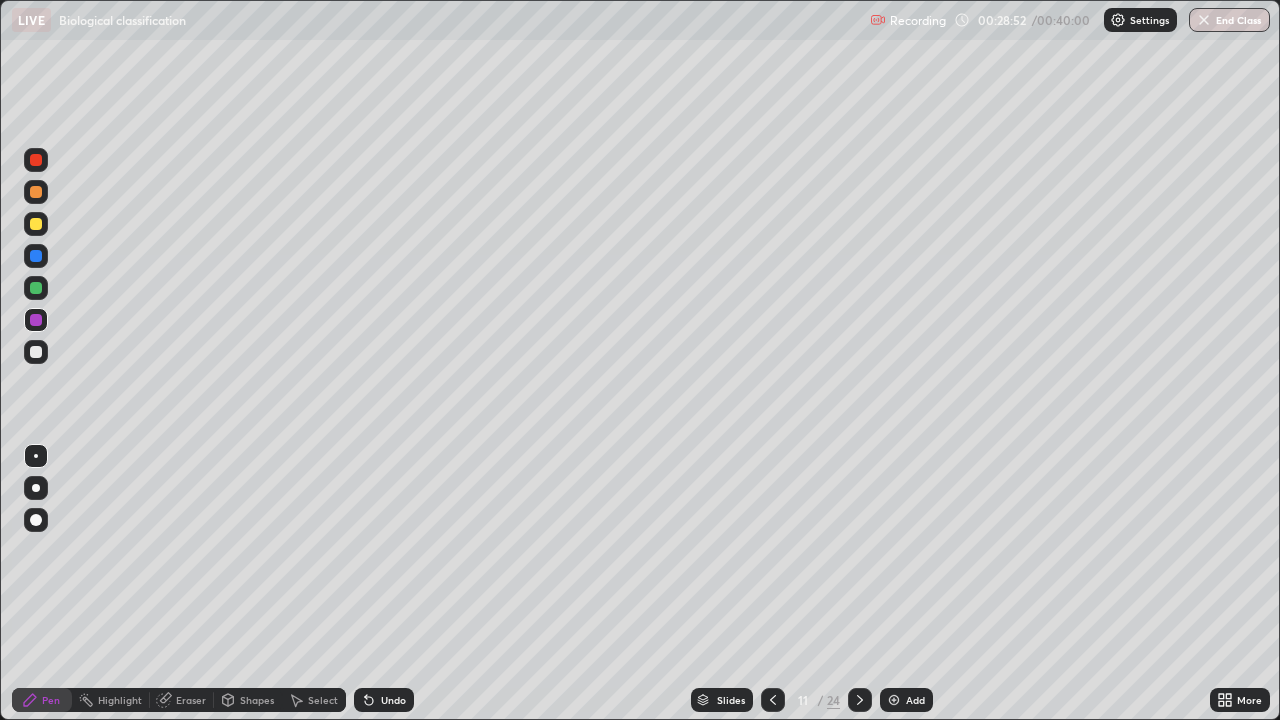 click on "Undo" at bounding box center [384, 700] 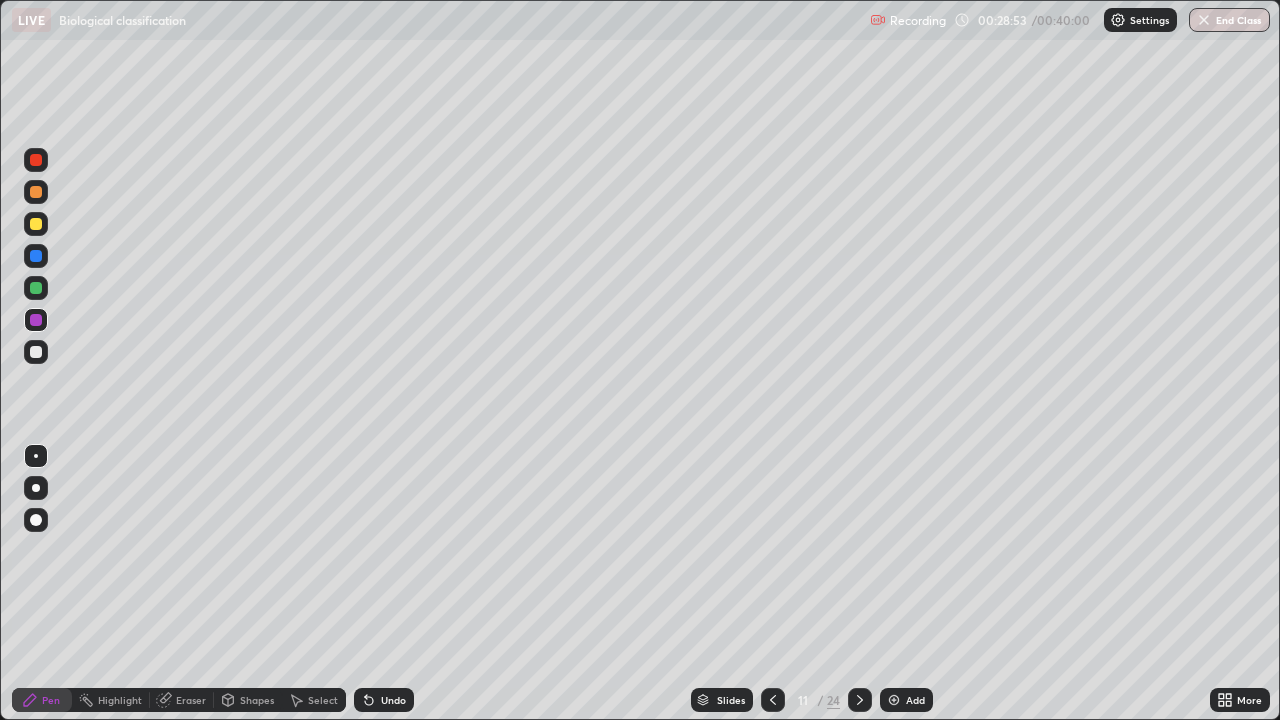 click on "Undo" at bounding box center [384, 700] 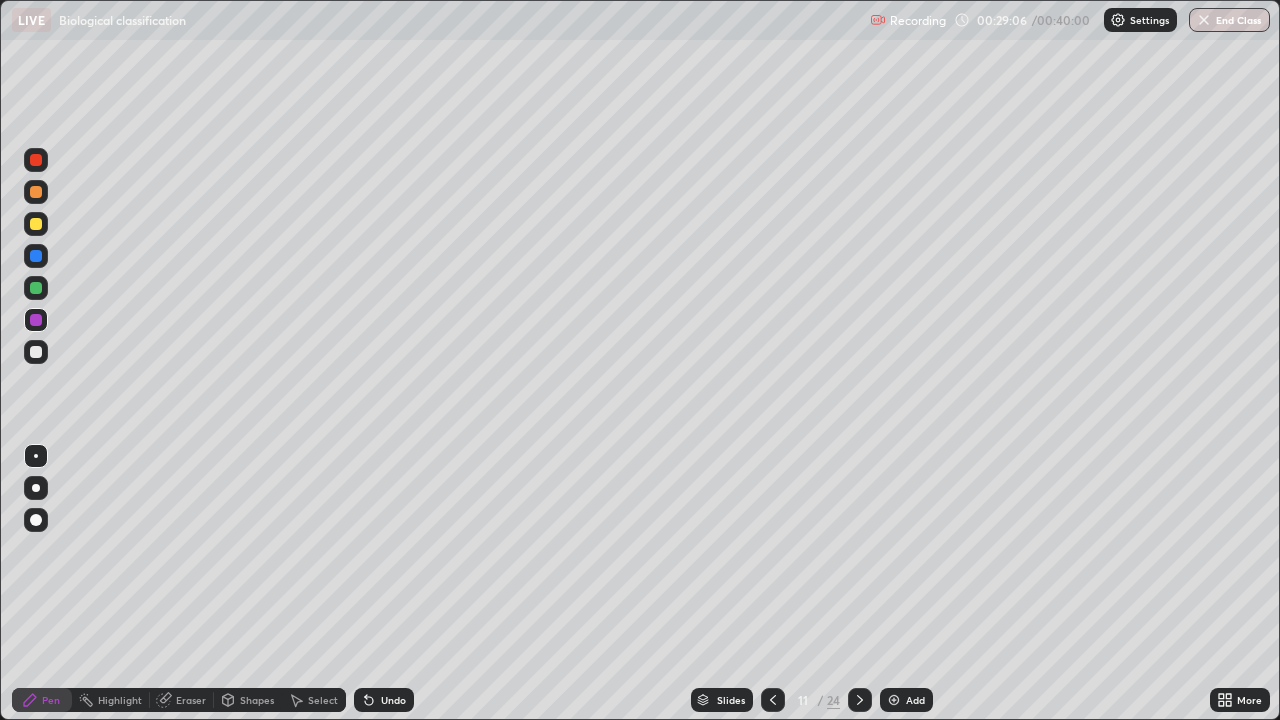 click 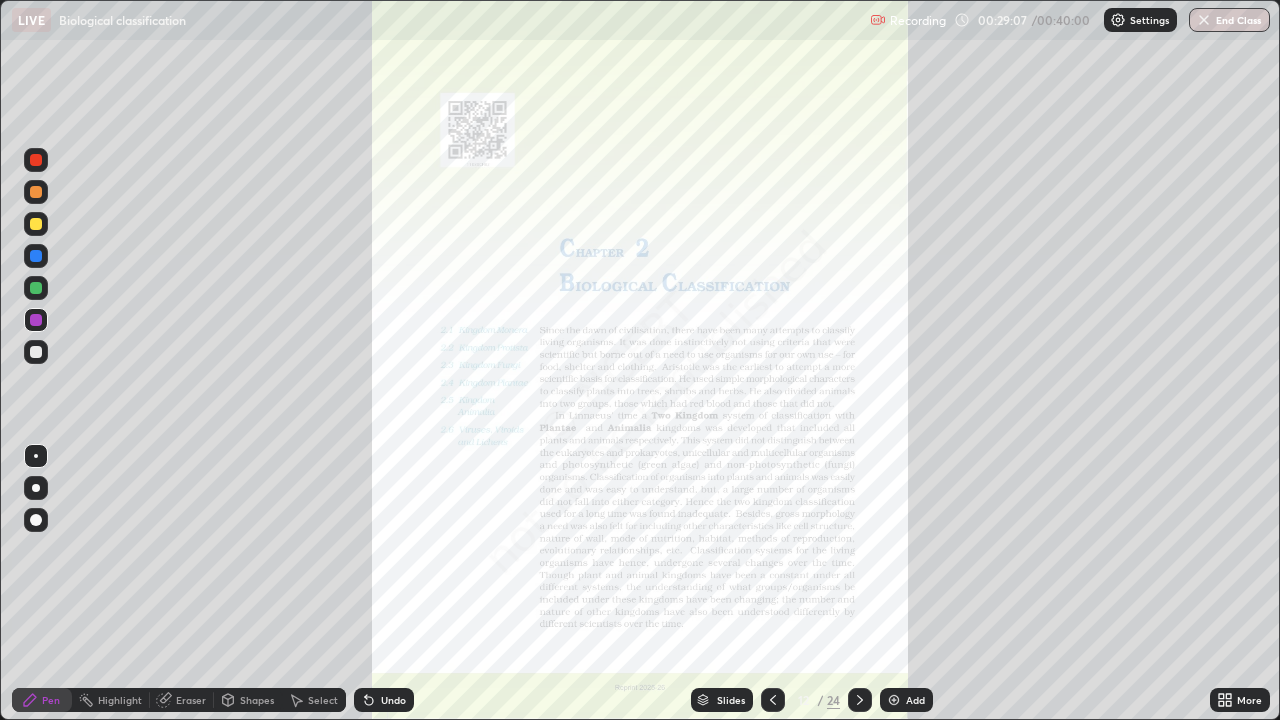 click 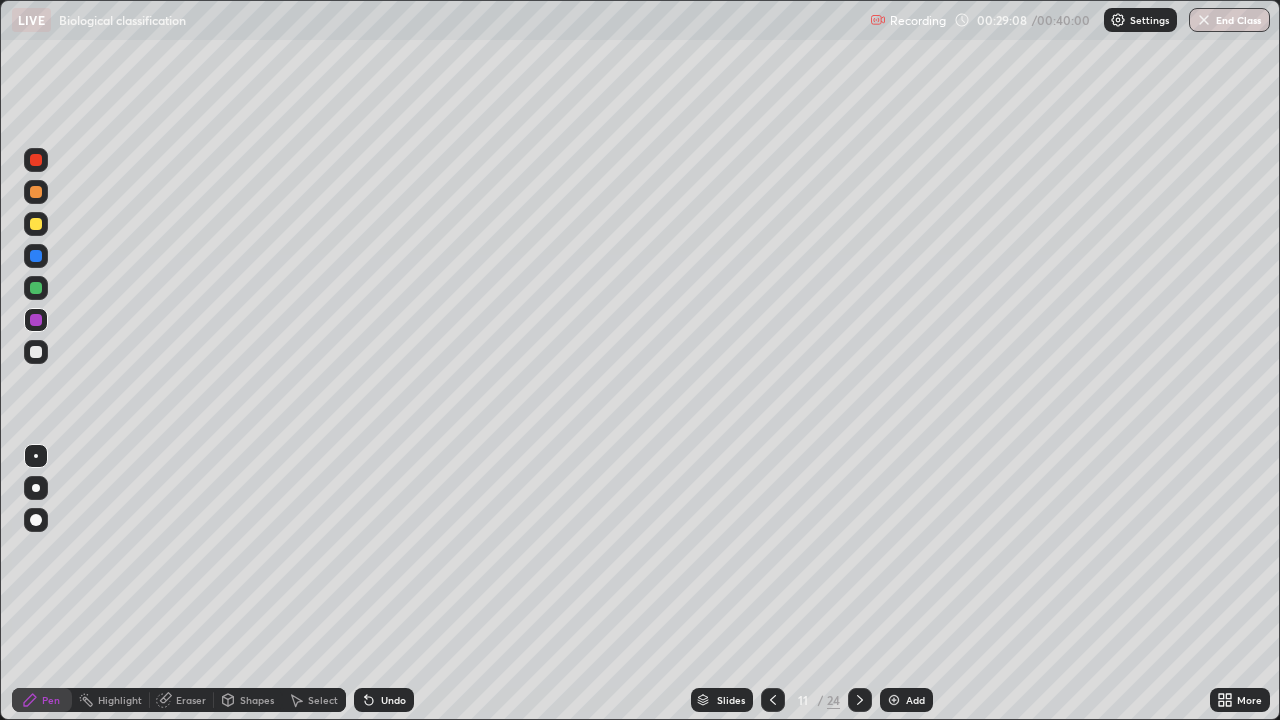 click on "Add" at bounding box center [915, 700] 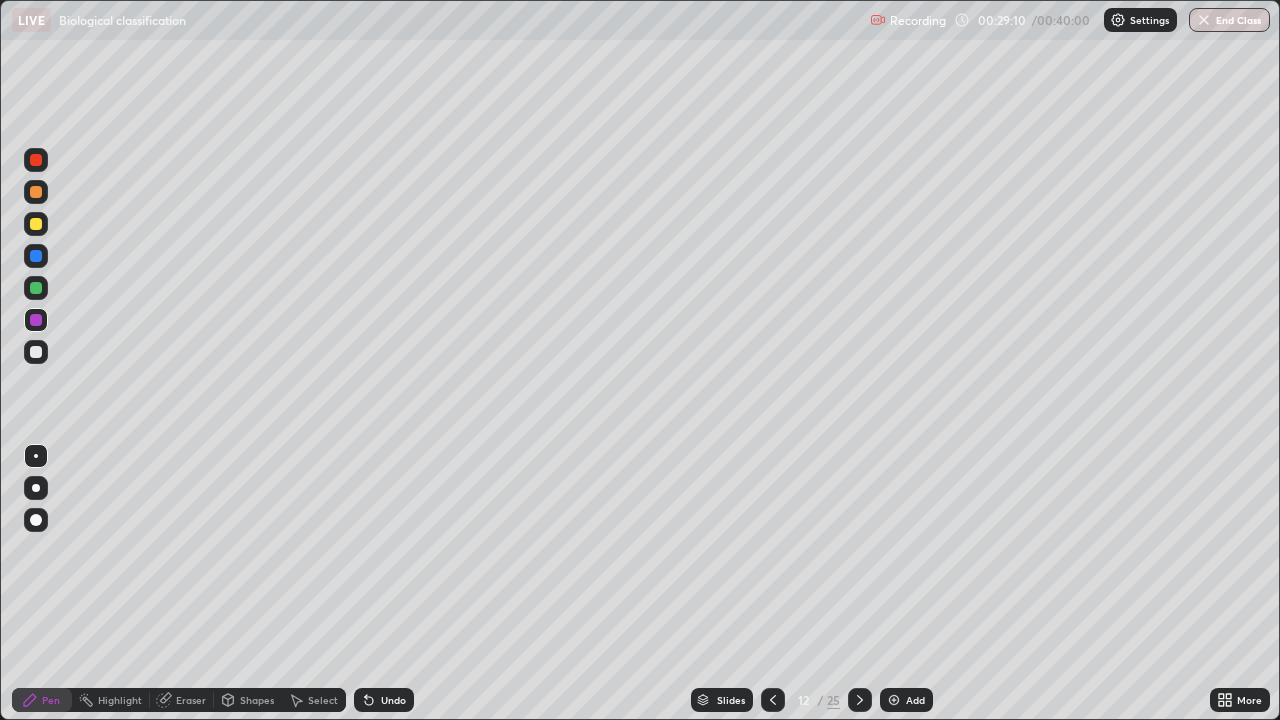 click at bounding box center [36, 352] 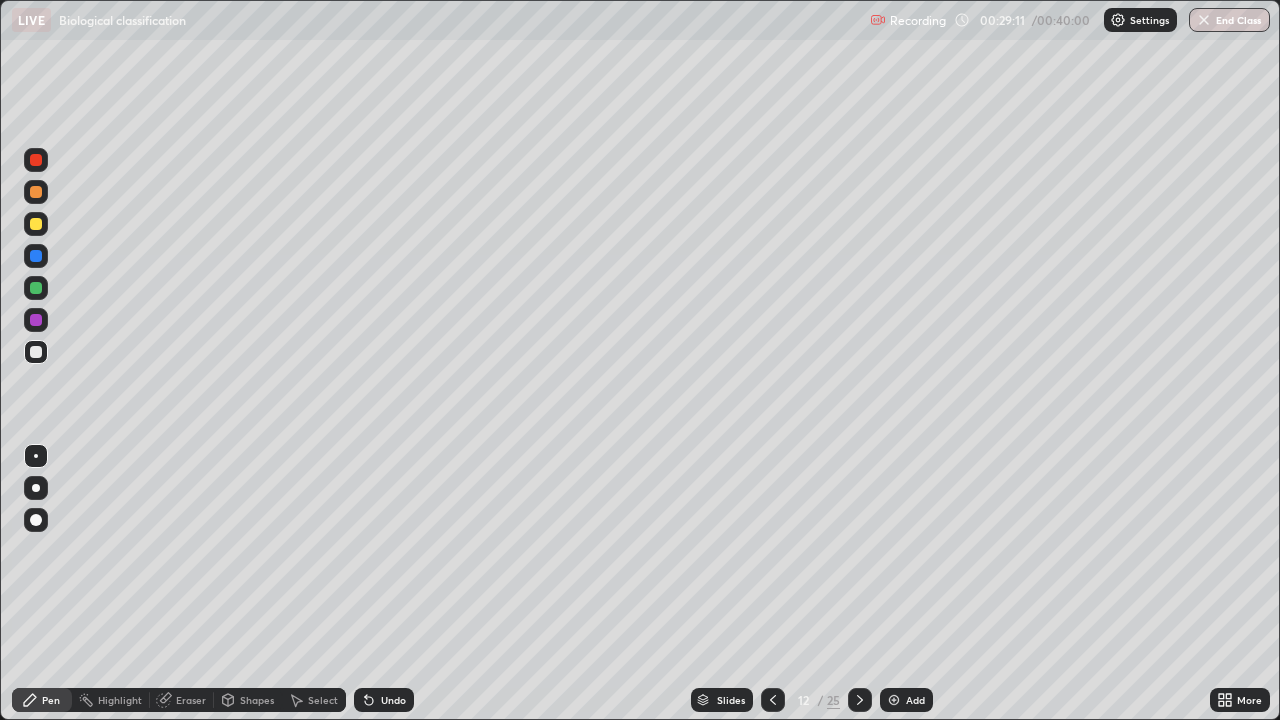 click on "Shapes" at bounding box center (257, 700) 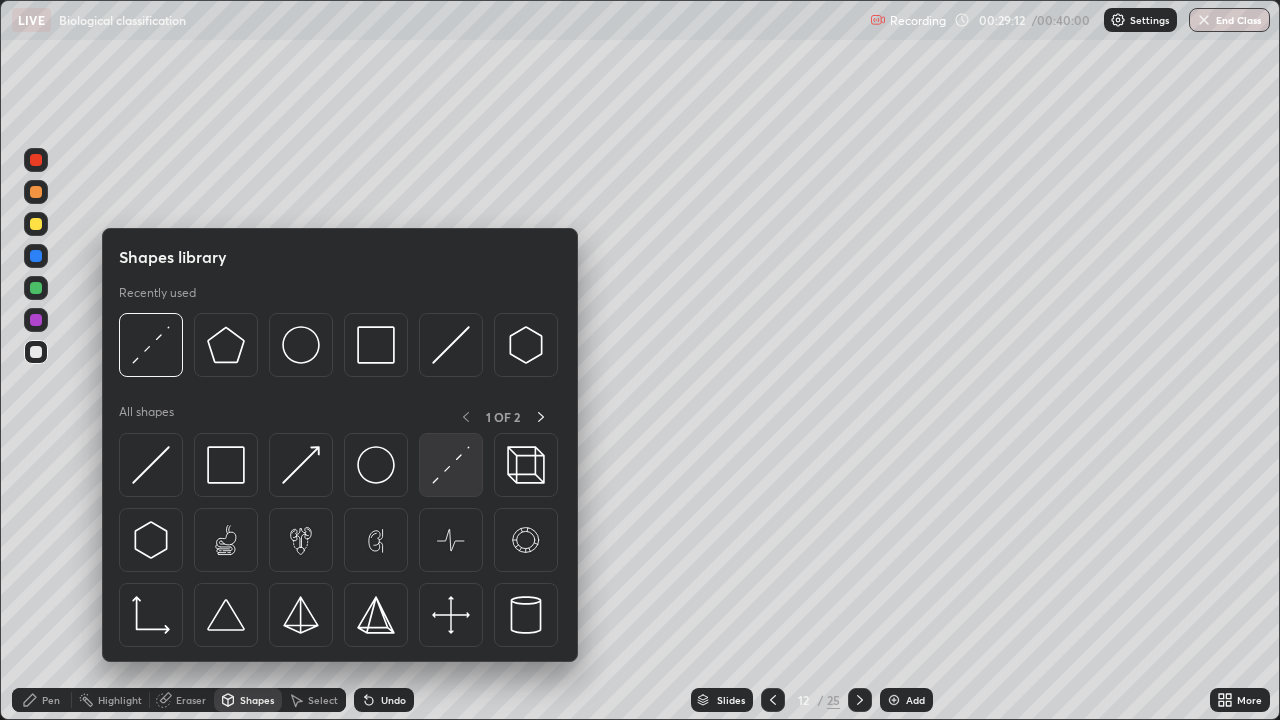 click at bounding box center (451, 465) 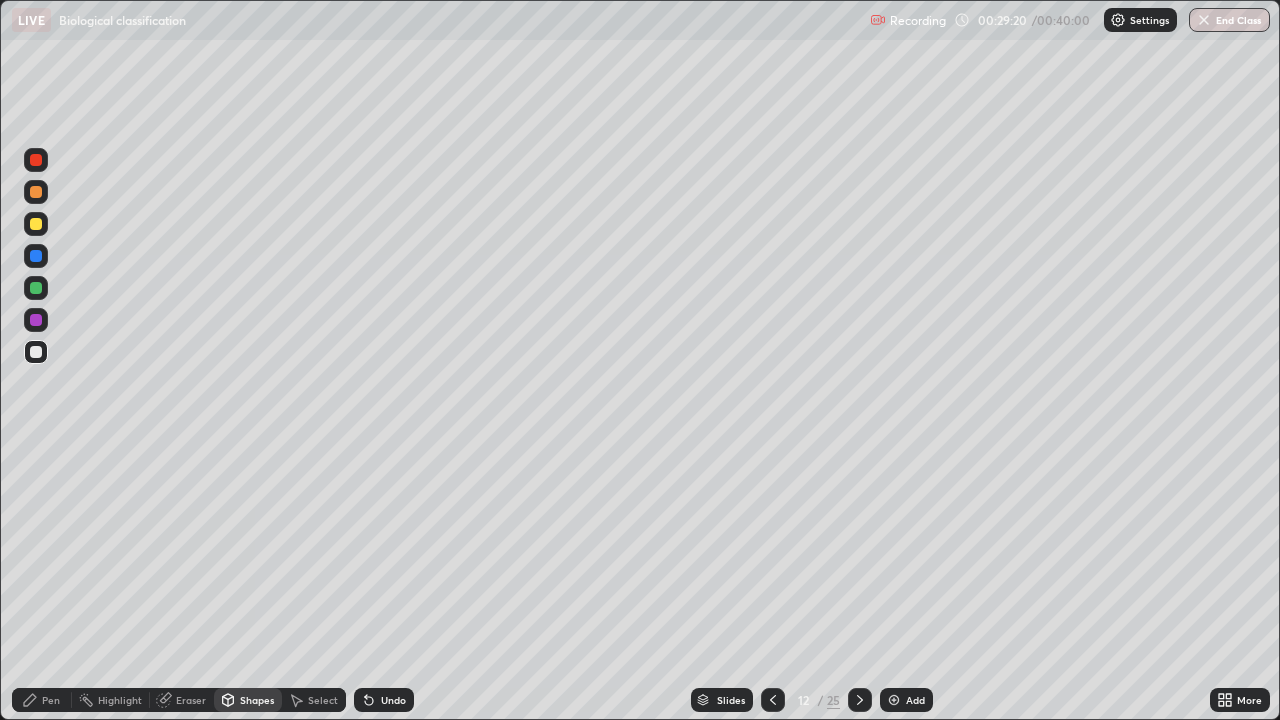 click on "Pen" at bounding box center (51, 700) 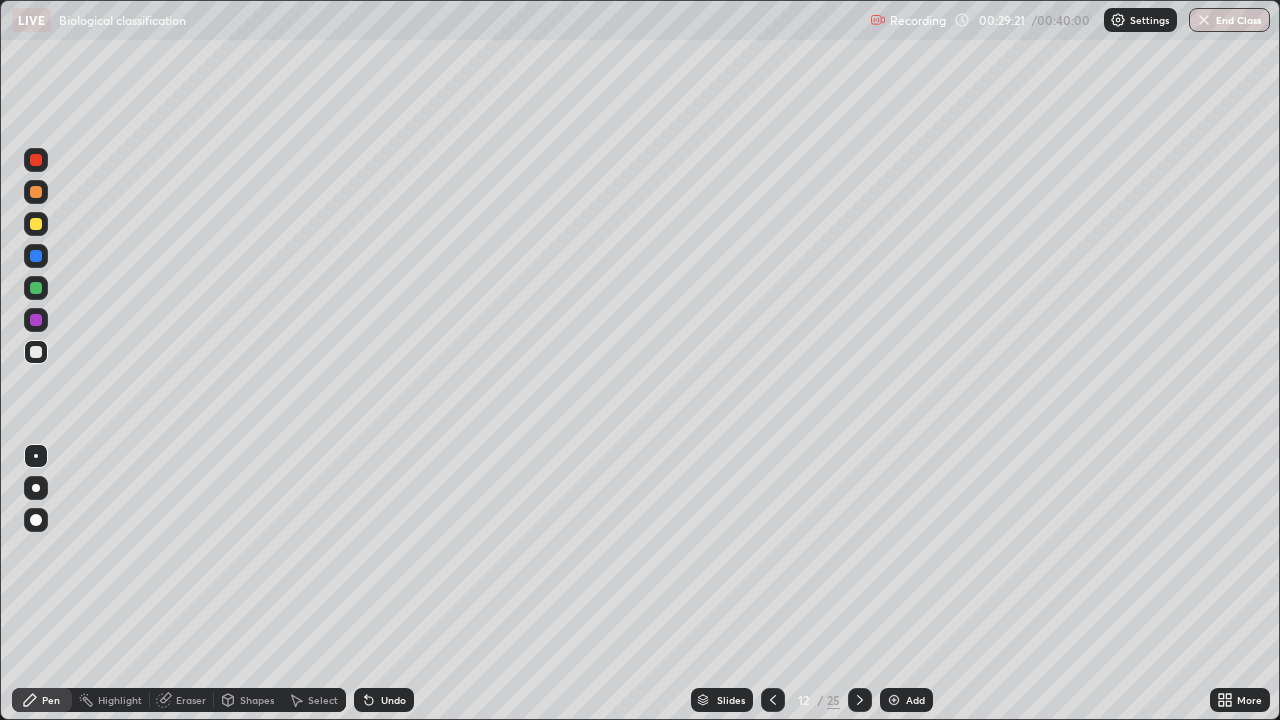 click on "Shapes" at bounding box center [257, 700] 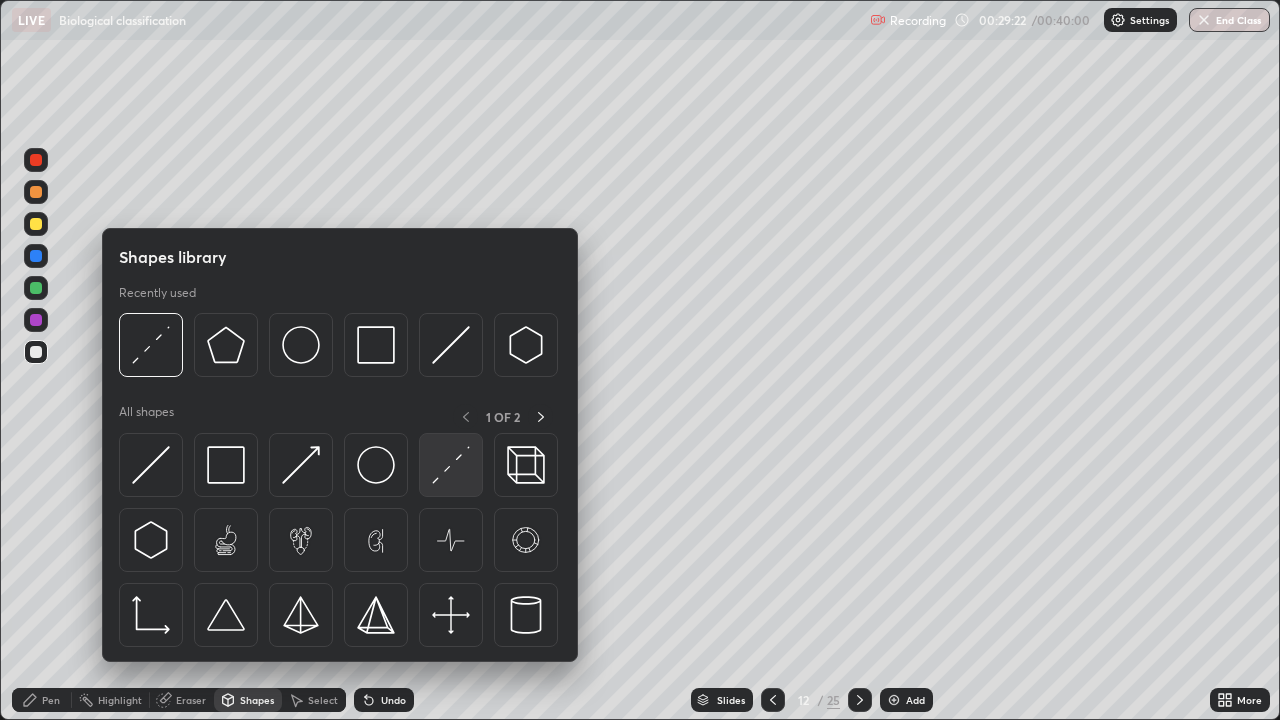 click at bounding box center [451, 465] 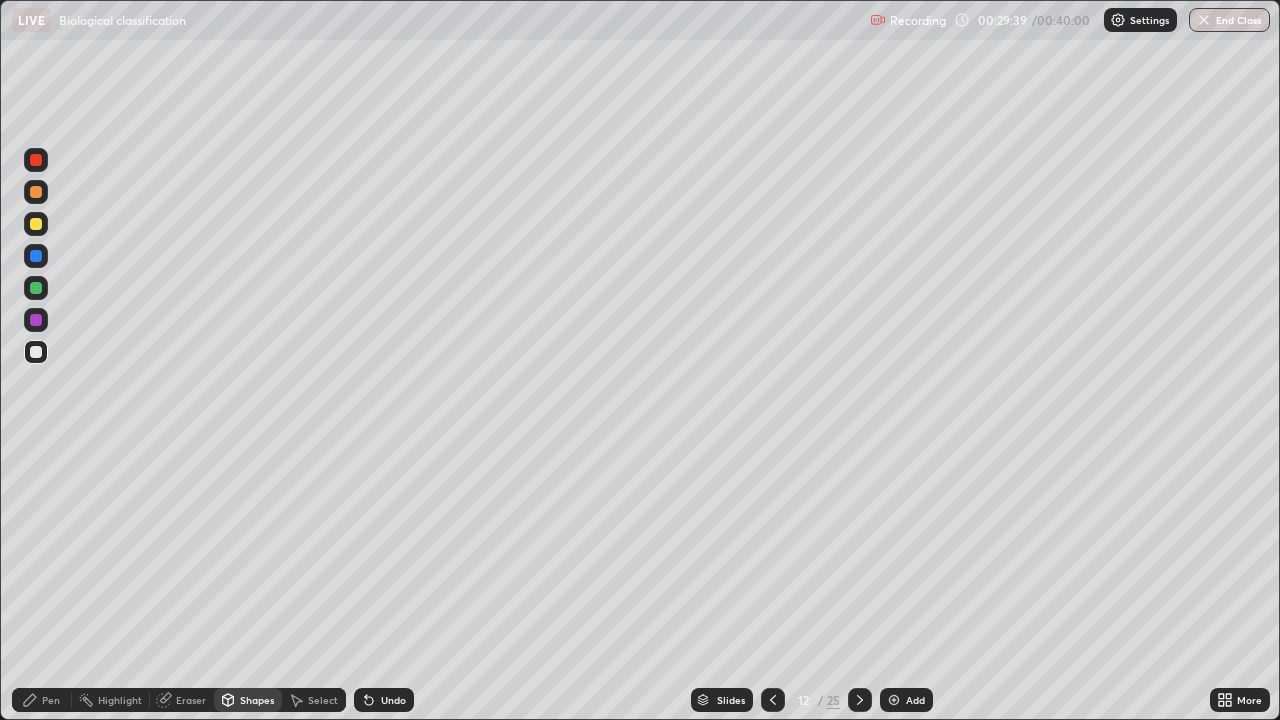 click on "Pen" at bounding box center (51, 700) 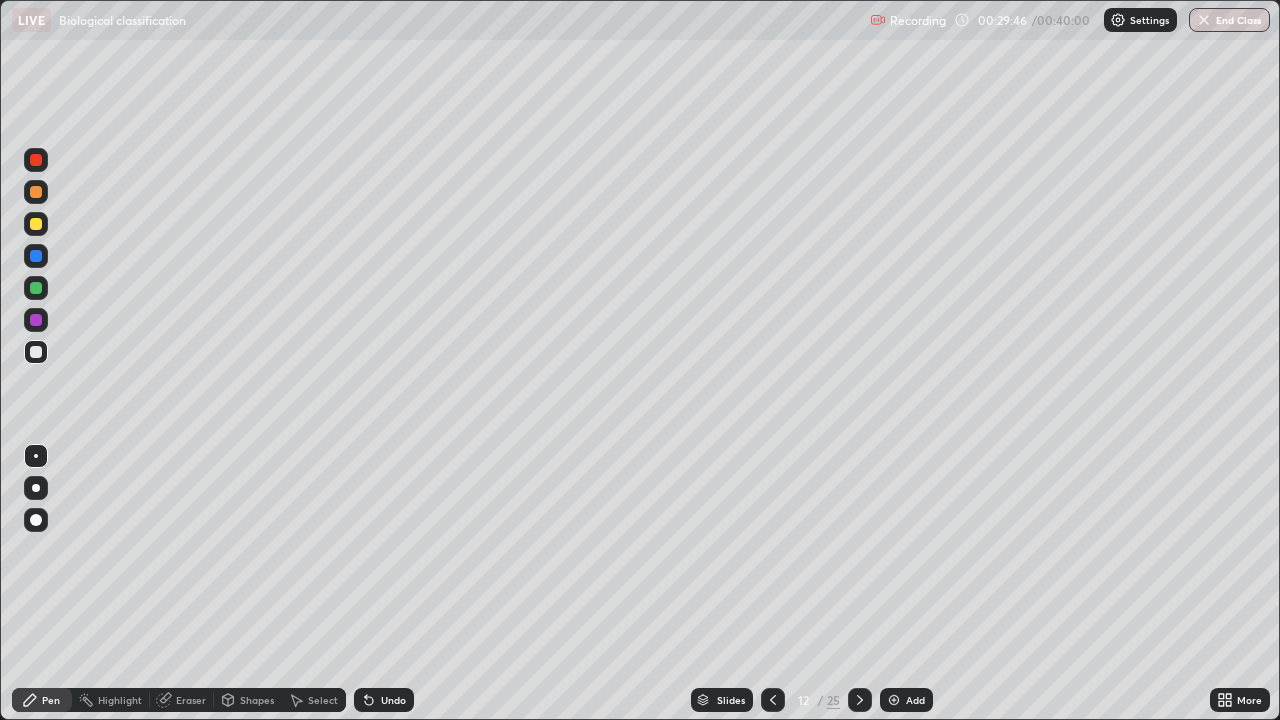 click at bounding box center [36, 160] 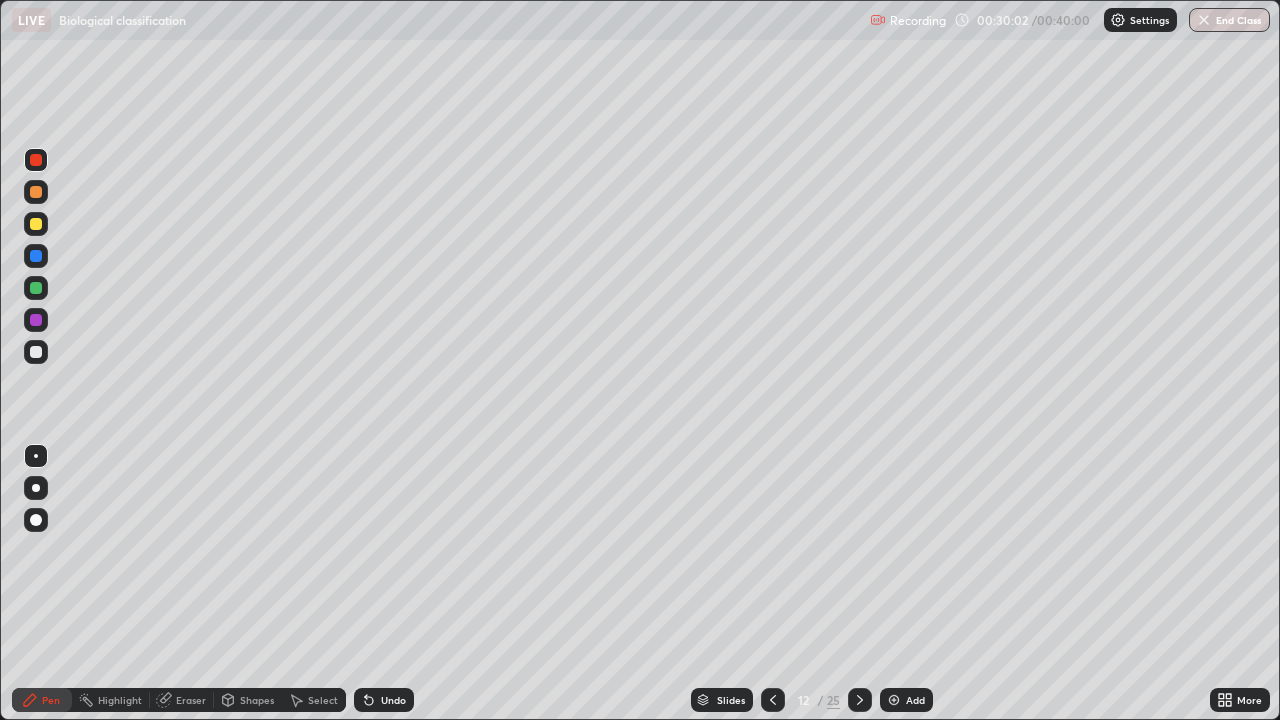 click on "Undo" at bounding box center [384, 700] 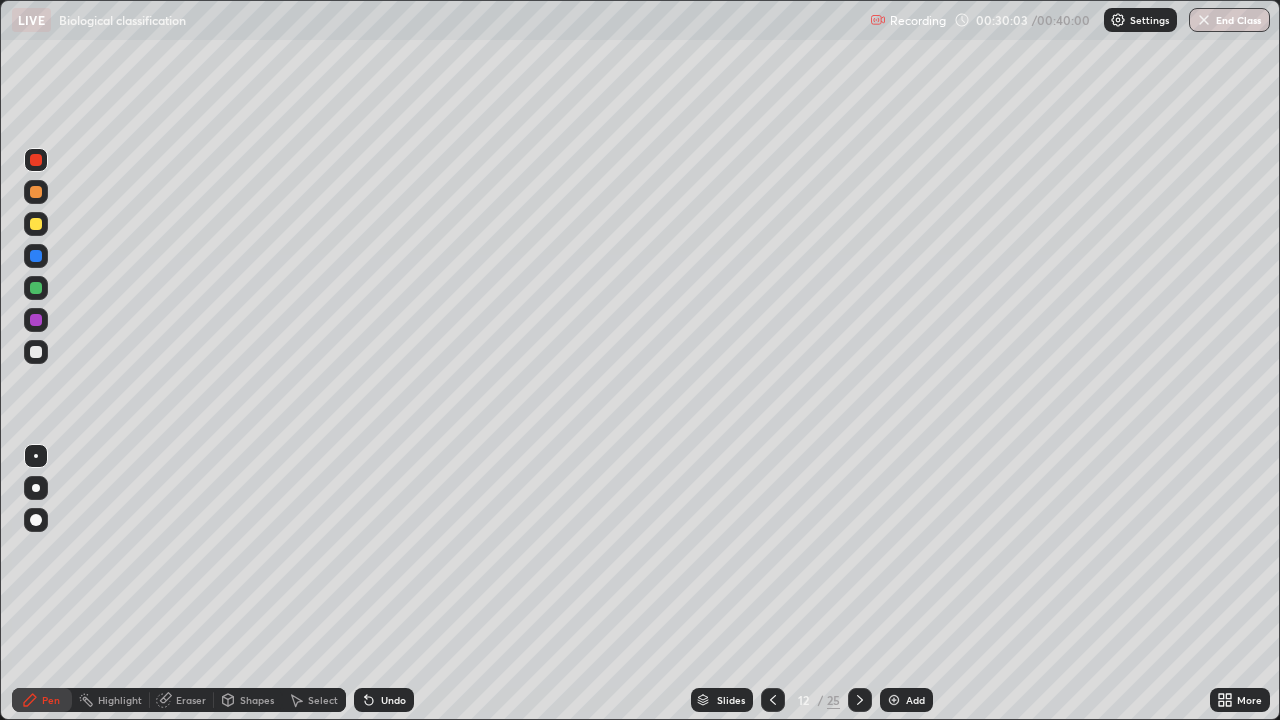 click on "Undo" at bounding box center (384, 700) 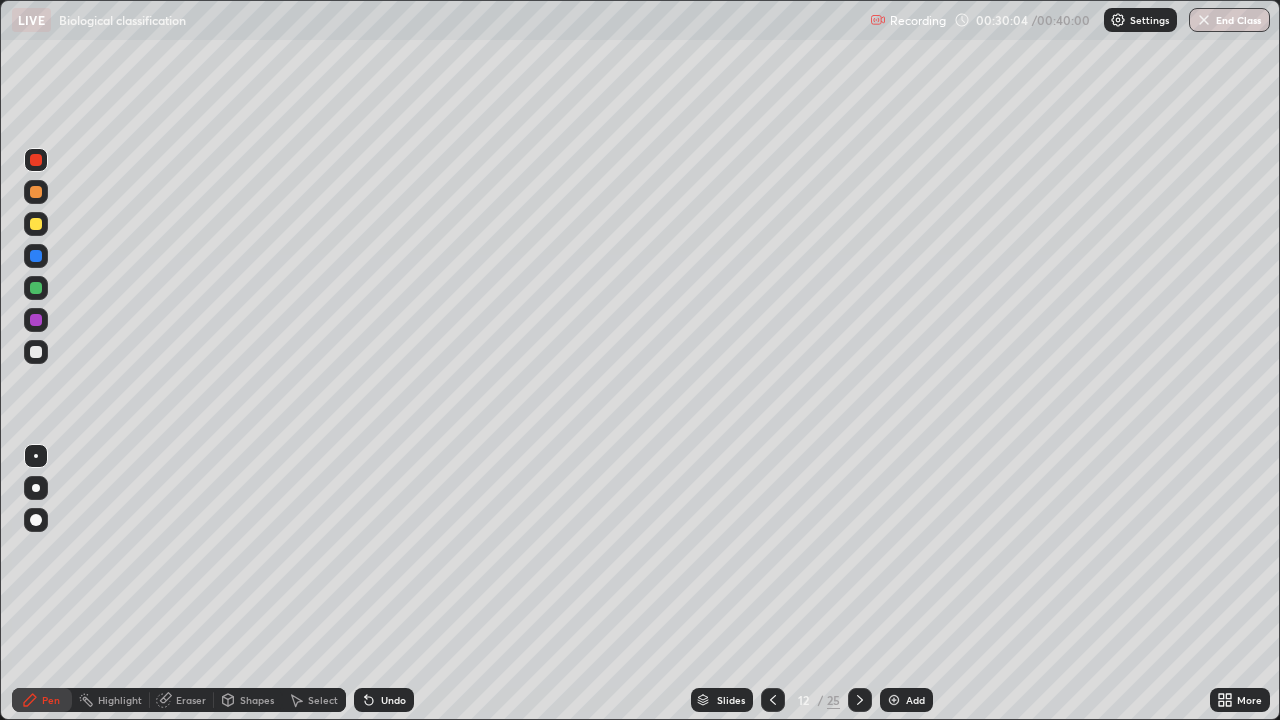 click on "Undo" at bounding box center [384, 700] 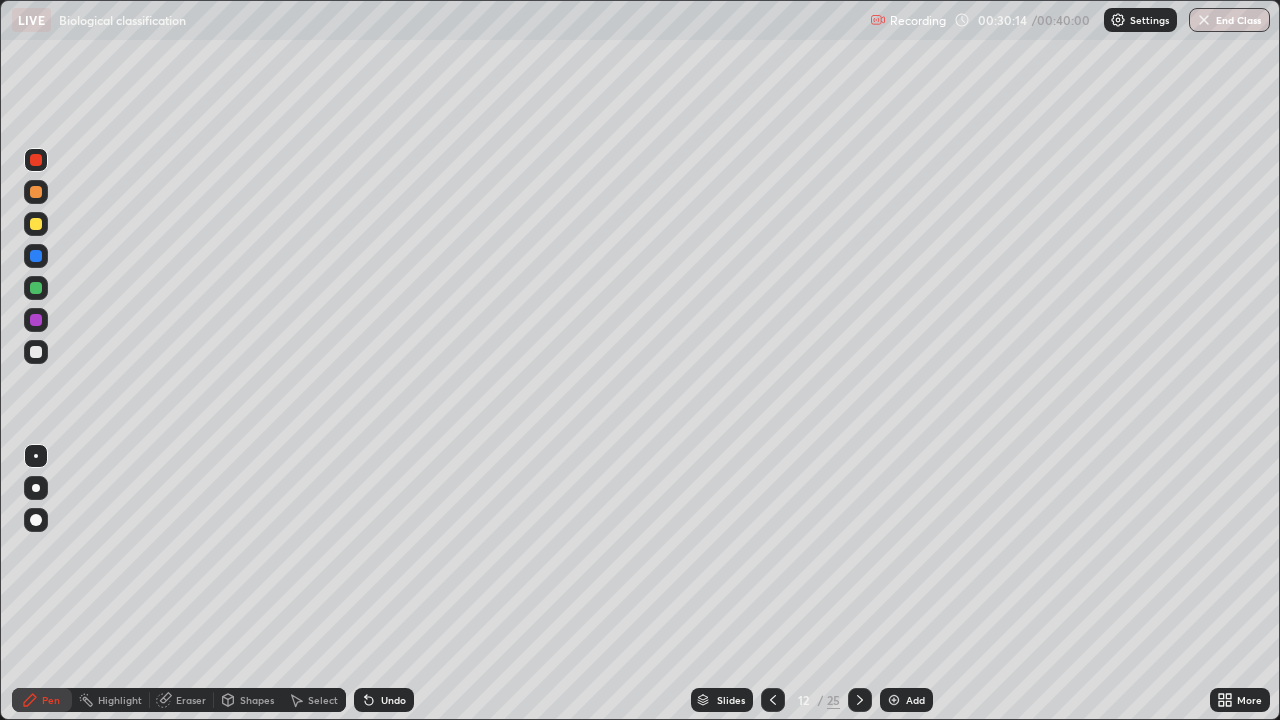 click on "Undo" at bounding box center [393, 700] 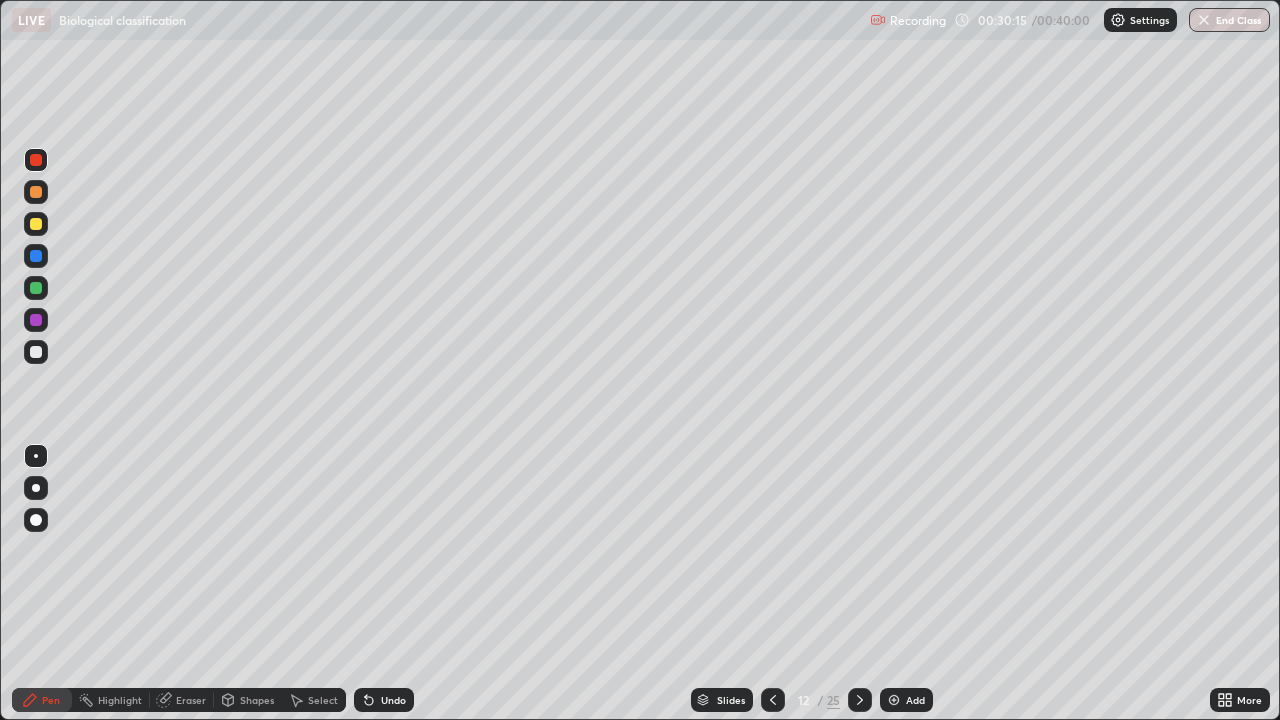 click 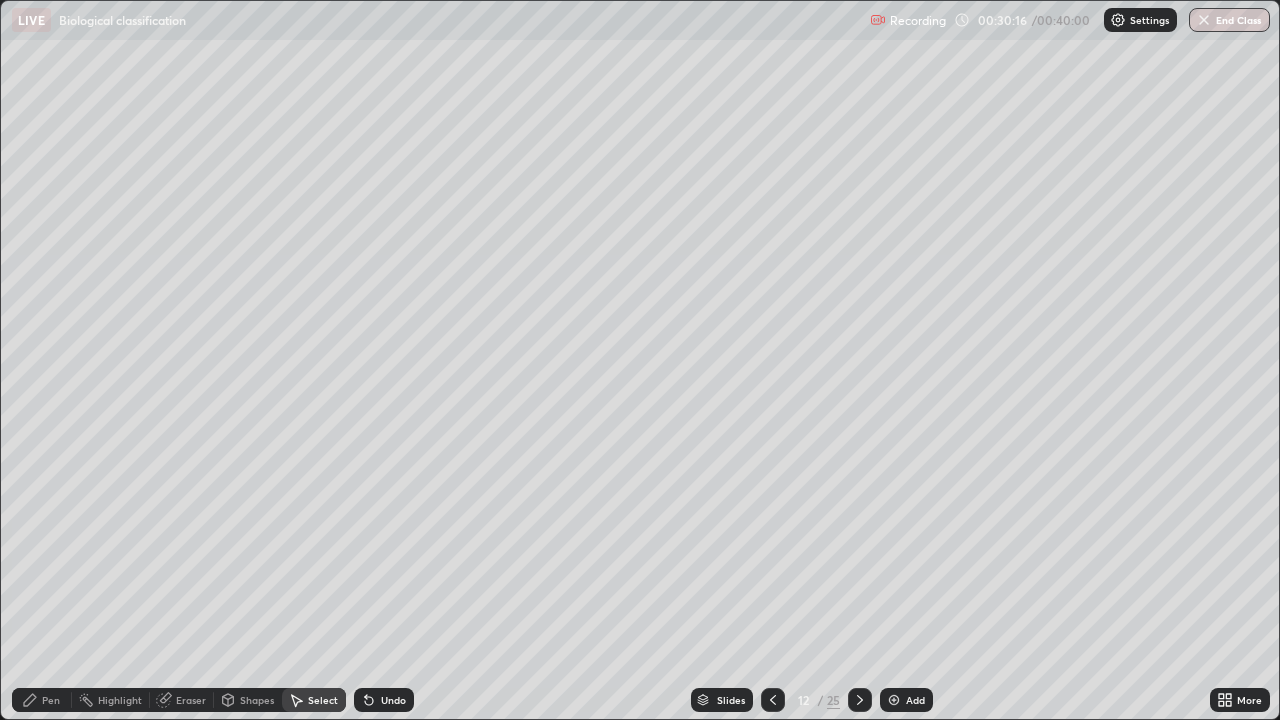 click 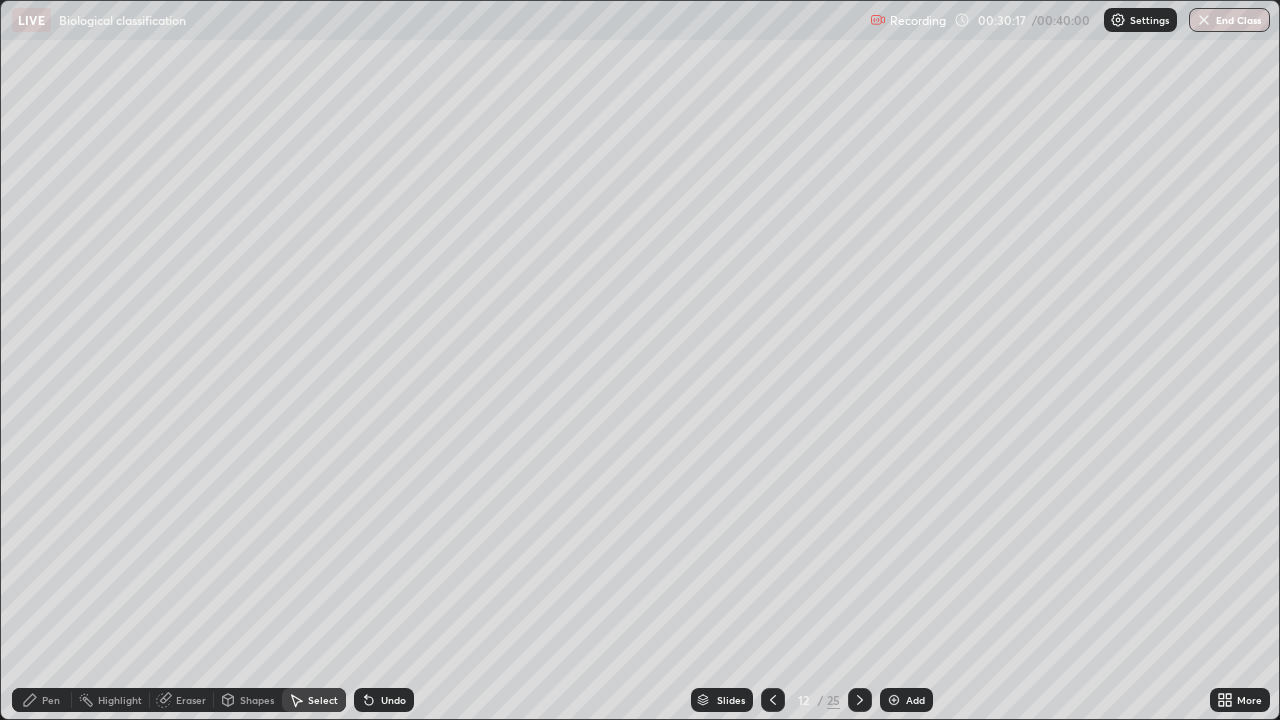 click on "Undo" at bounding box center [393, 700] 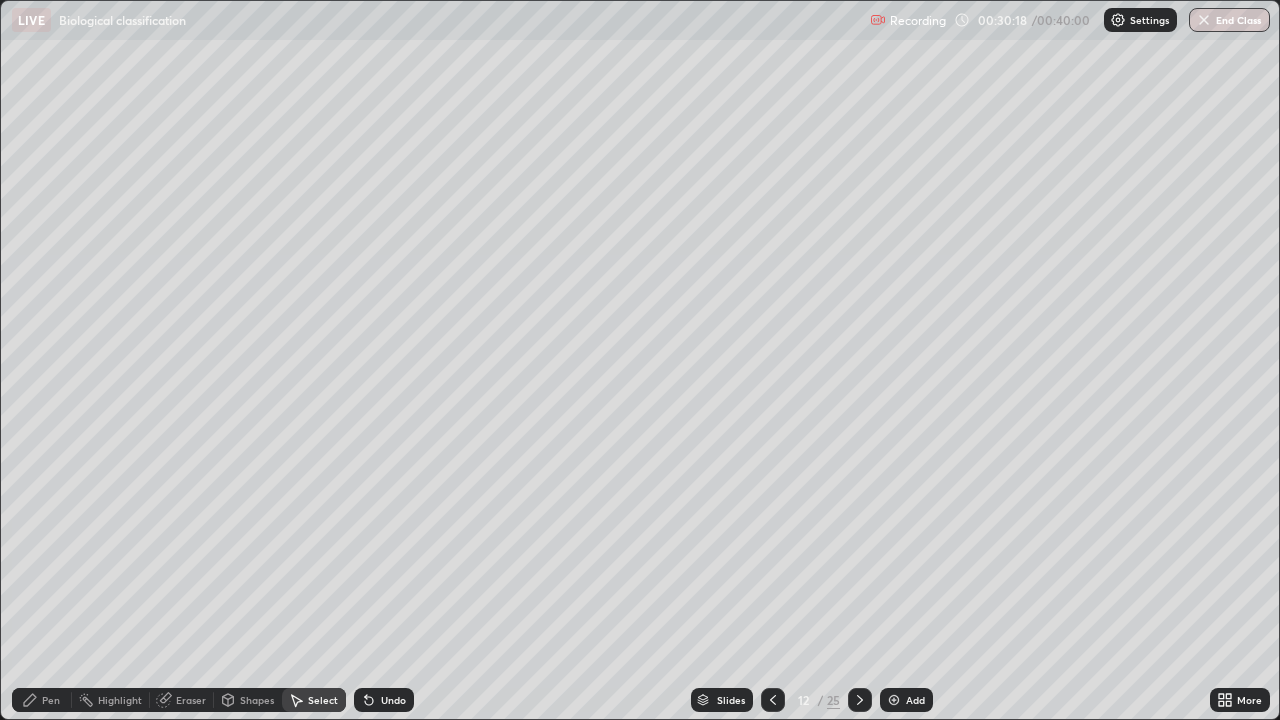 click on "Undo" at bounding box center (393, 700) 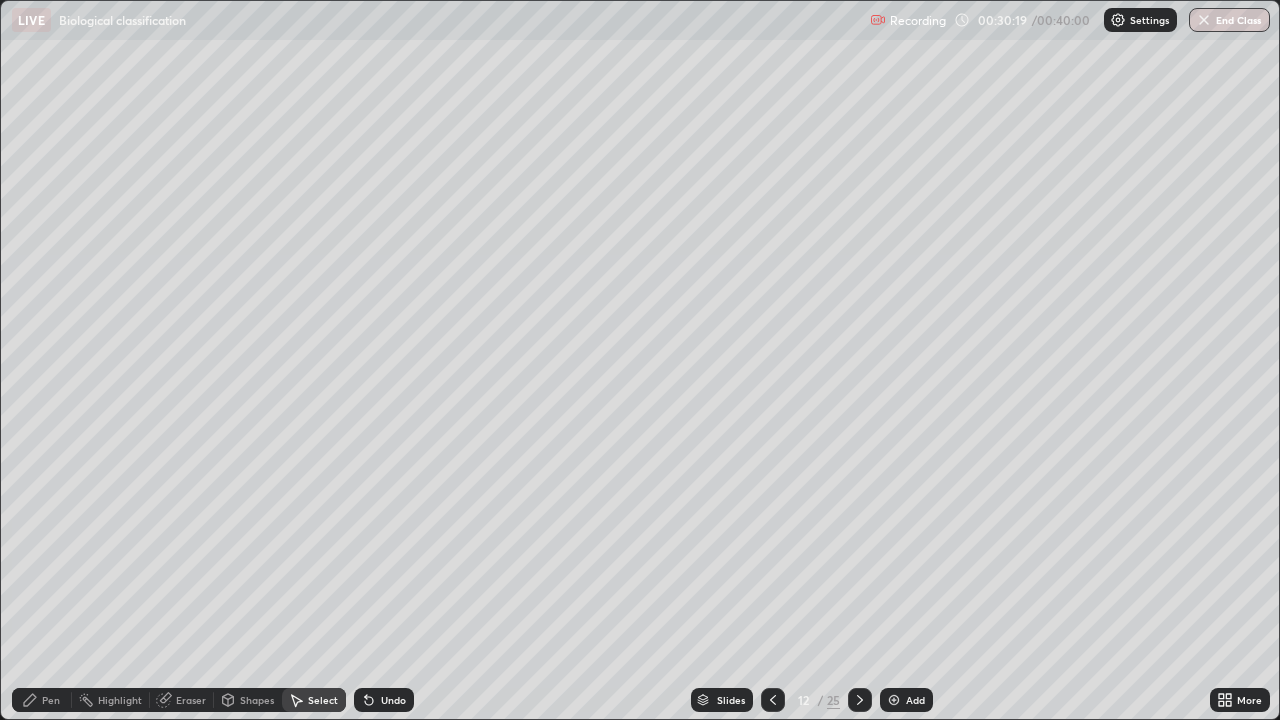click on "Undo" at bounding box center [393, 700] 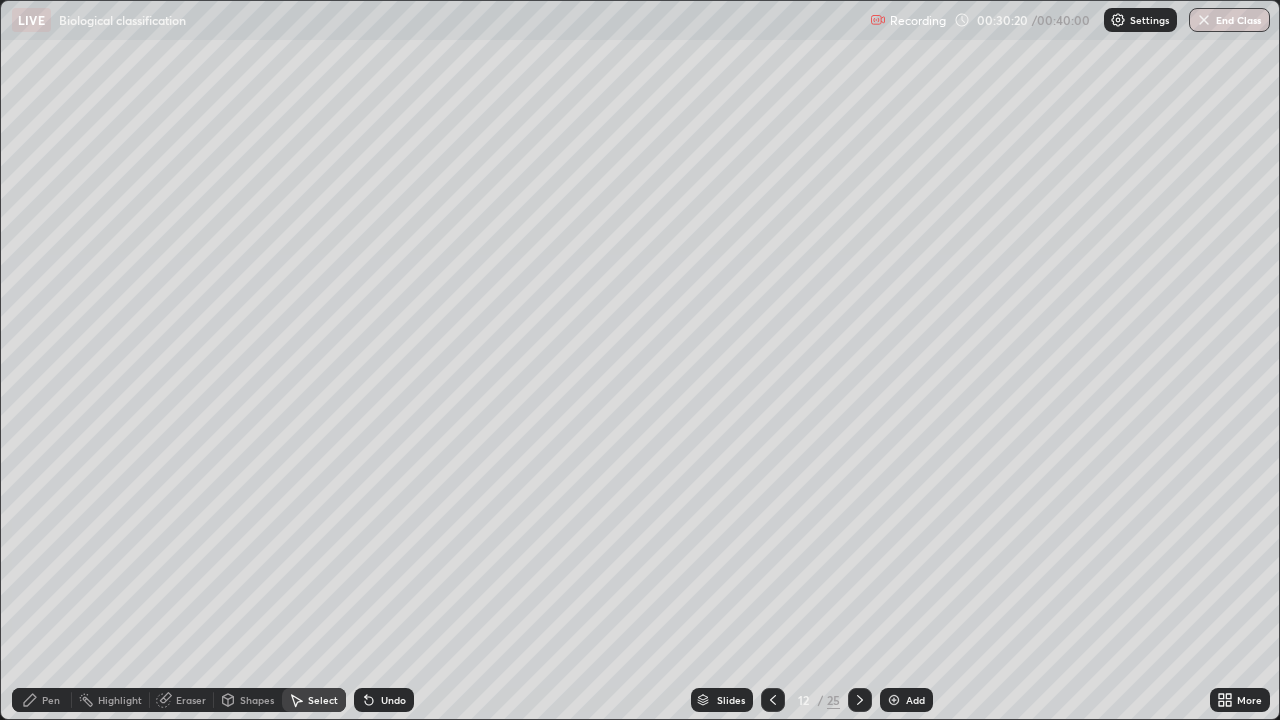 click on "Undo" at bounding box center [393, 700] 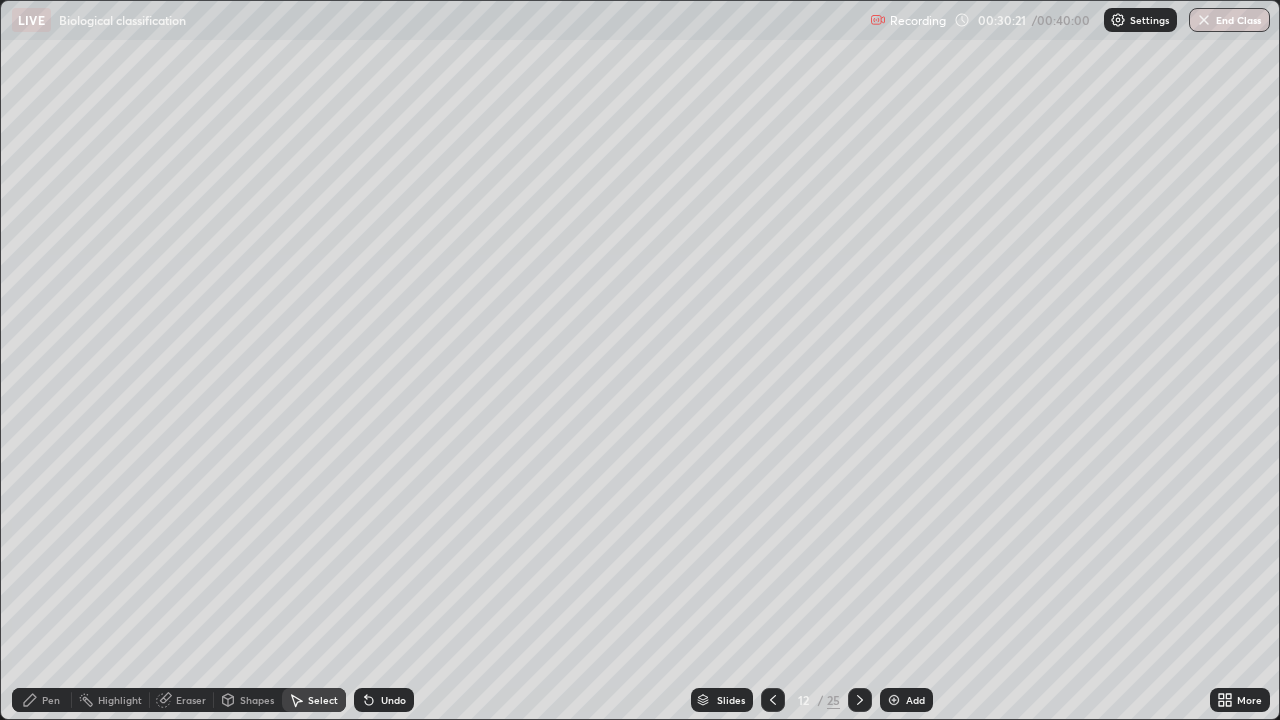 click on "Pen" at bounding box center (51, 700) 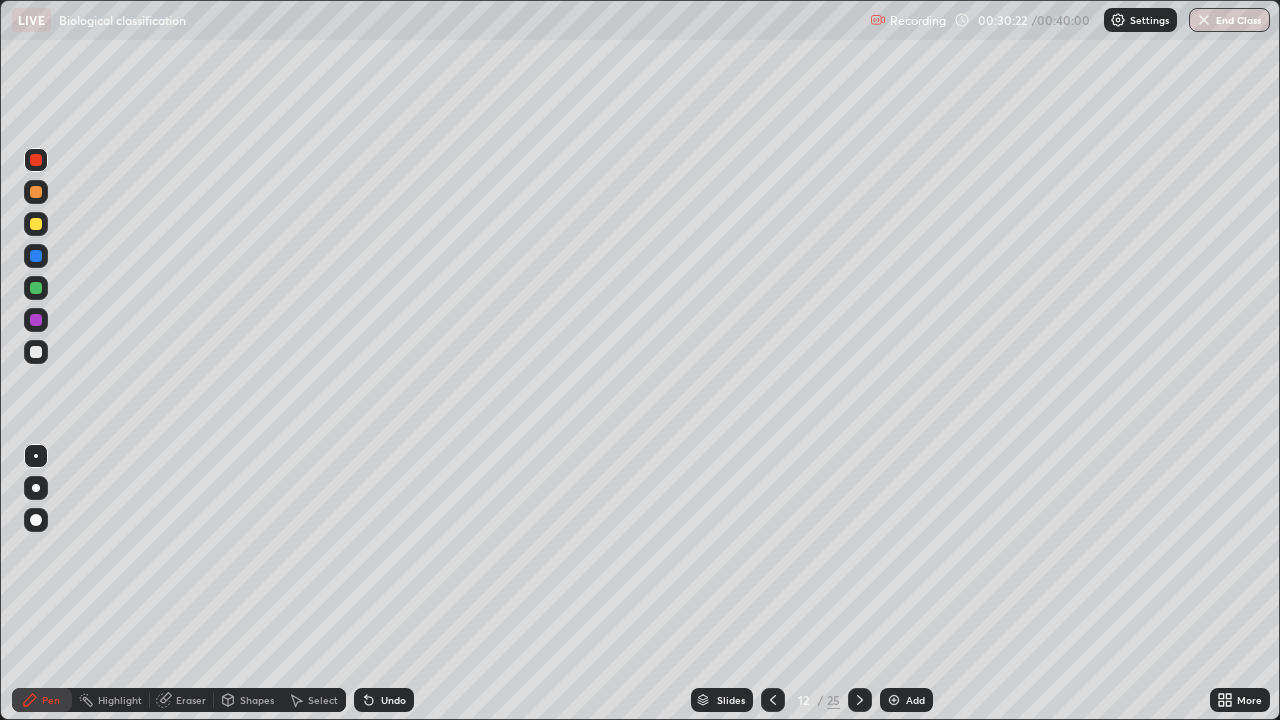 click at bounding box center (36, 320) 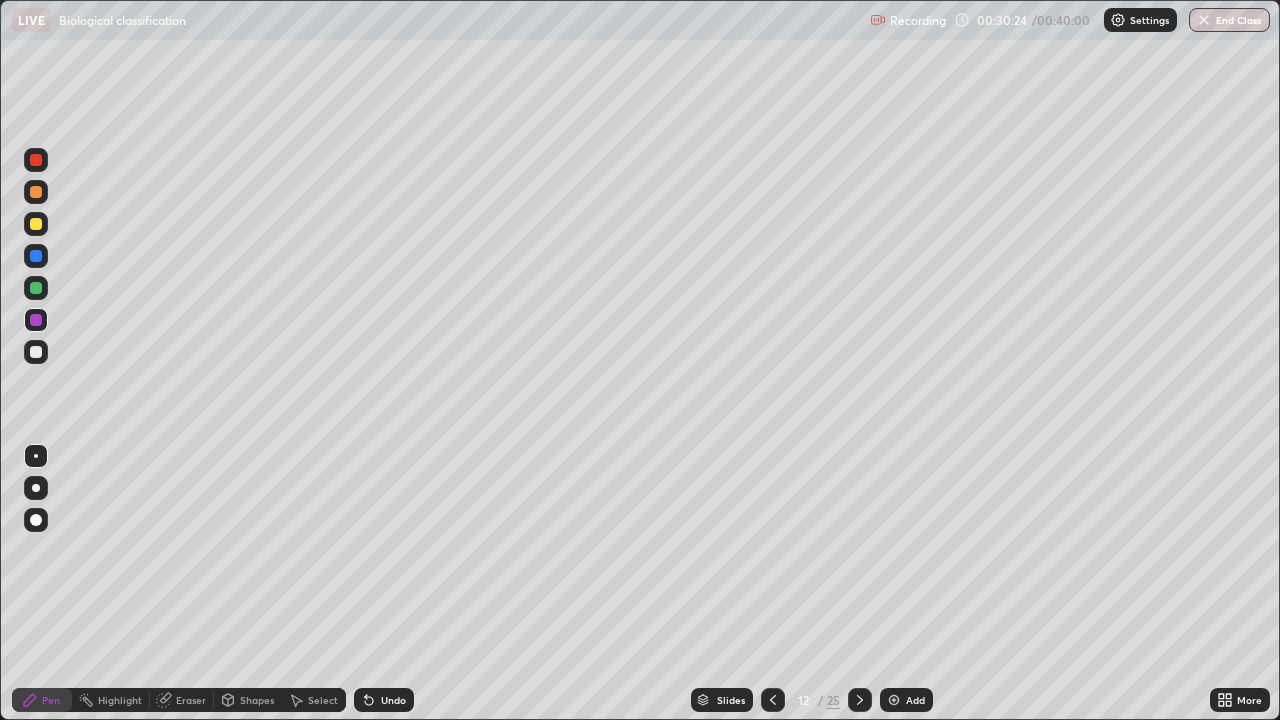 click at bounding box center (36, 352) 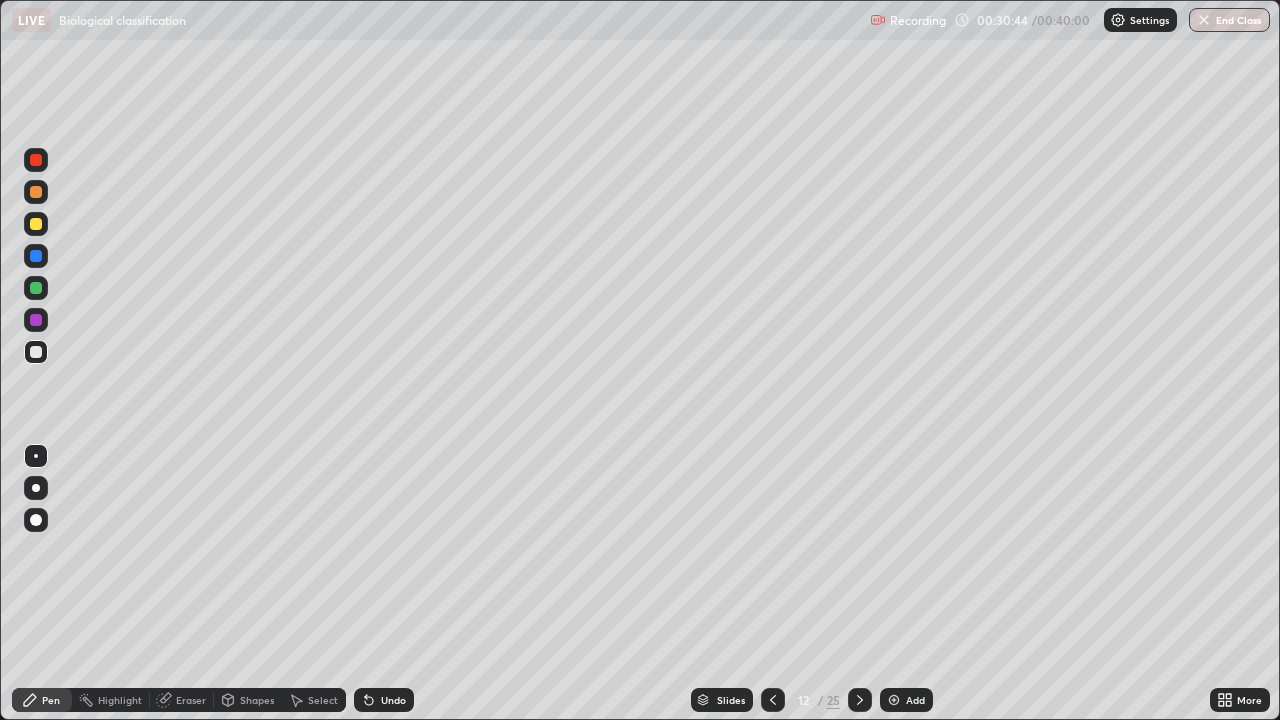 click on "Undo" at bounding box center [384, 700] 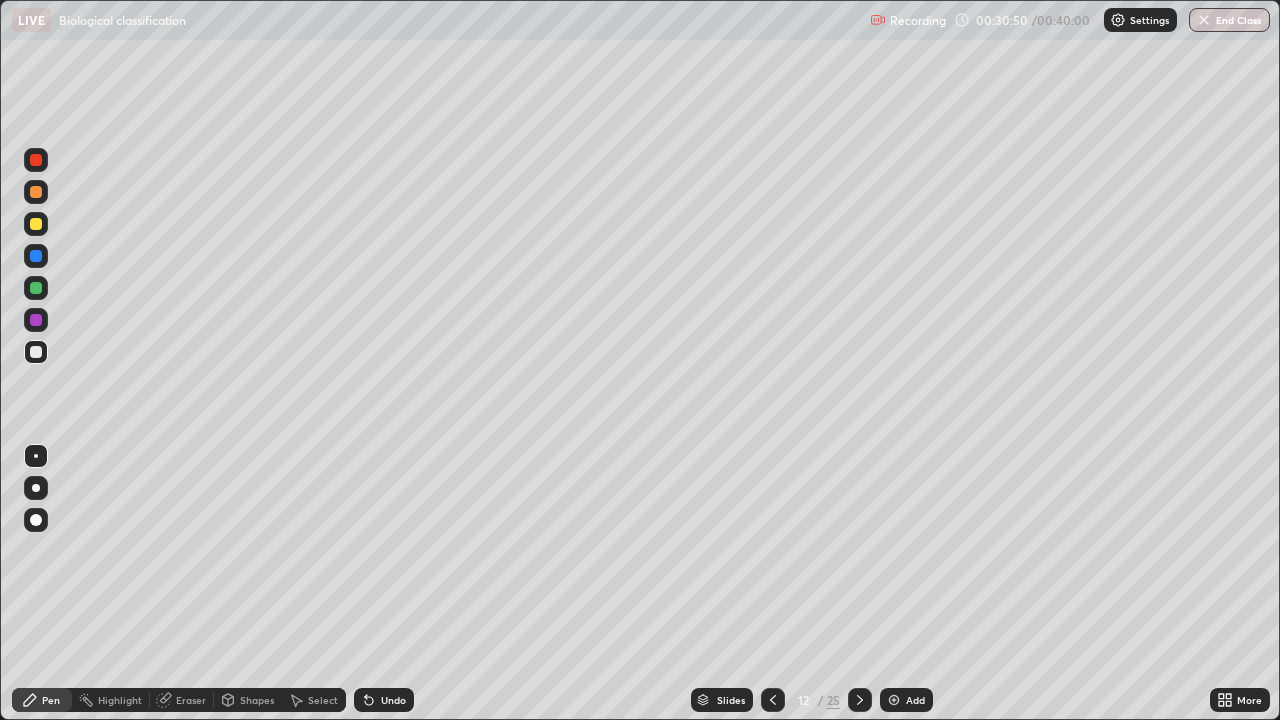click at bounding box center (36, 288) 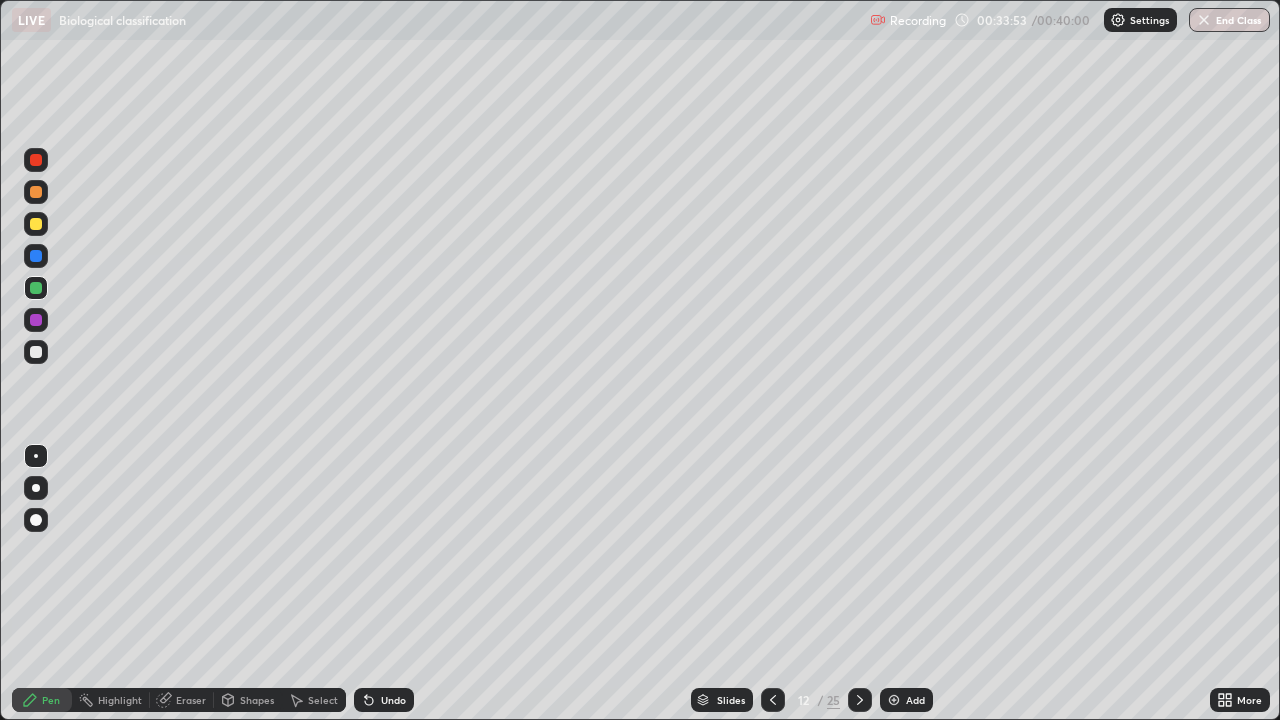 click at bounding box center [36, 352] 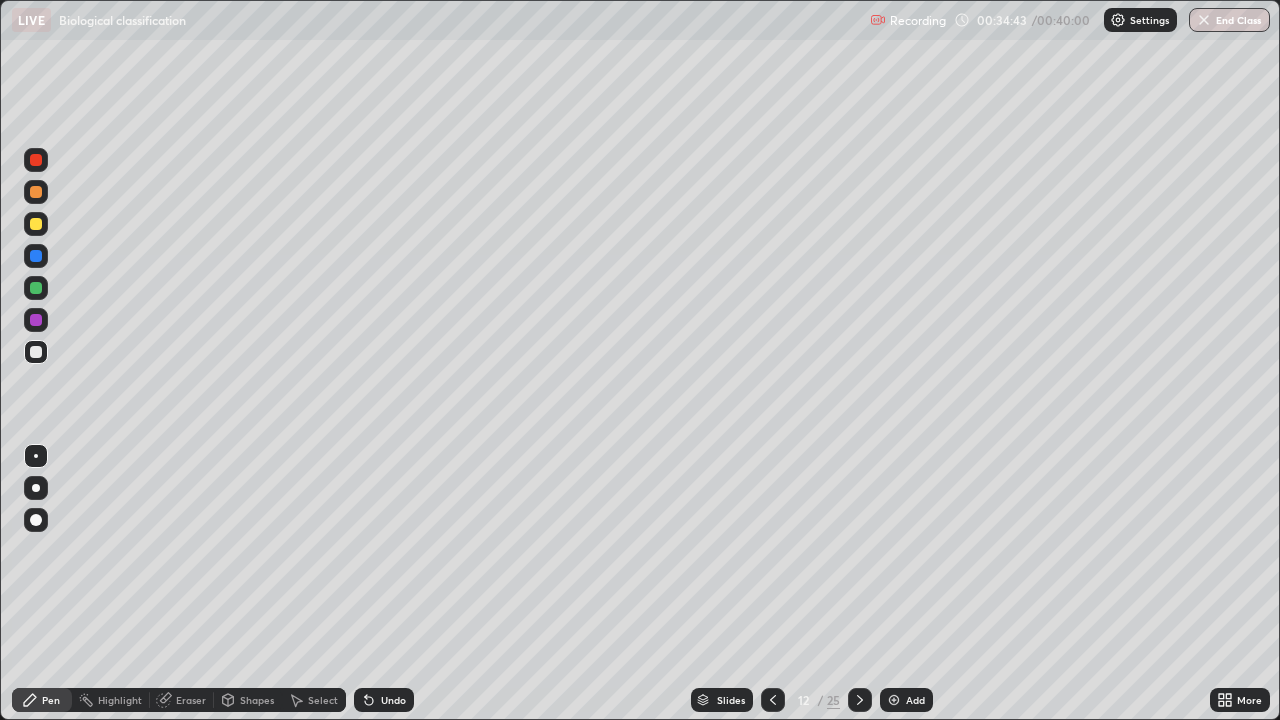 click at bounding box center (36, 288) 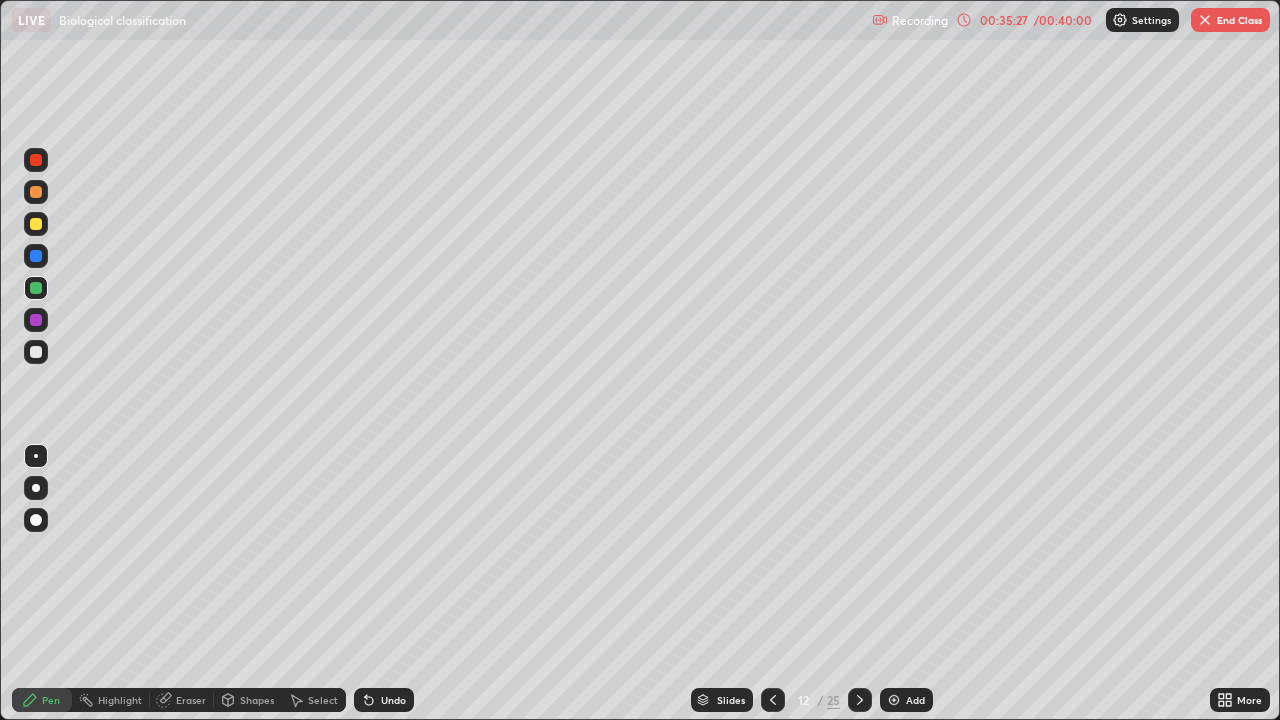 click 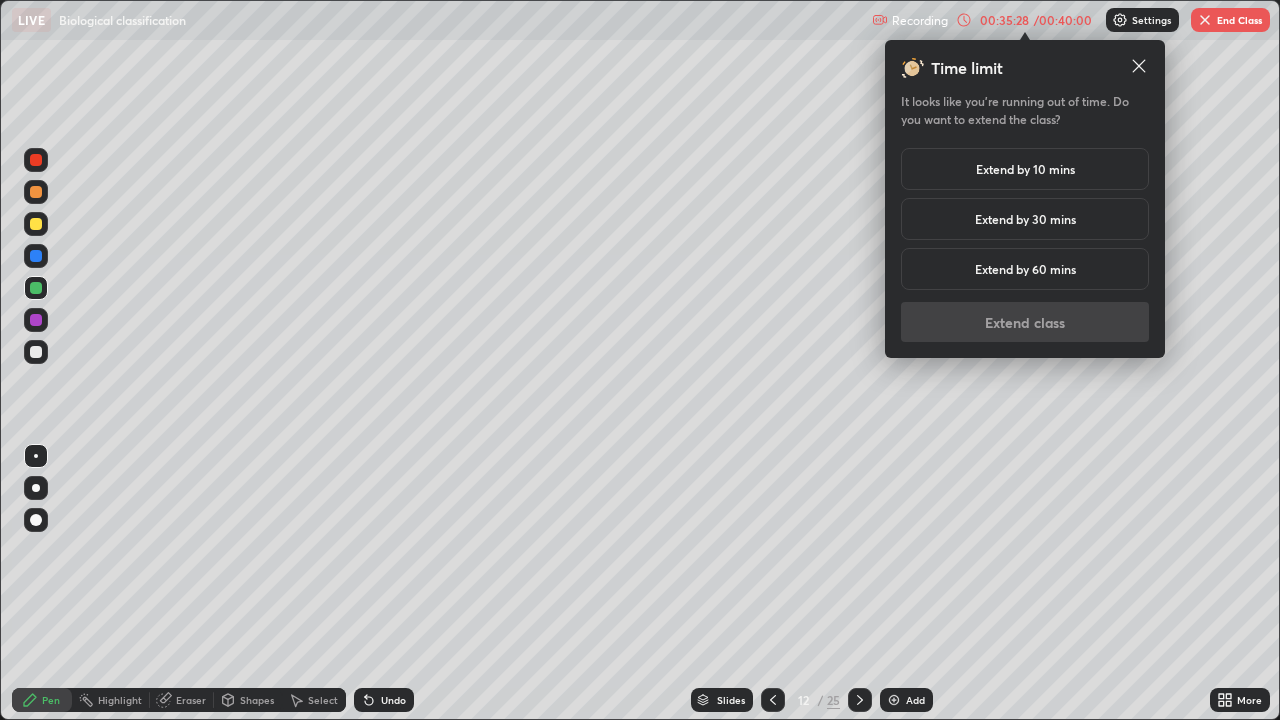 click on "Extend by 10 mins" at bounding box center (1025, 169) 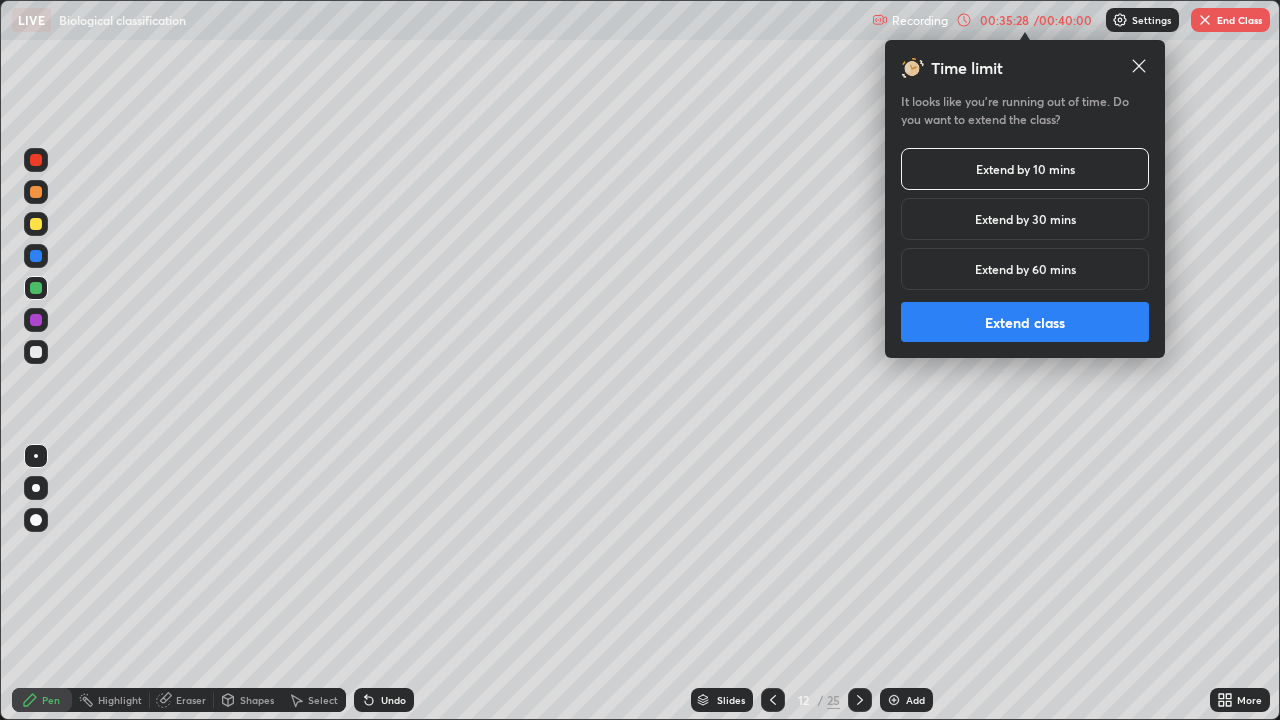 click on "Extend class" at bounding box center (1025, 322) 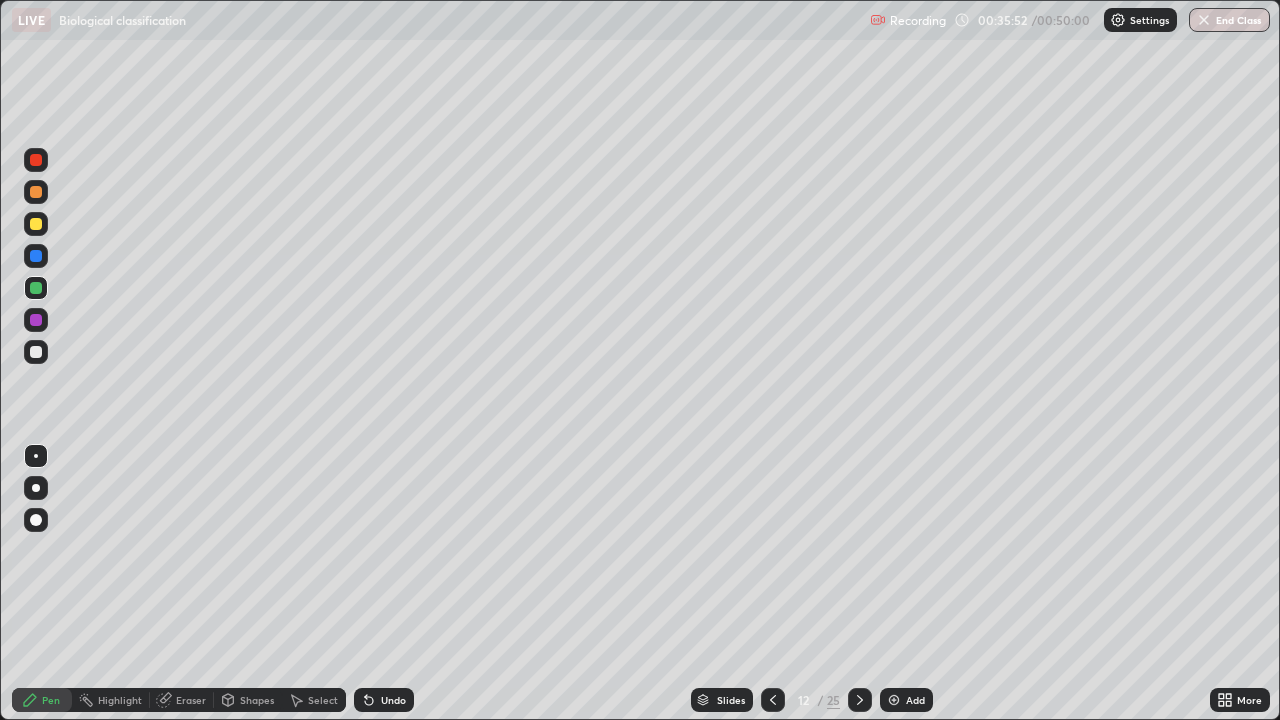 click on "Undo" at bounding box center (384, 700) 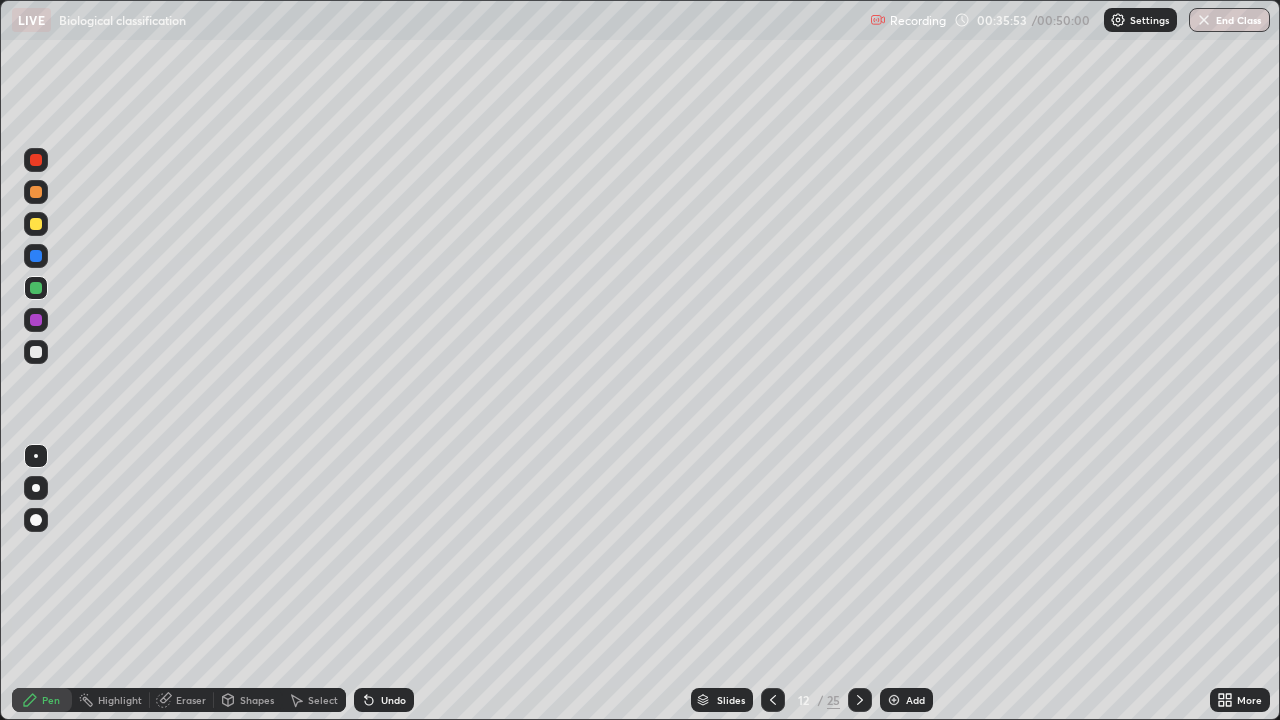 click on "Undo" at bounding box center [384, 700] 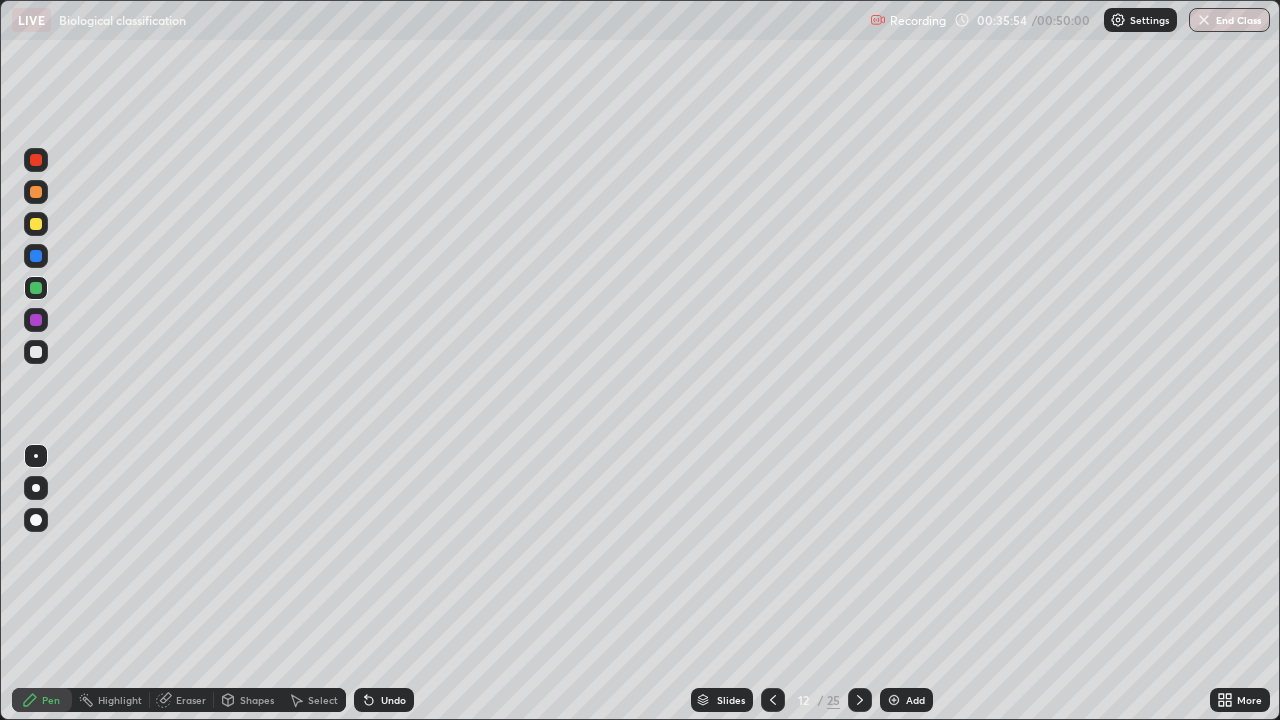 click on "Undo" at bounding box center (384, 700) 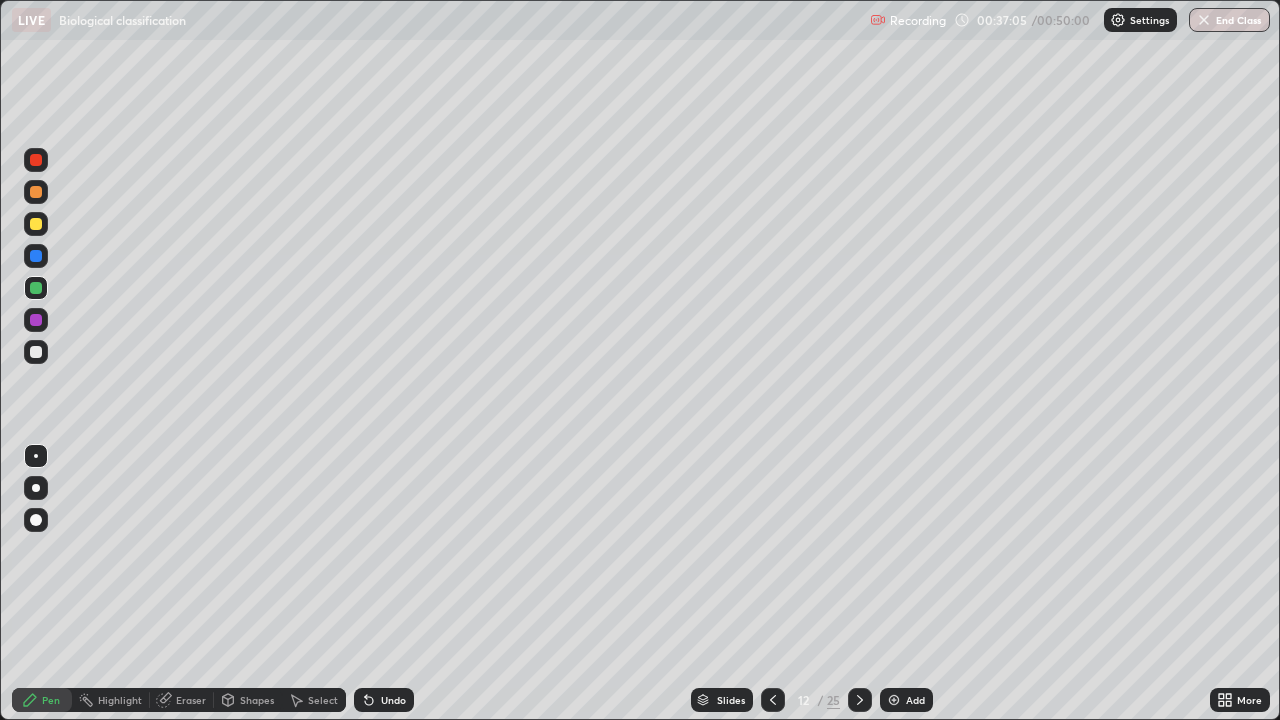 click on "Shapes" at bounding box center [257, 700] 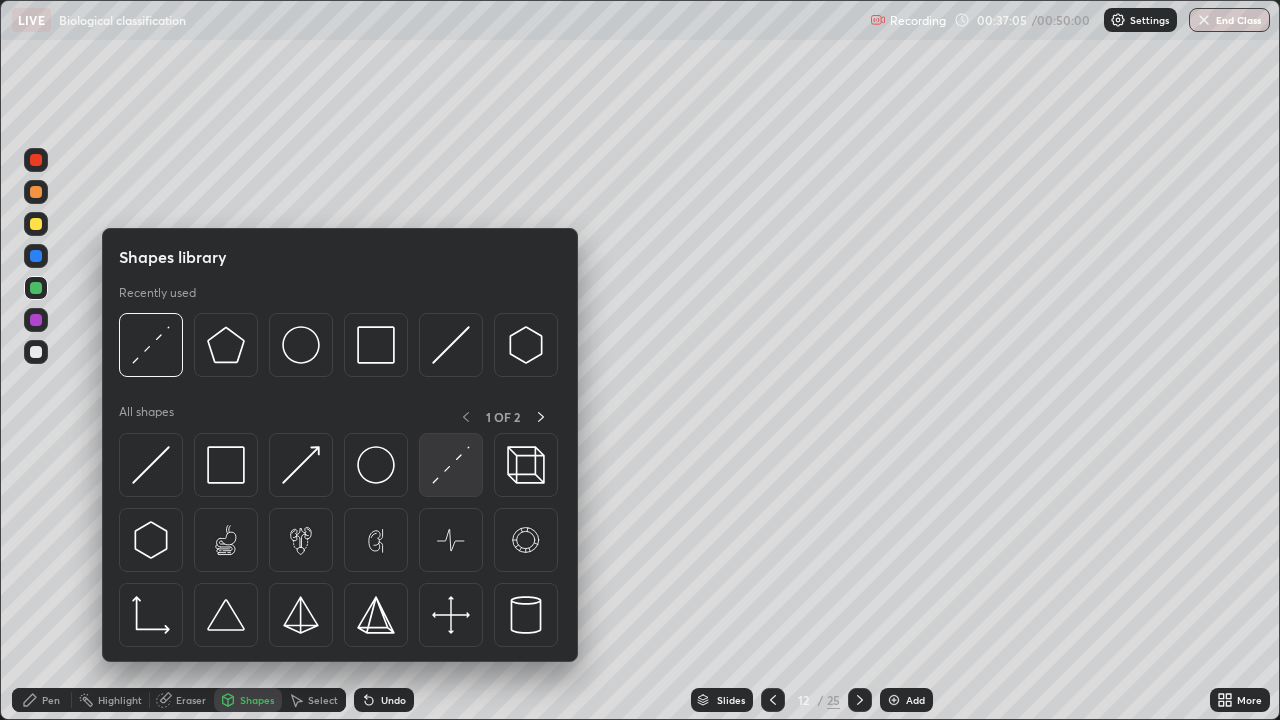 click at bounding box center [451, 465] 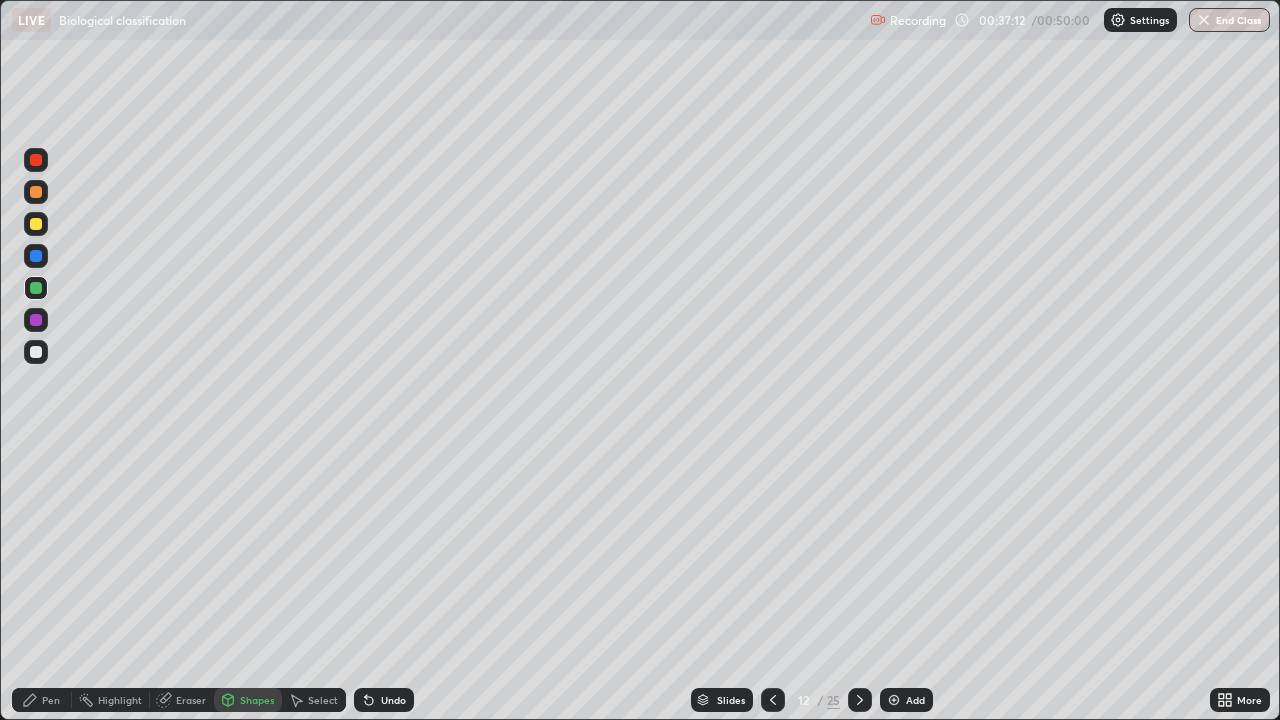 click at bounding box center (36, 288) 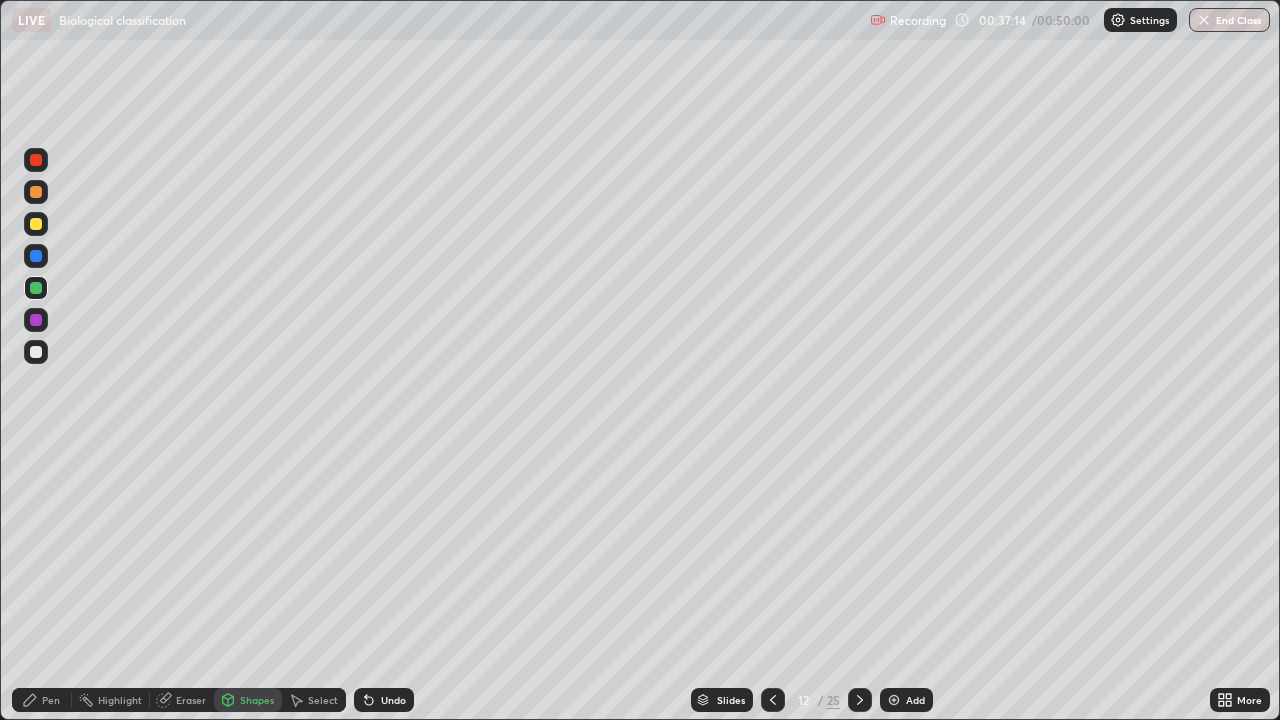 click on "Pen" at bounding box center (51, 700) 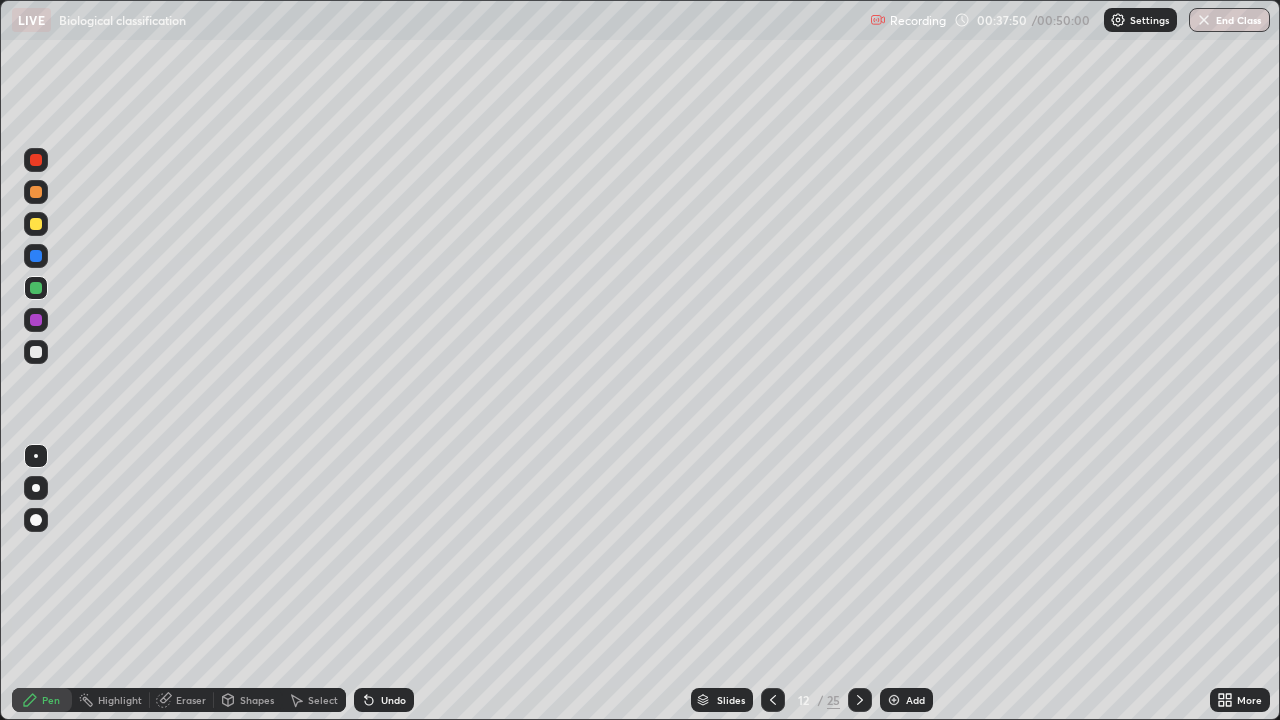 click on "Undo" at bounding box center [393, 700] 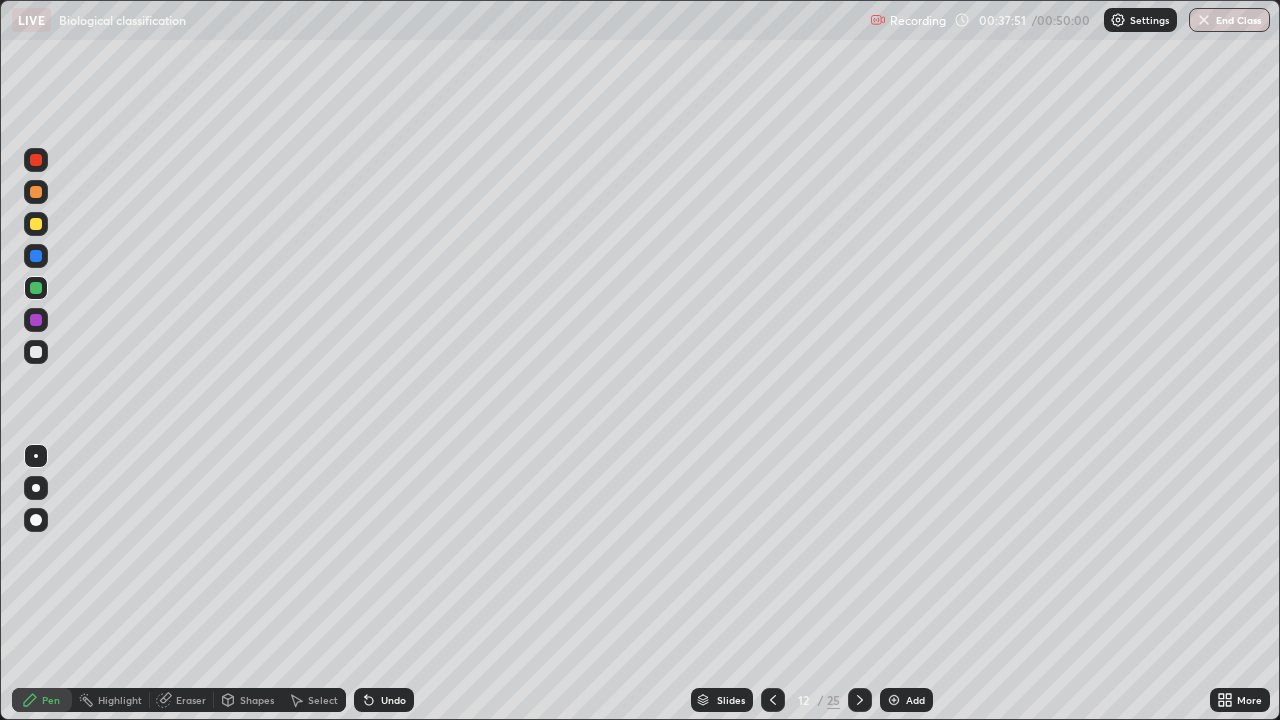 click on "Undo" at bounding box center [384, 700] 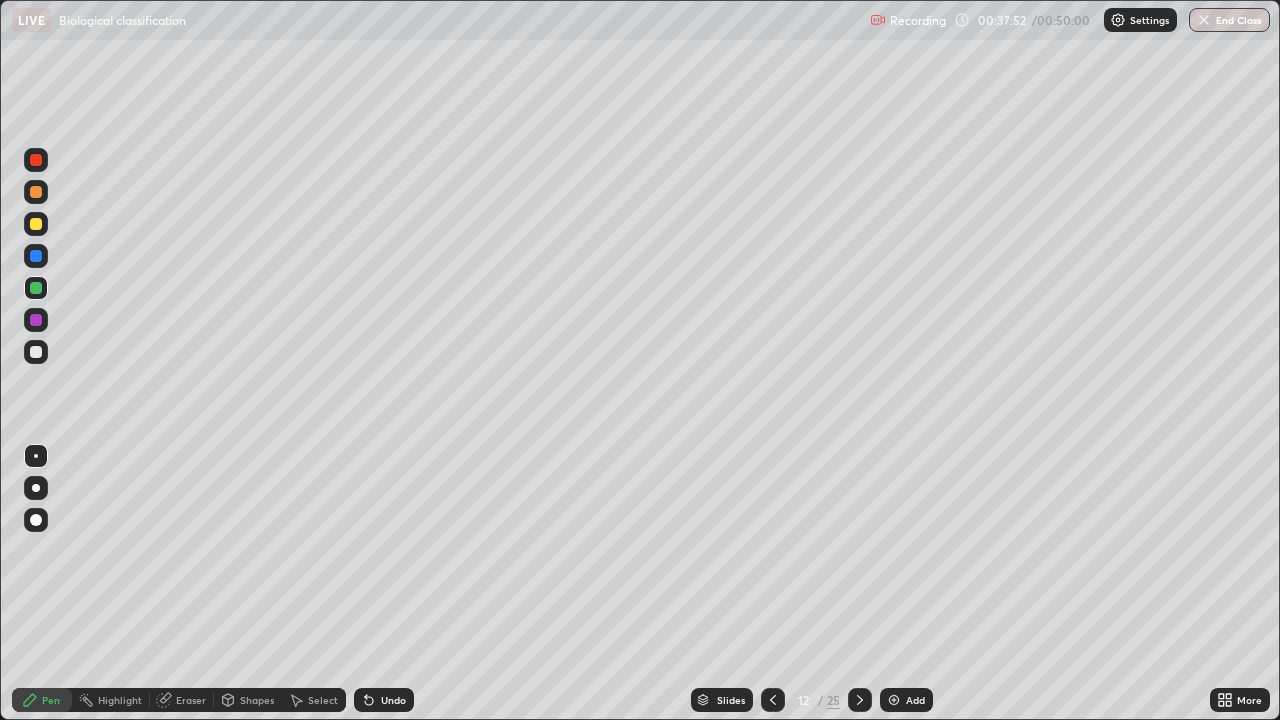 click on "Undo" at bounding box center [393, 700] 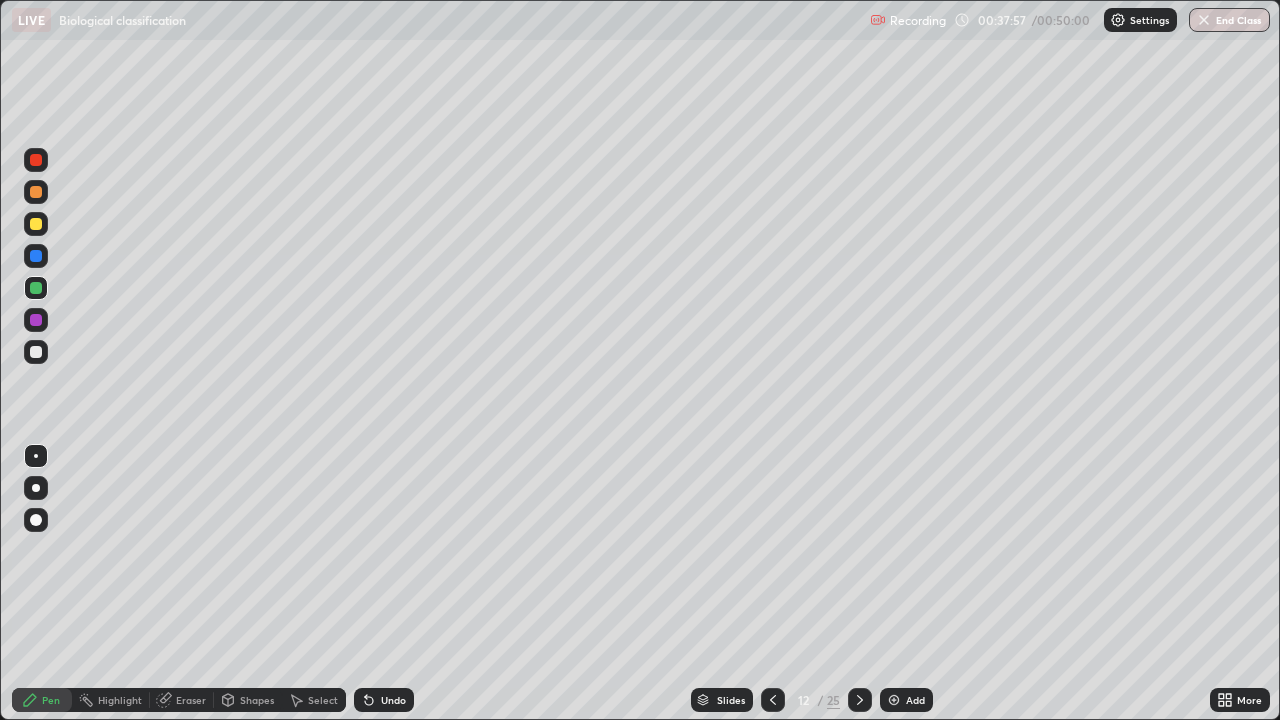 click on "Undo" at bounding box center [393, 700] 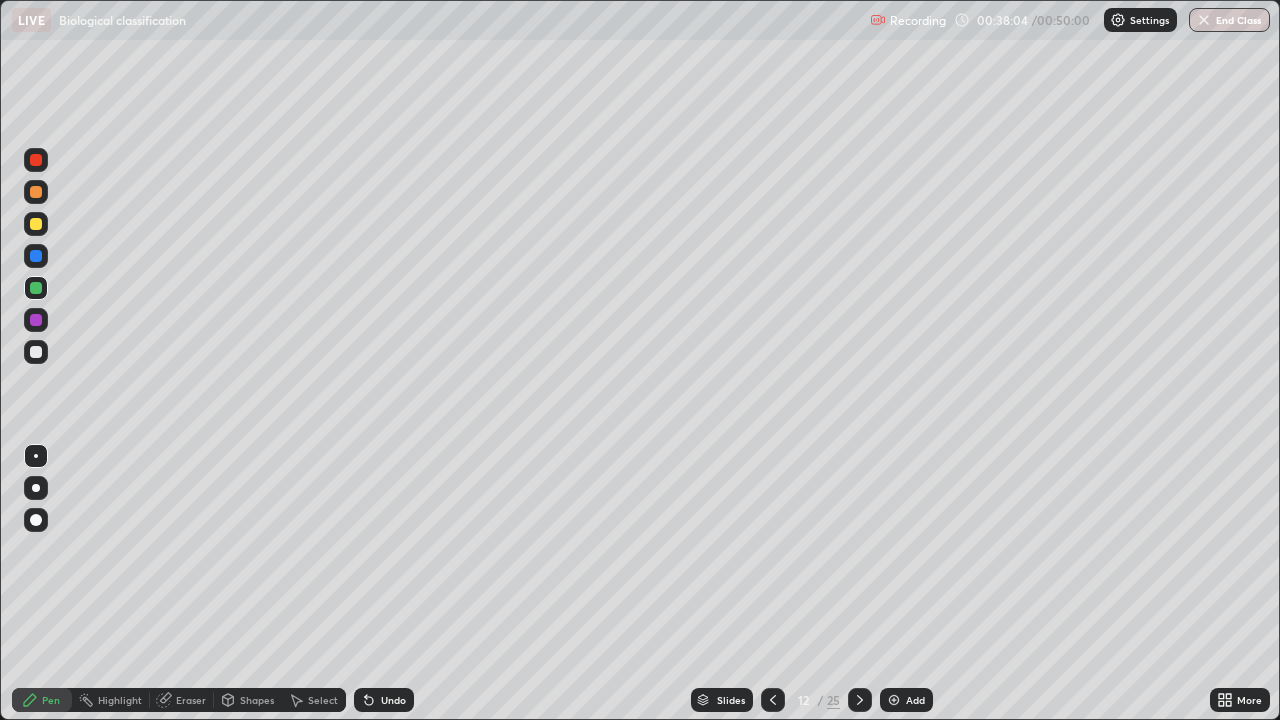 click on "Undo" at bounding box center [384, 700] 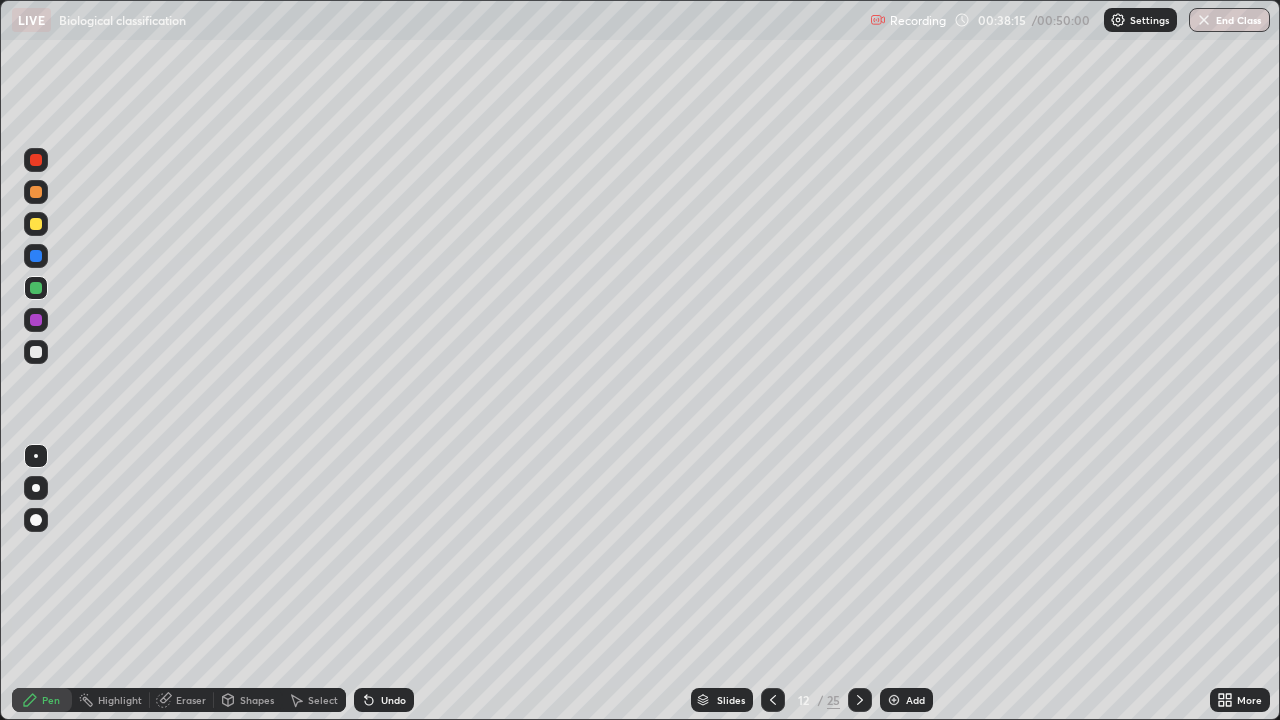 click at bounding box center [36, 320] 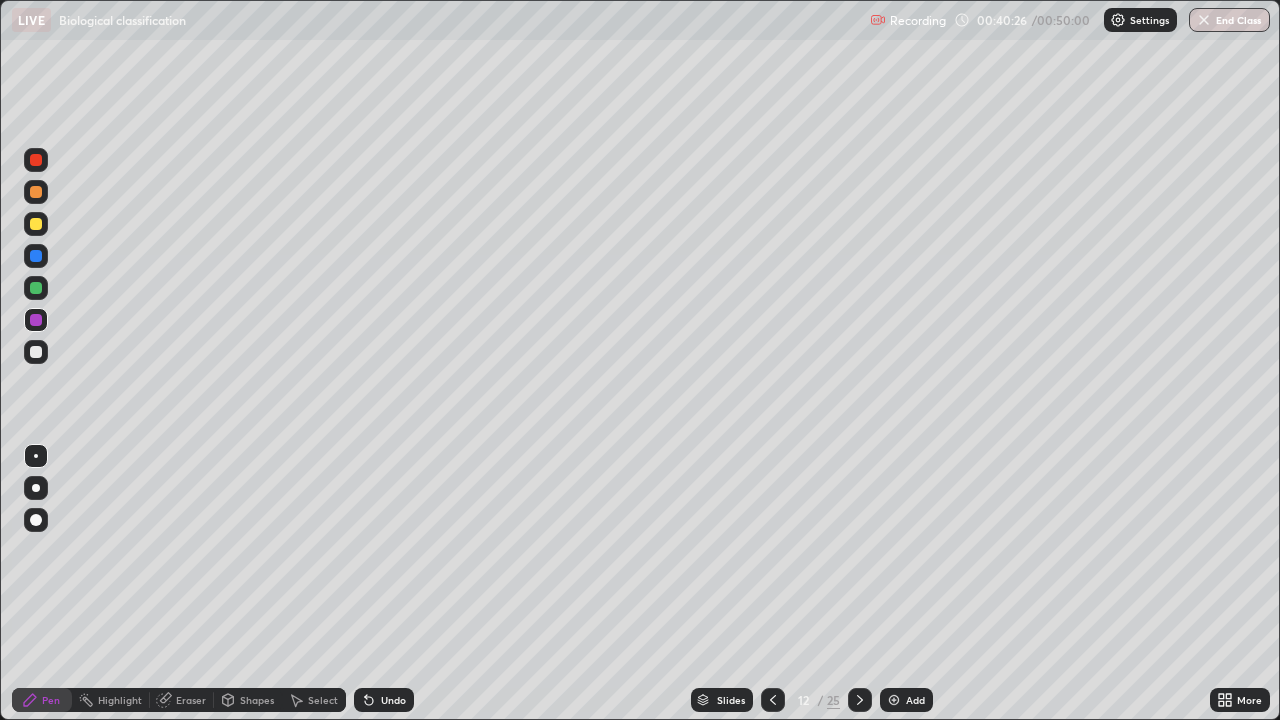 click at bounding box center [36, 288] 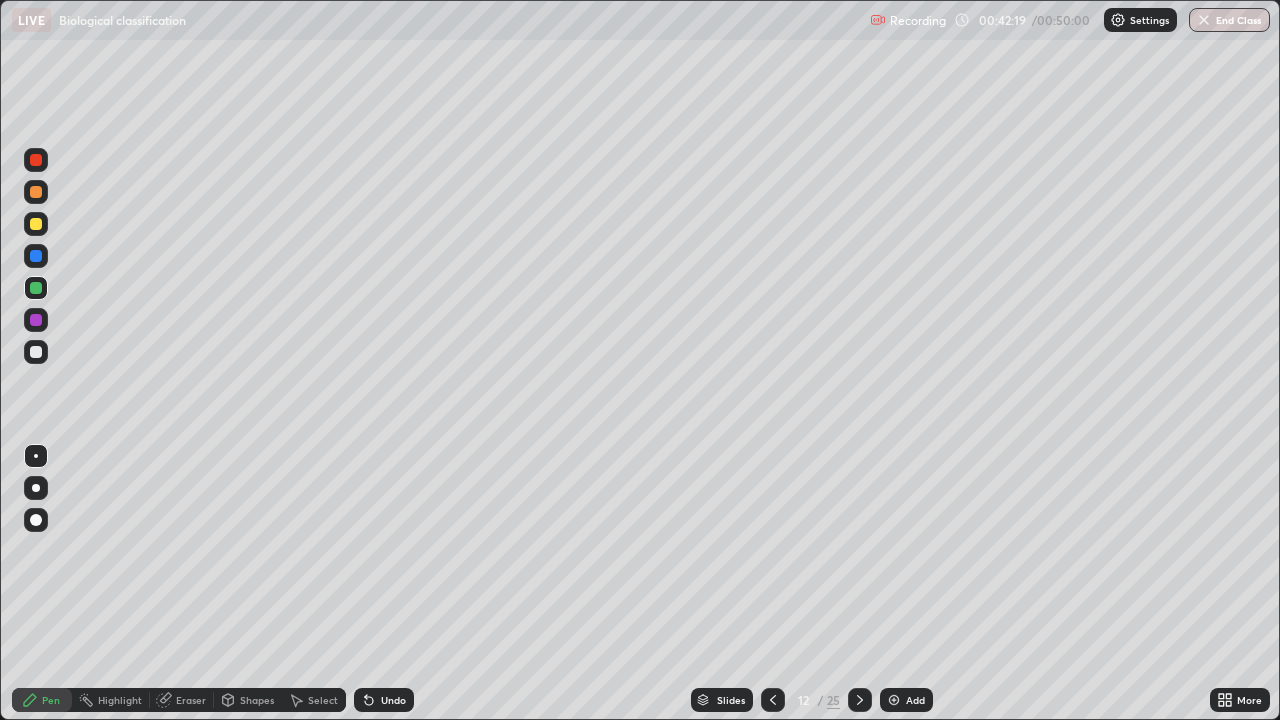 click at bounding box center [894, 700] 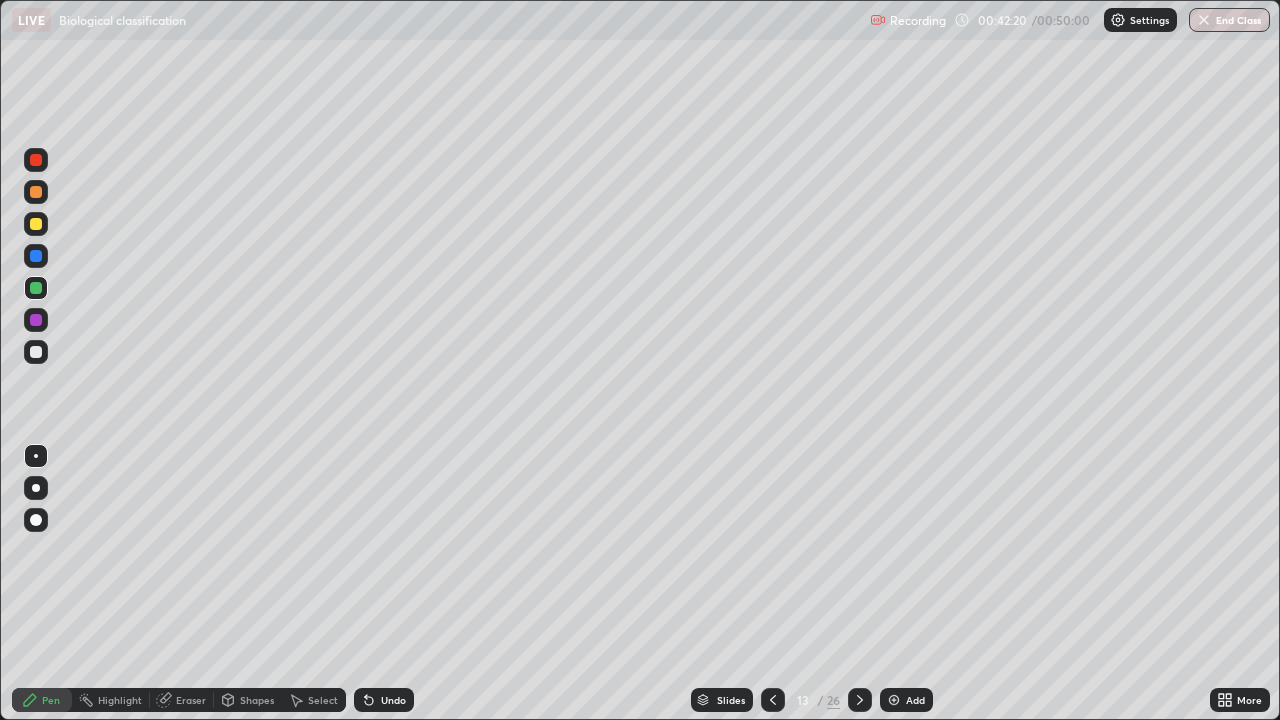 click on "Eraser" at bounding box center (191, 700) 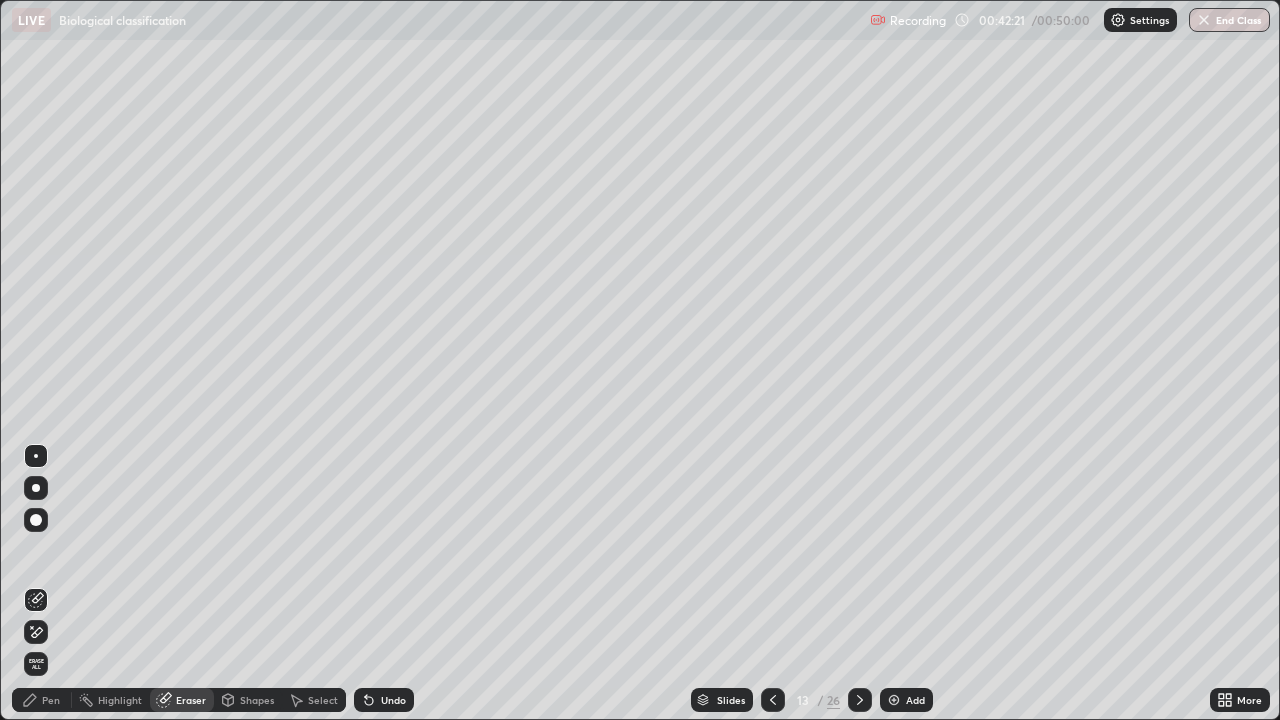 click on "Shapes" at bounding box center (257, 700) 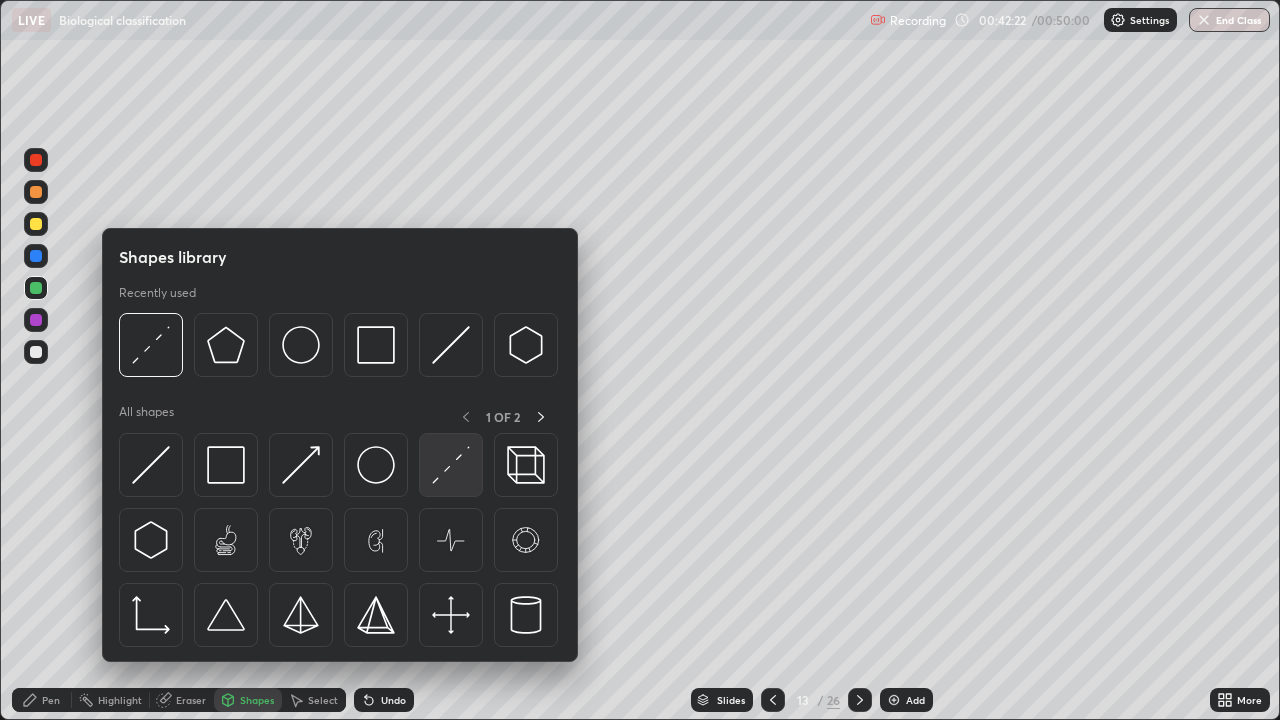 click at bounding box center [451, 465] 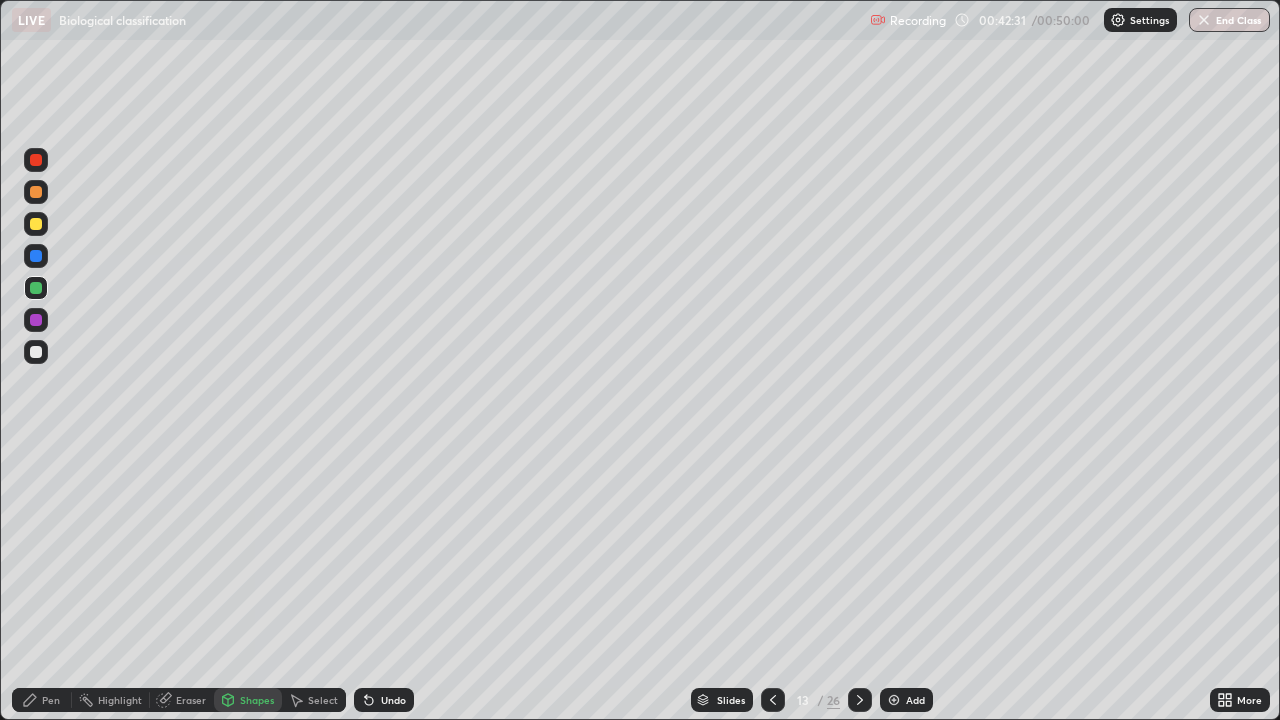 click on "Pen" at bounding box center [51, 700] 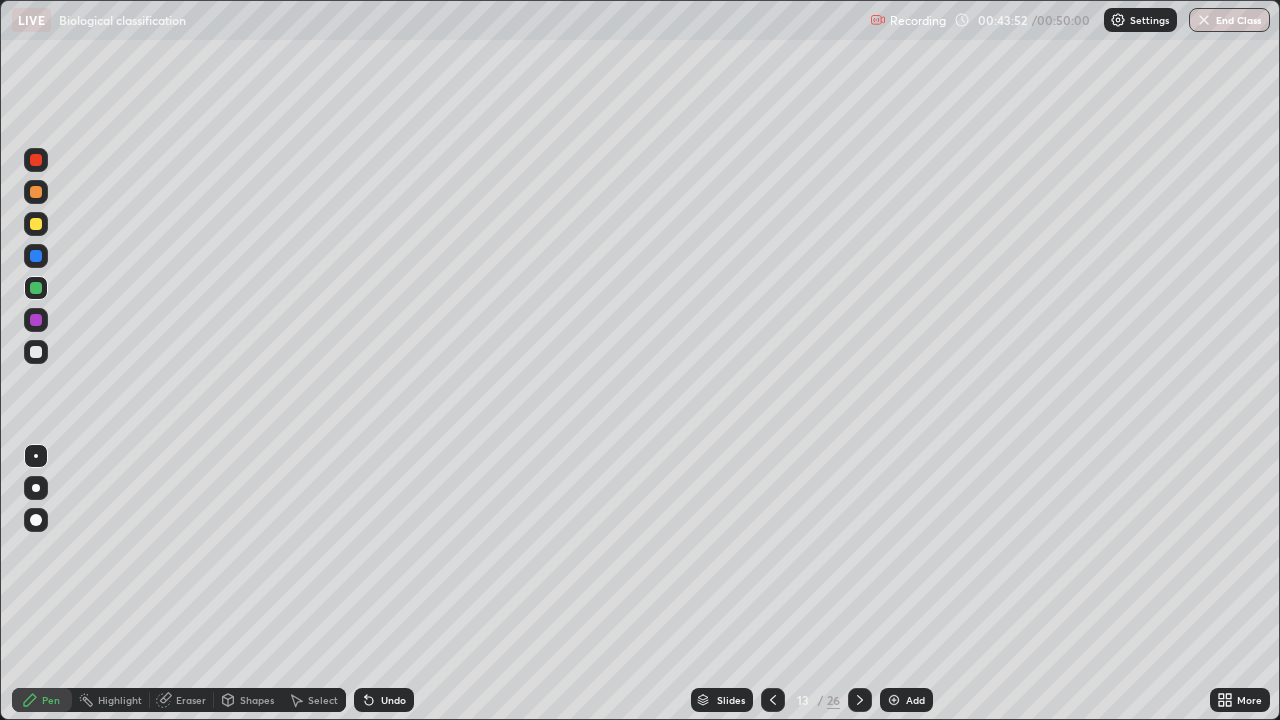 click on "Undo" at bounding box center [393, 700] 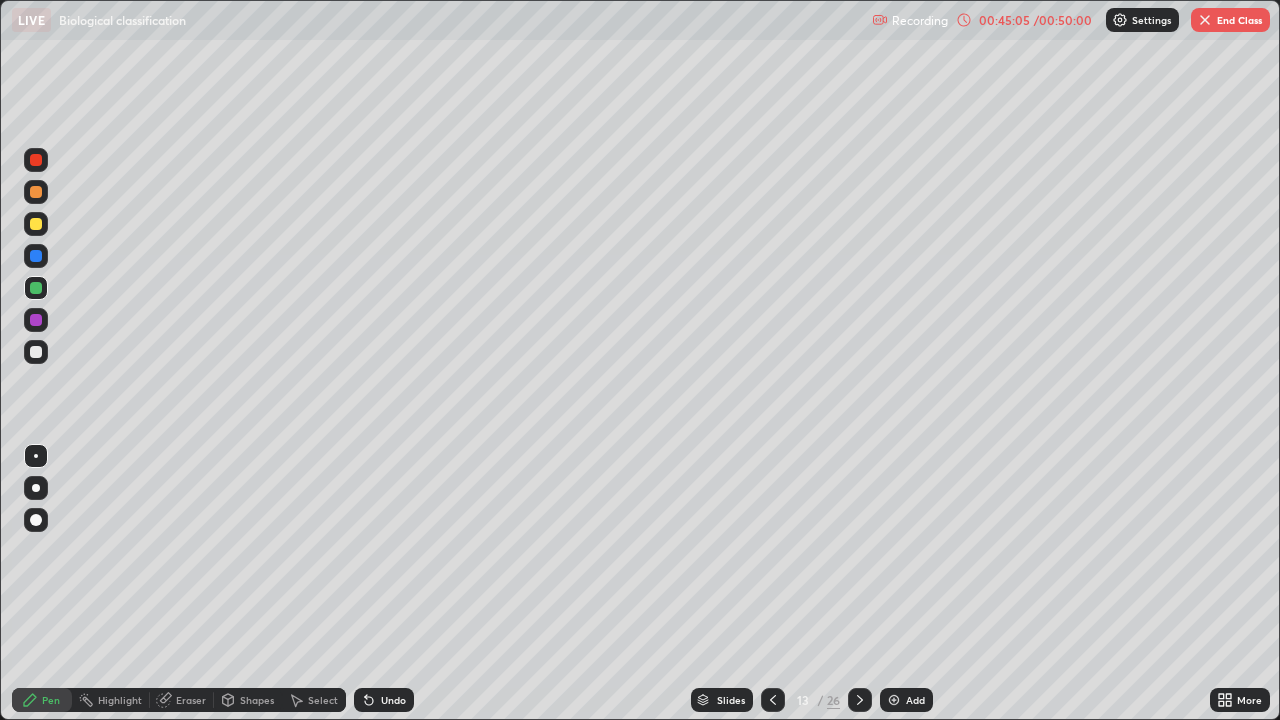 click 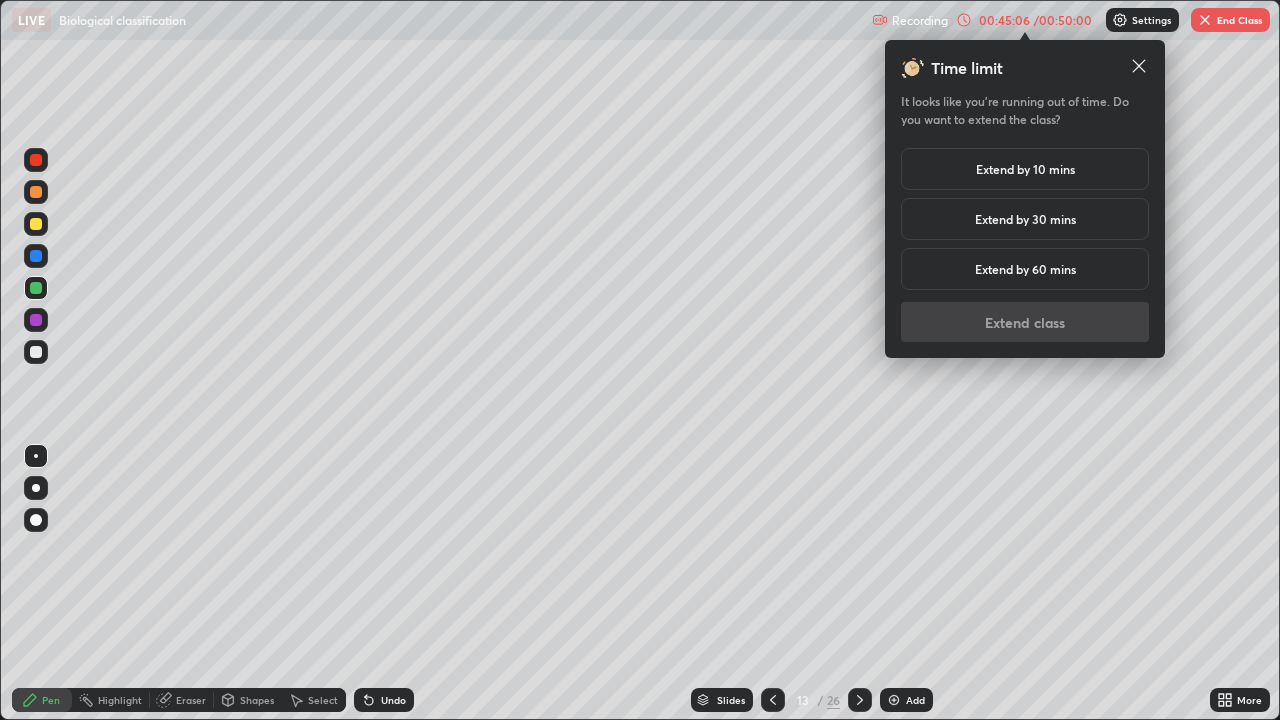 click on "Extend by 10 mins" at bounding box center [1025, 169] 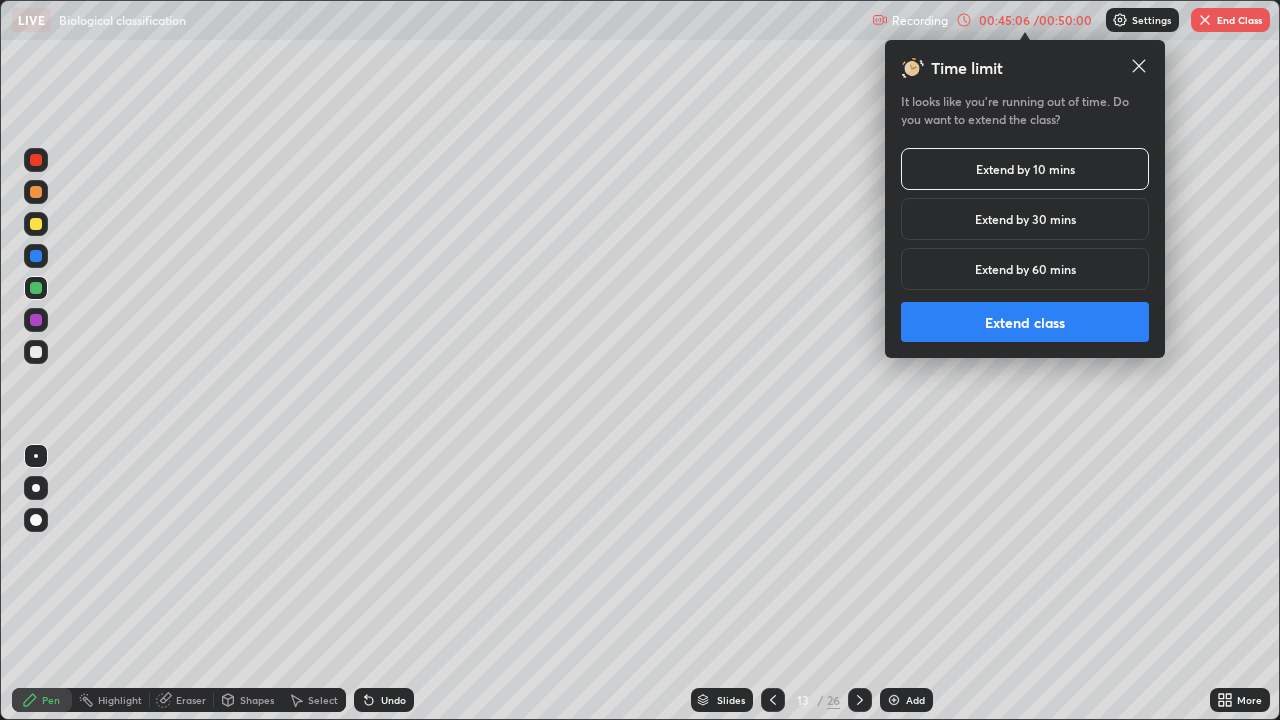 click on "Extend class" at bounding box center (1025, 322) 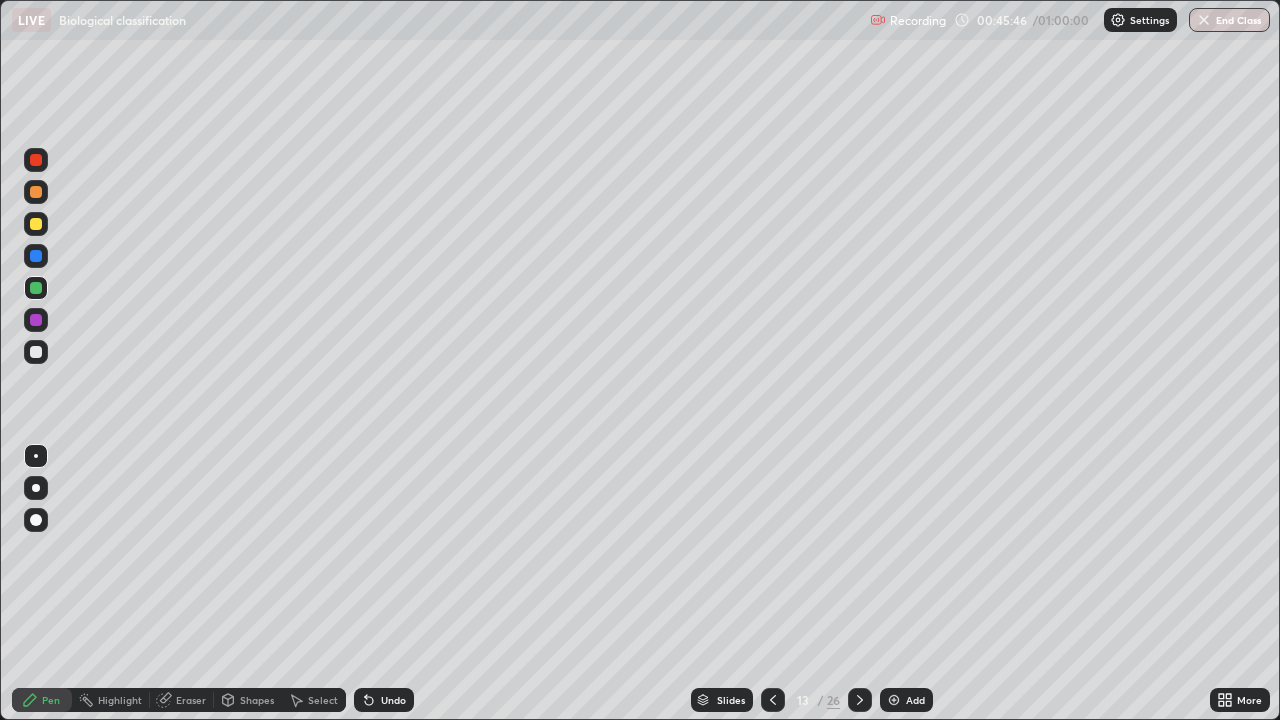 click 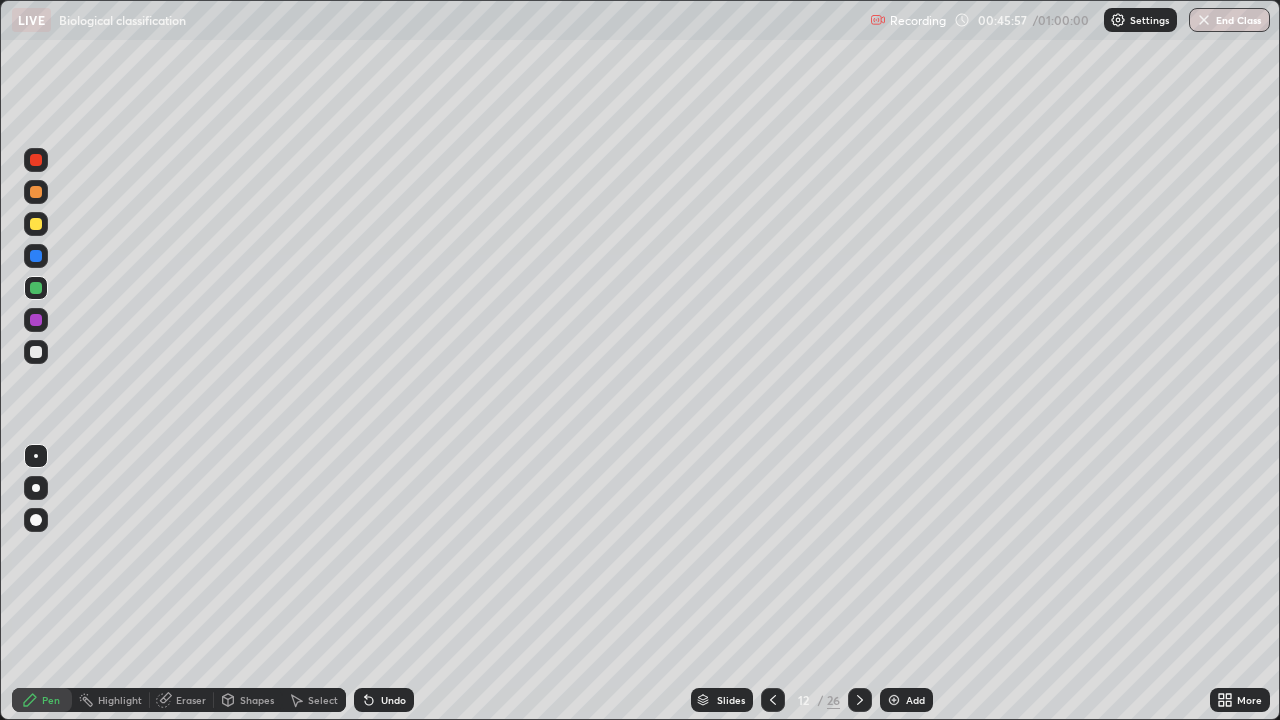 click 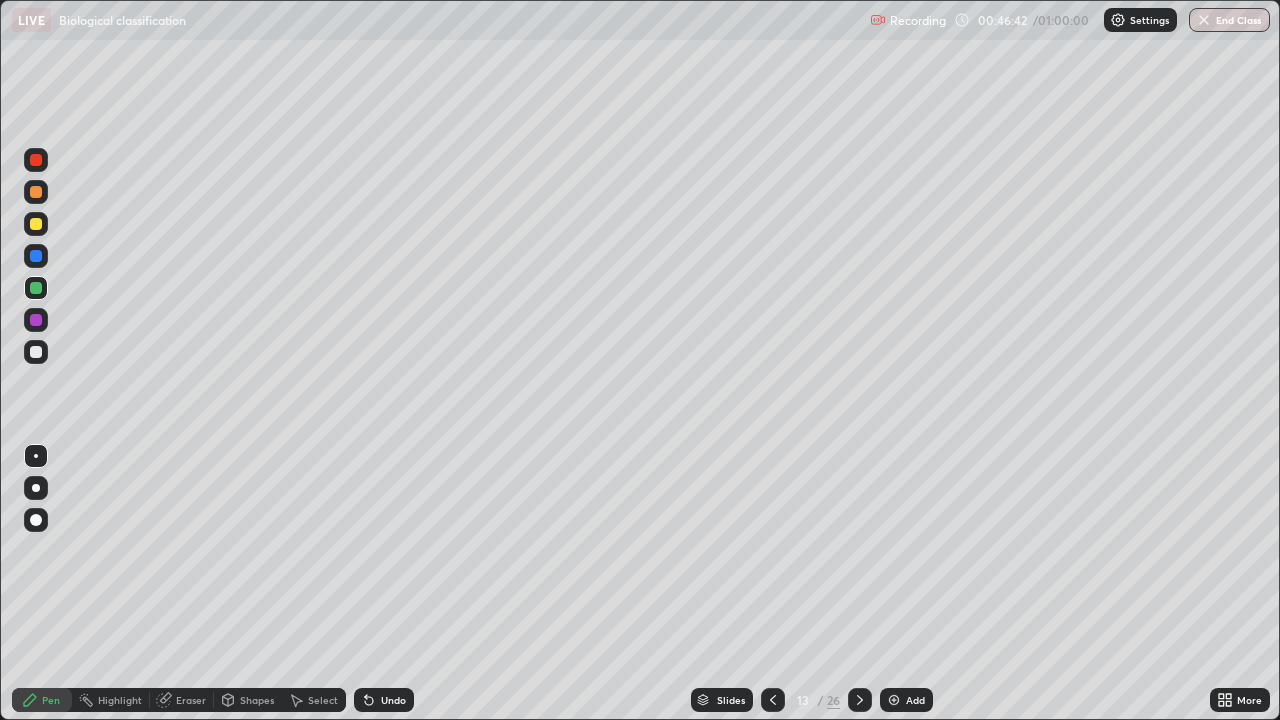 click on "Undo" at bounding box center [393, 700] 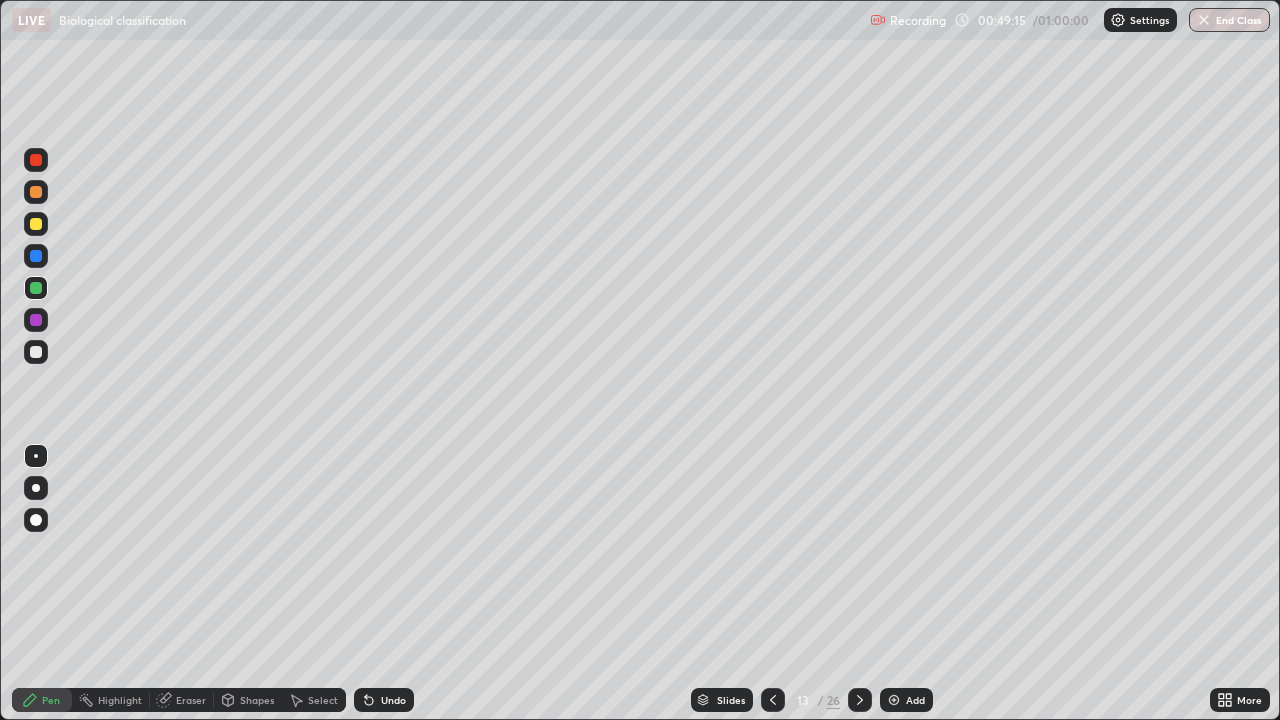 click 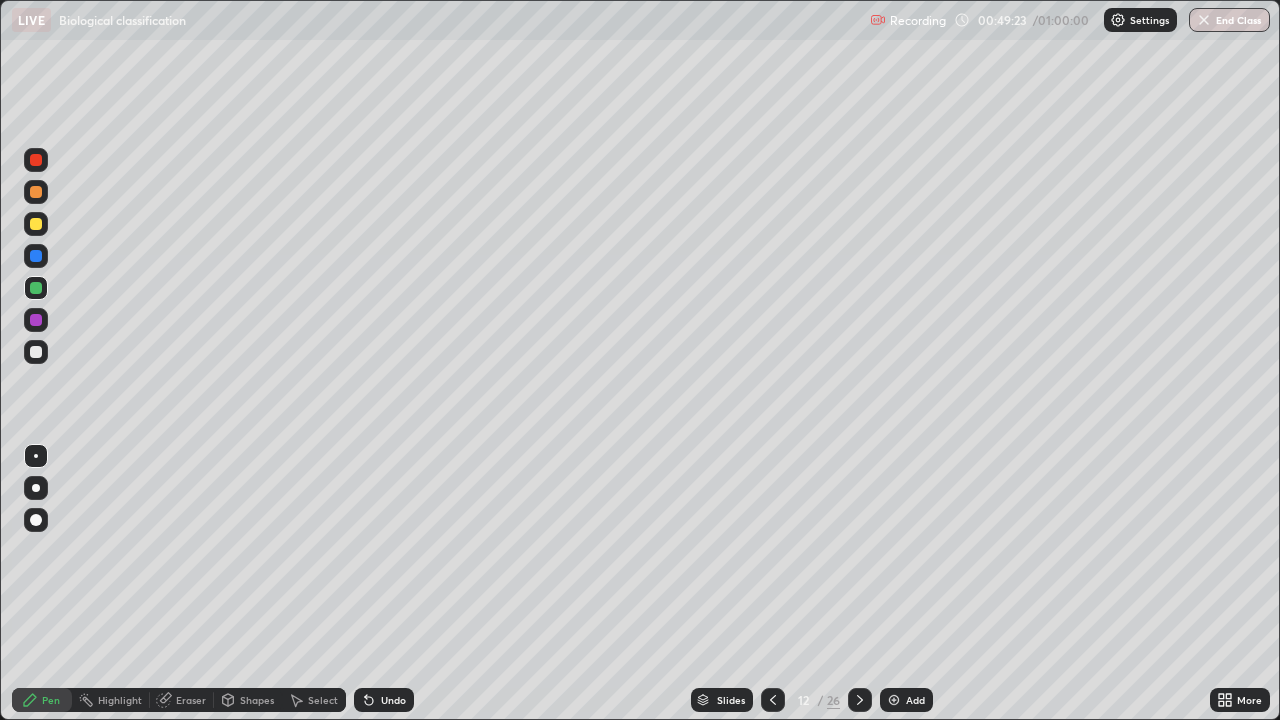 click on "Undo" at bounding box center [384, 700] 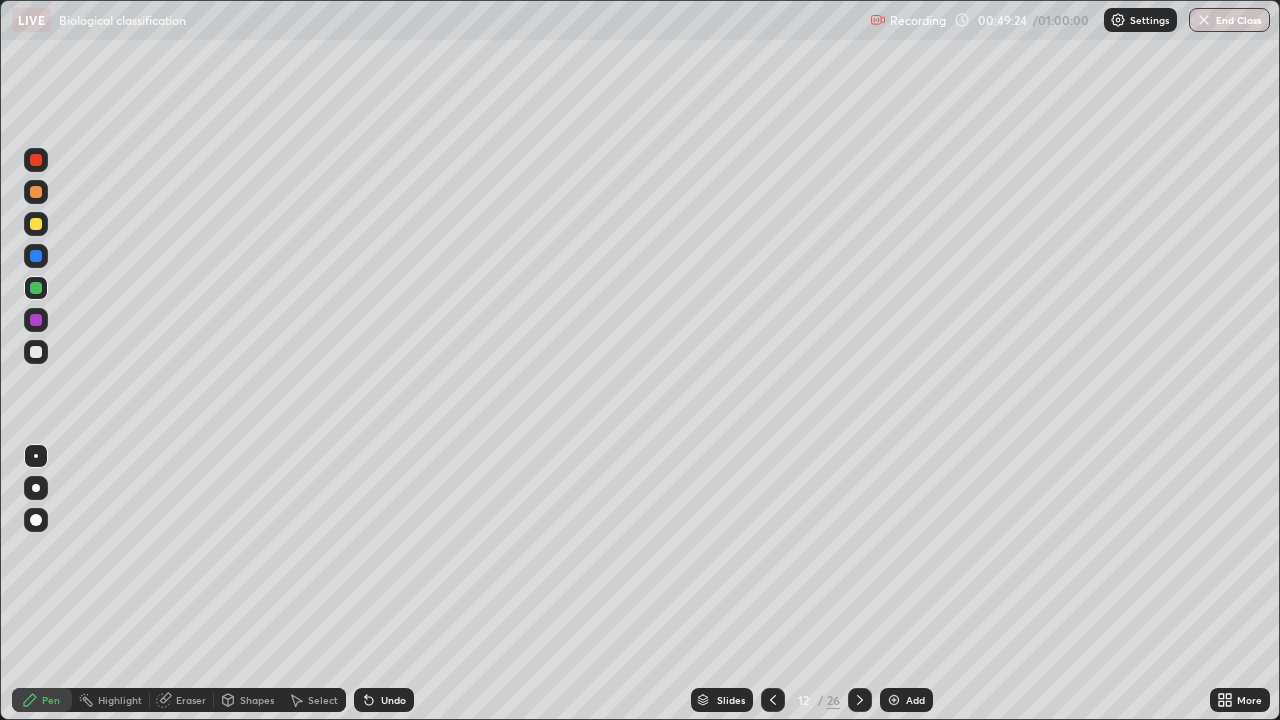 click on "Undo" at bounding box center (384, 700) 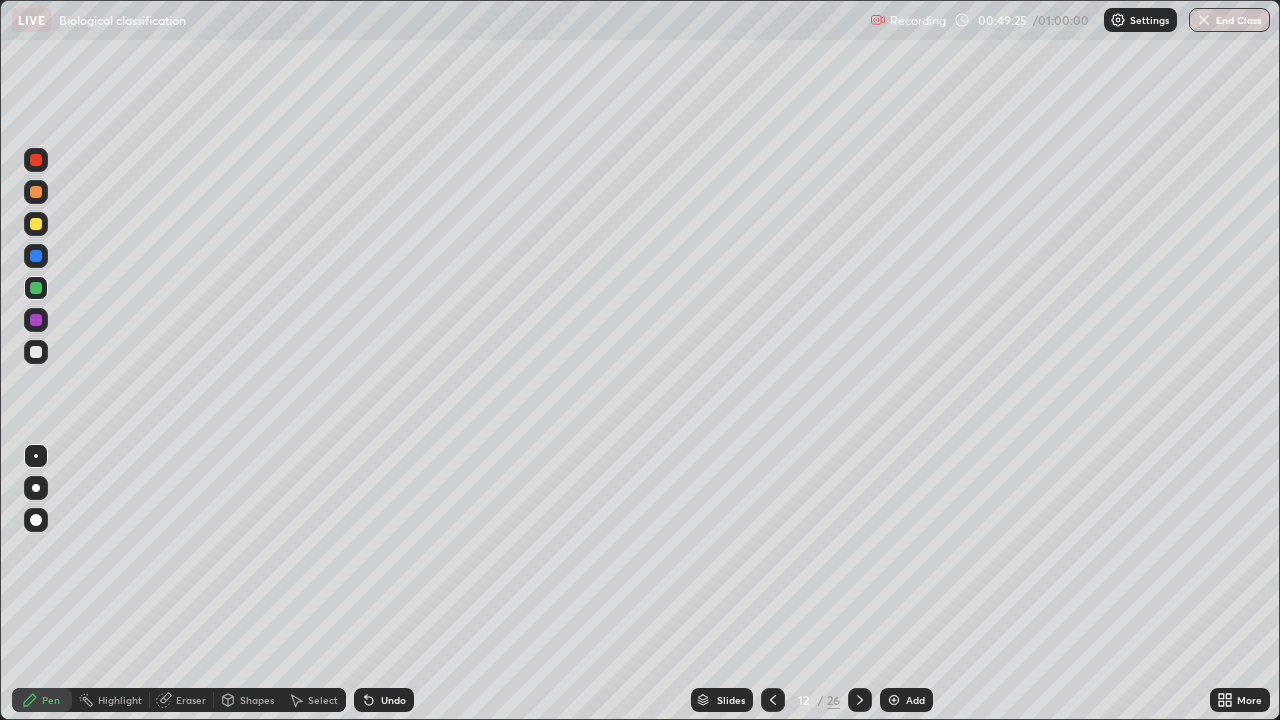 click 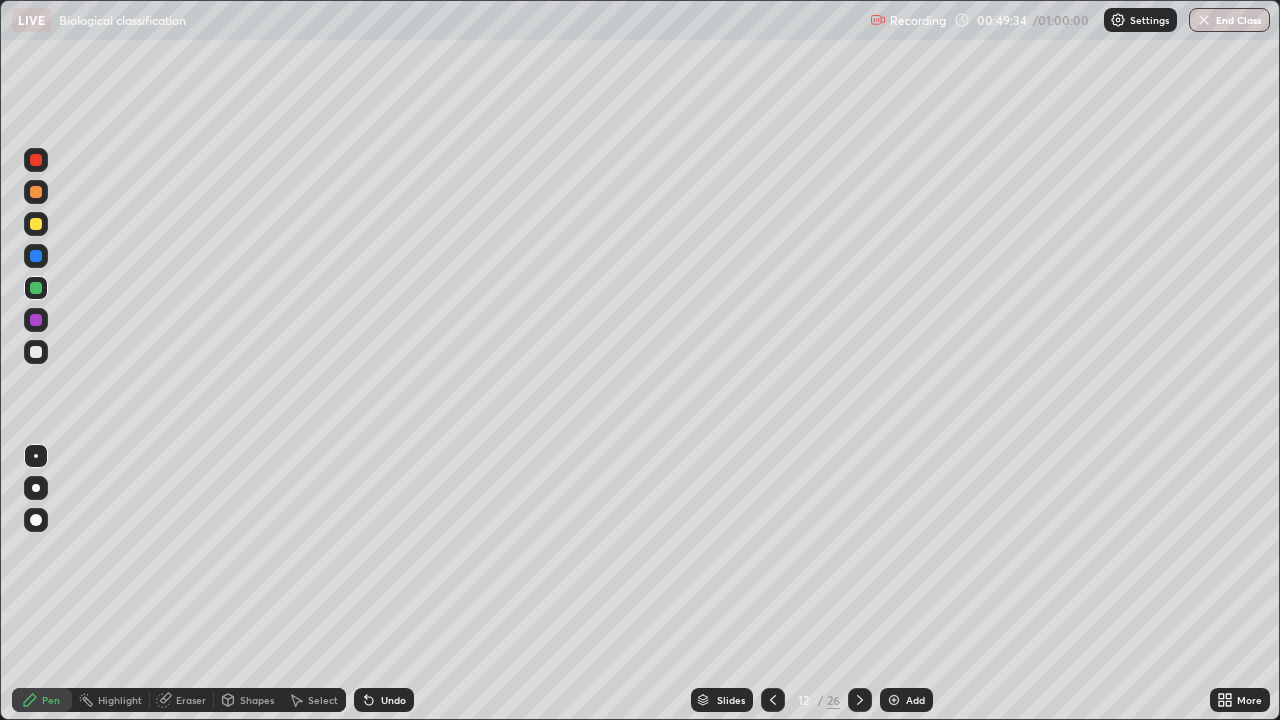 click 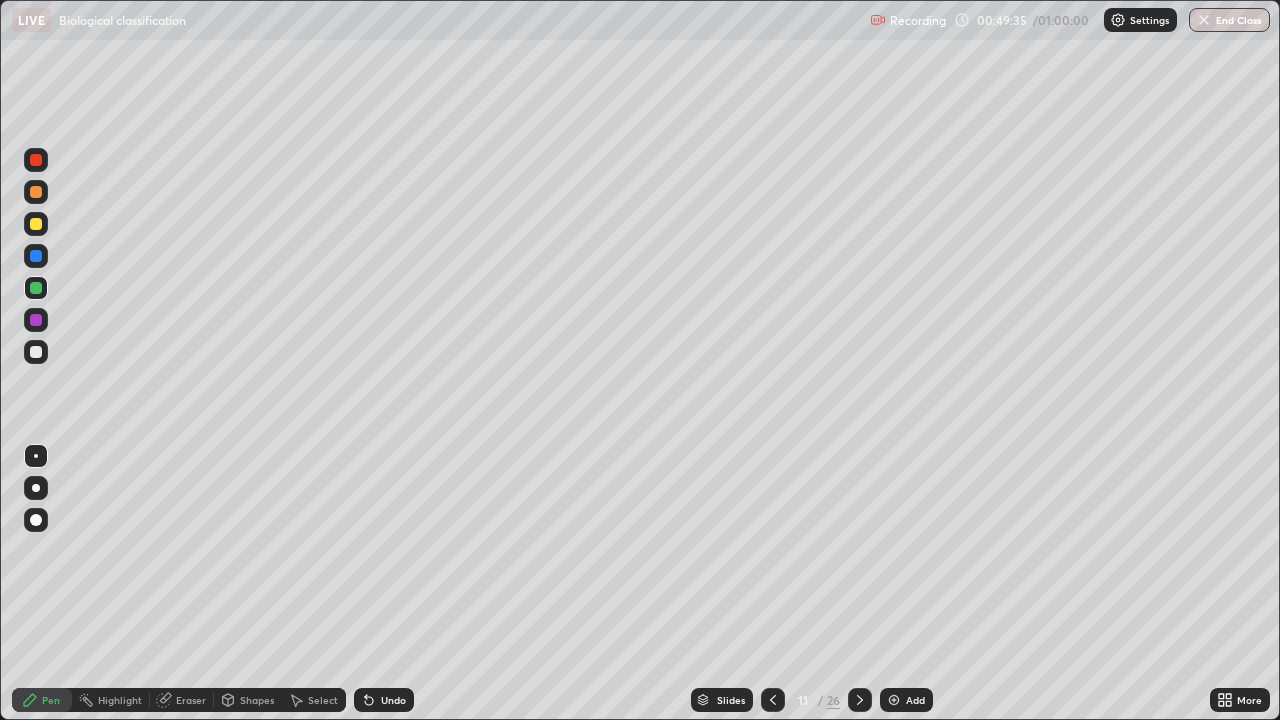 click 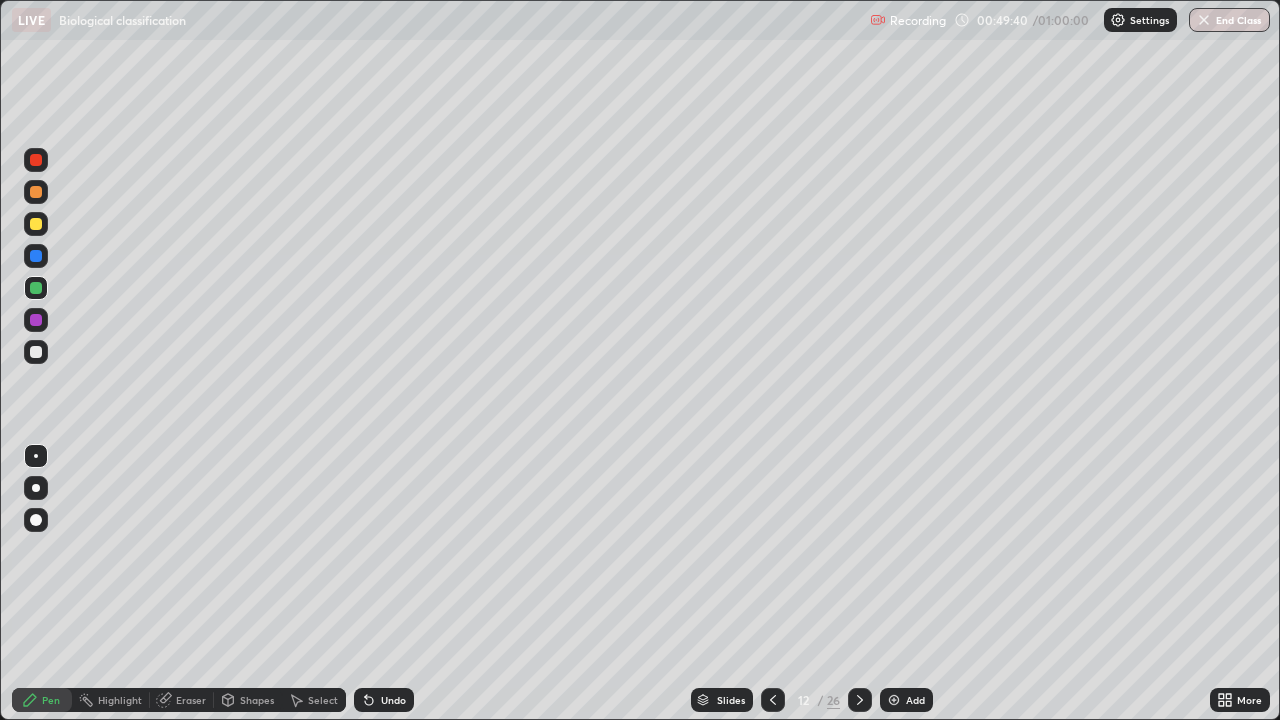 click at bounding box center (860, 700) 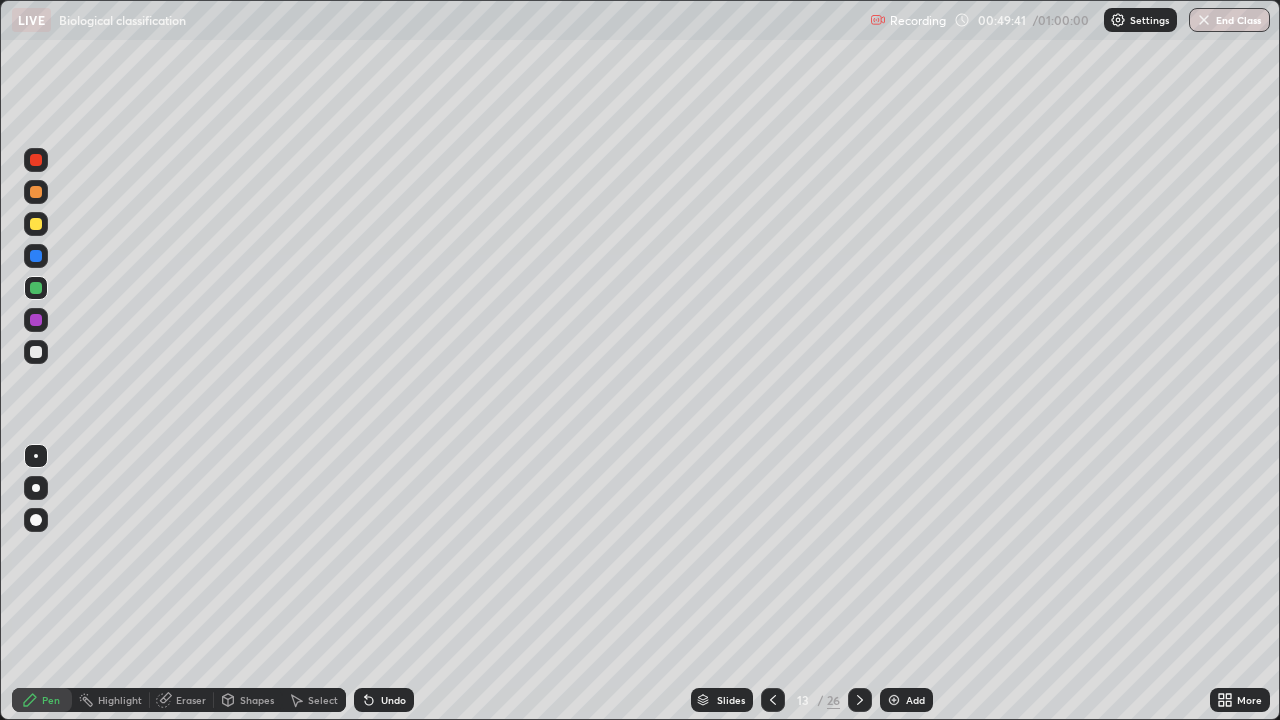 click 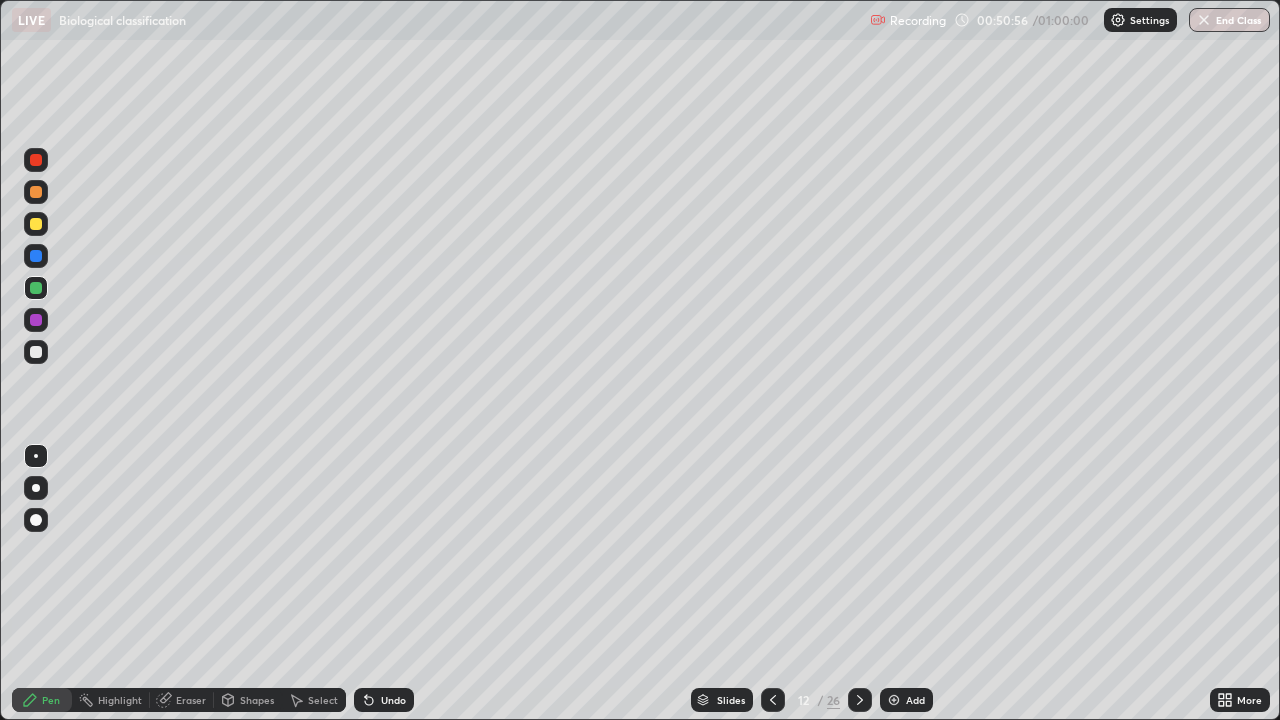 click 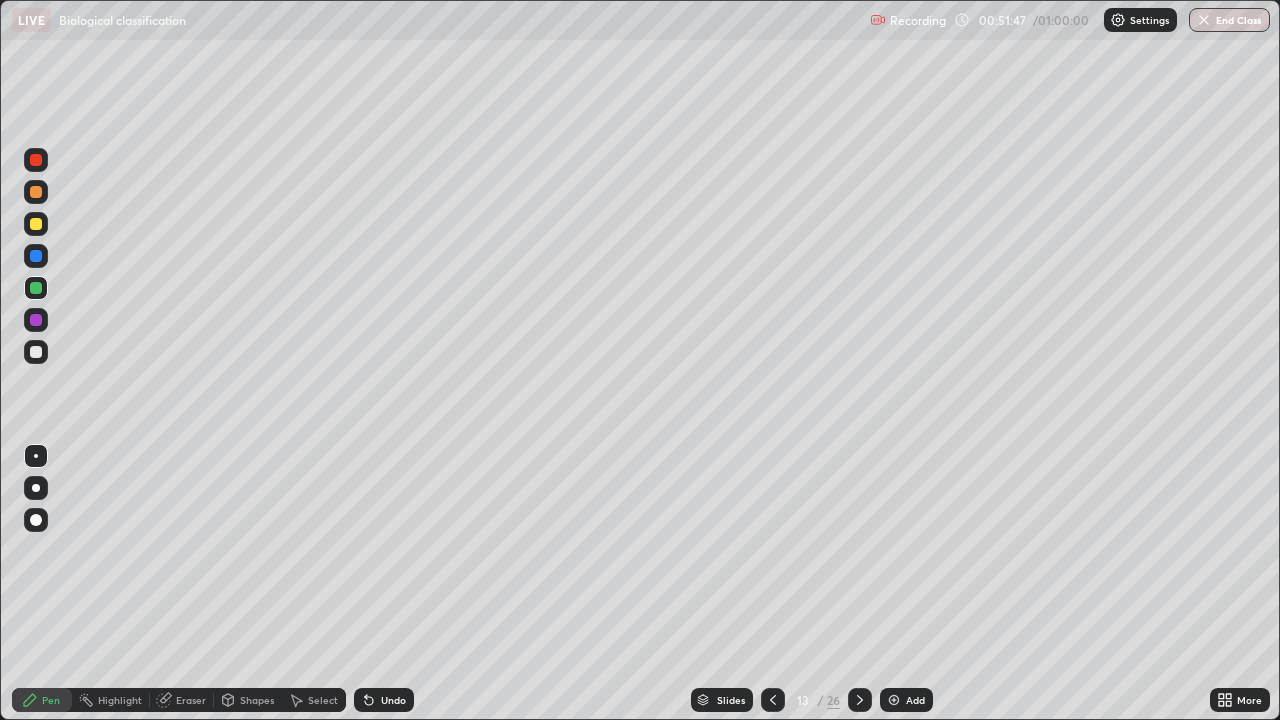 click 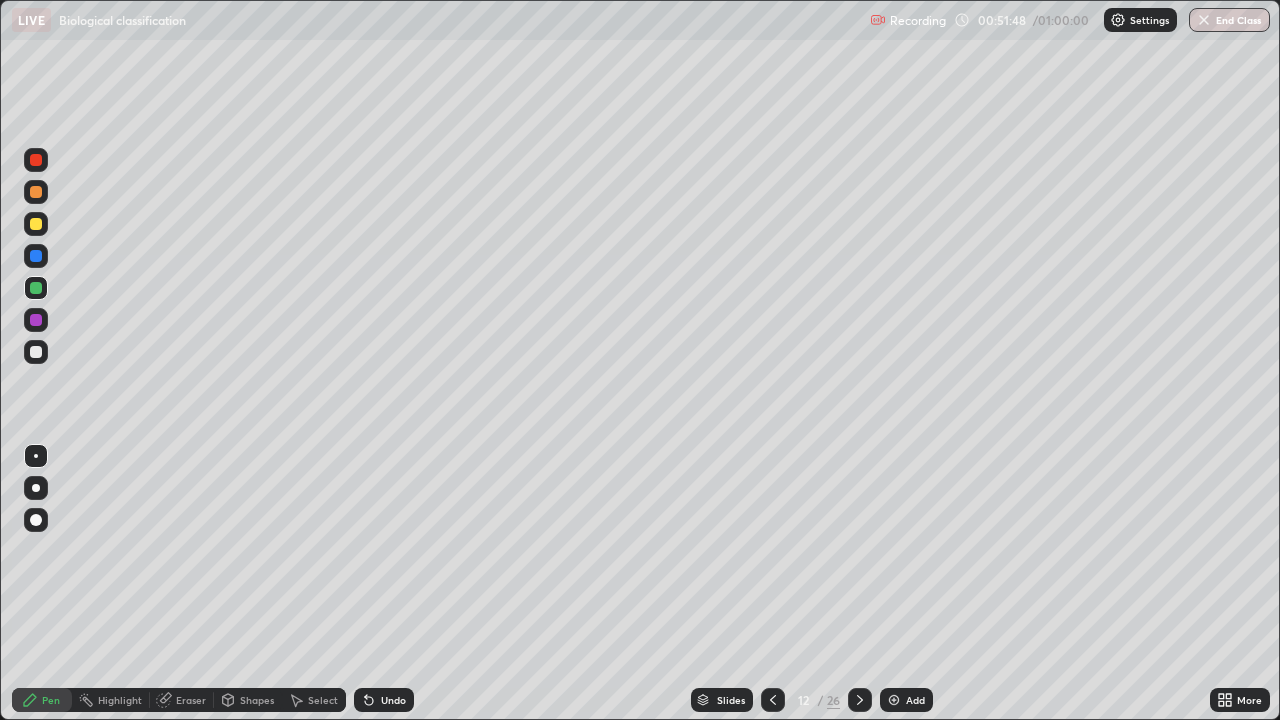 click 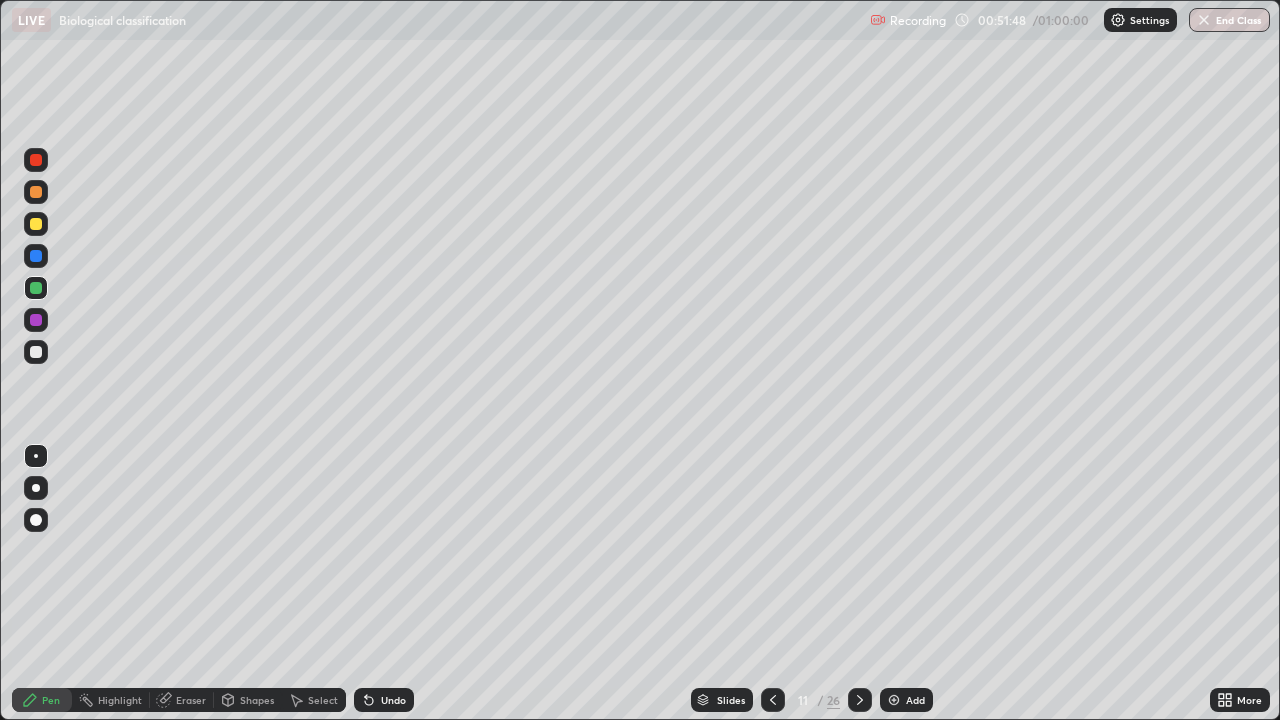 click 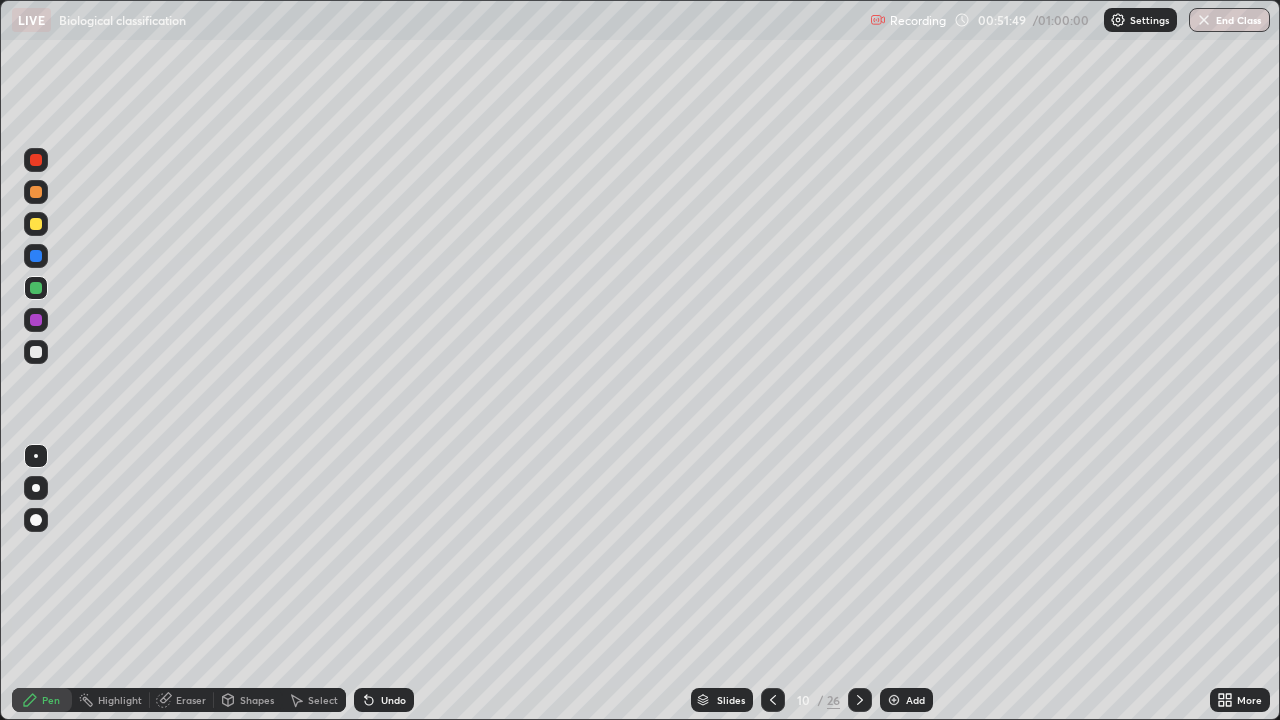 click 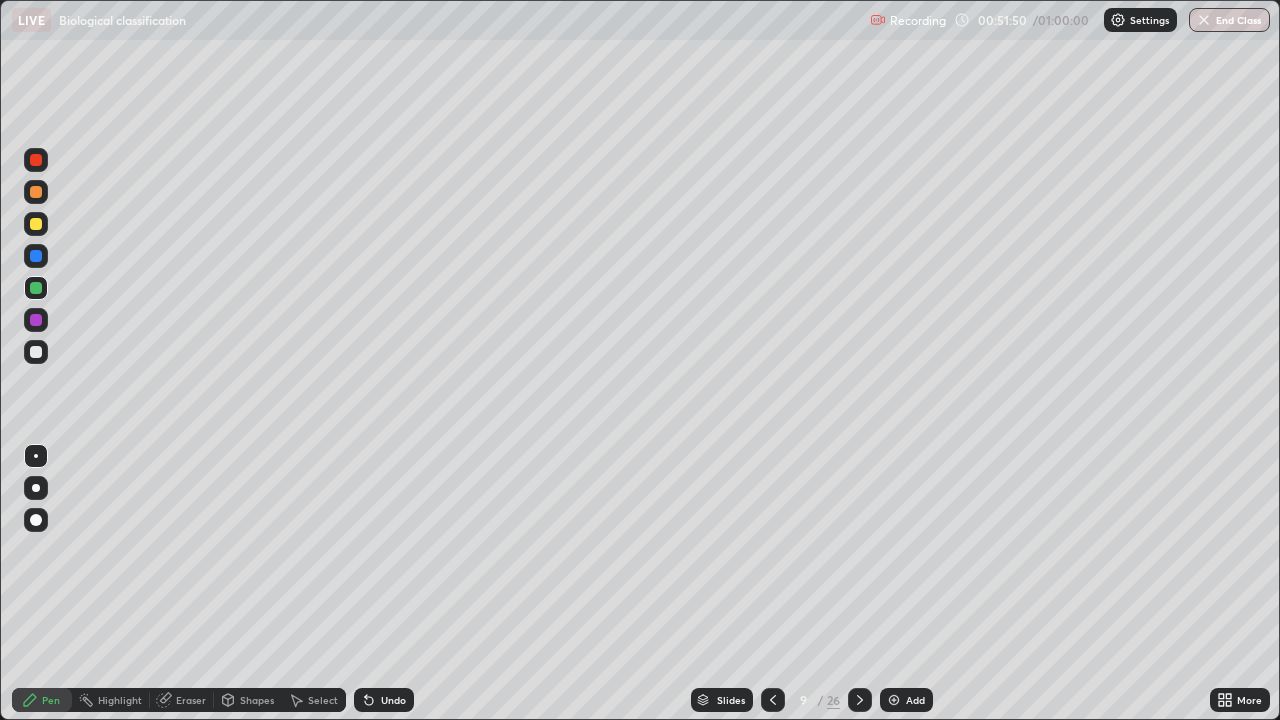 click 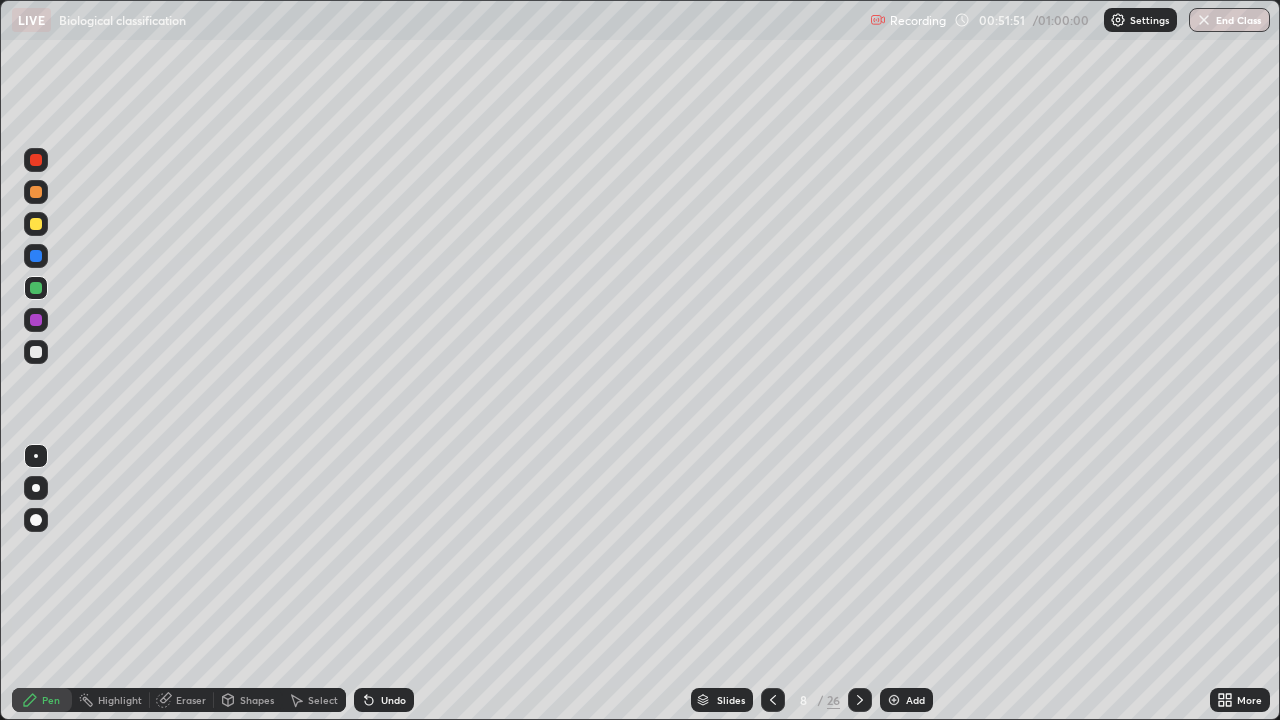 click at bounding box center (773, 700) 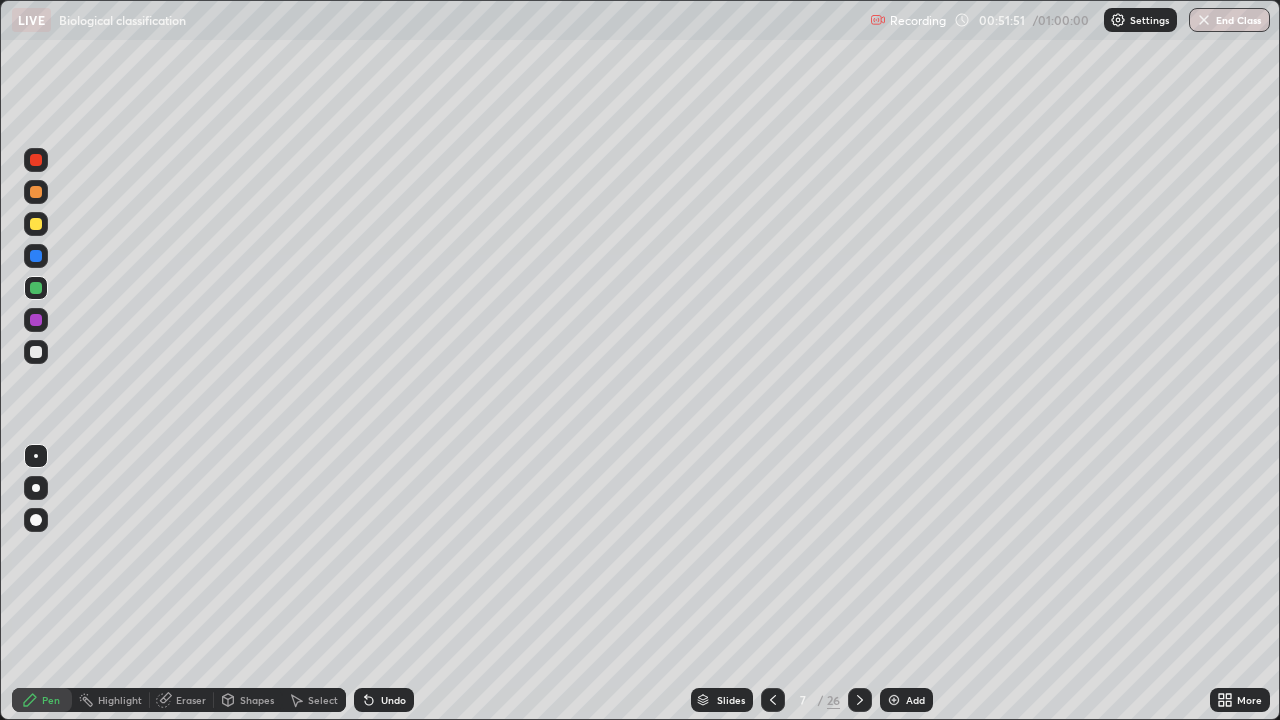 click at bounding box center [773, 700] 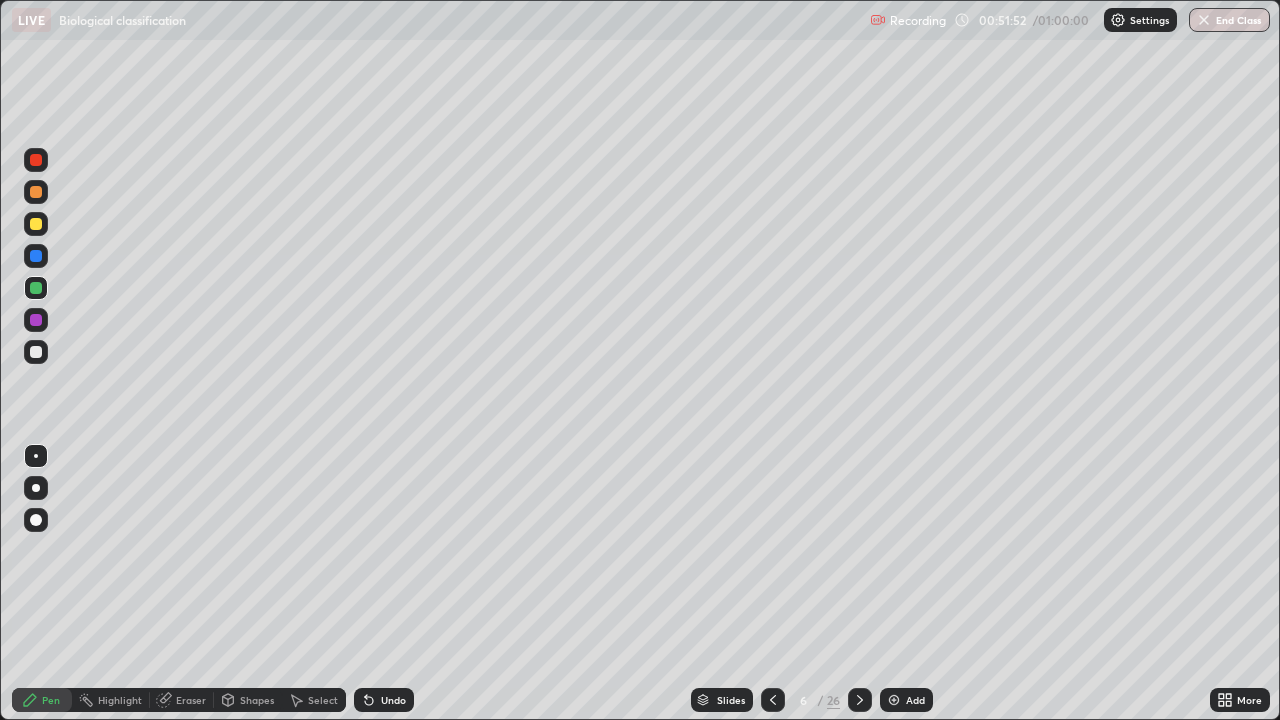 click at bounding box center [773, 700] 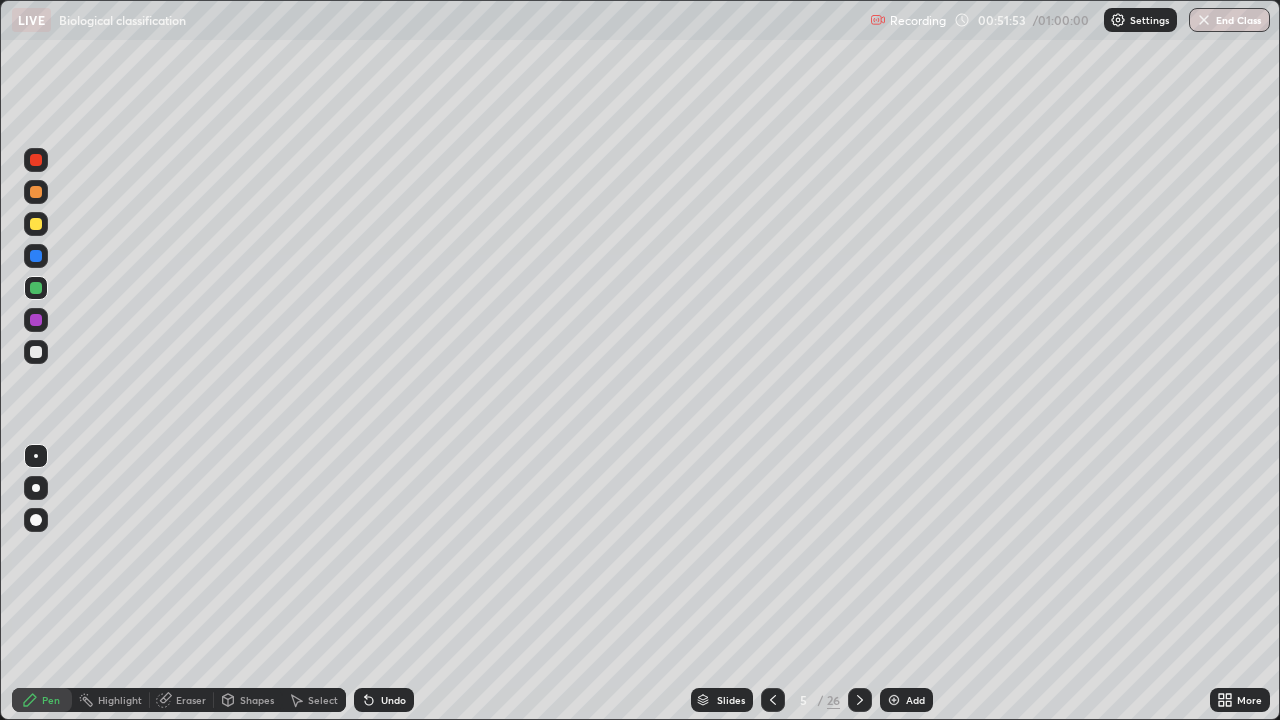 click 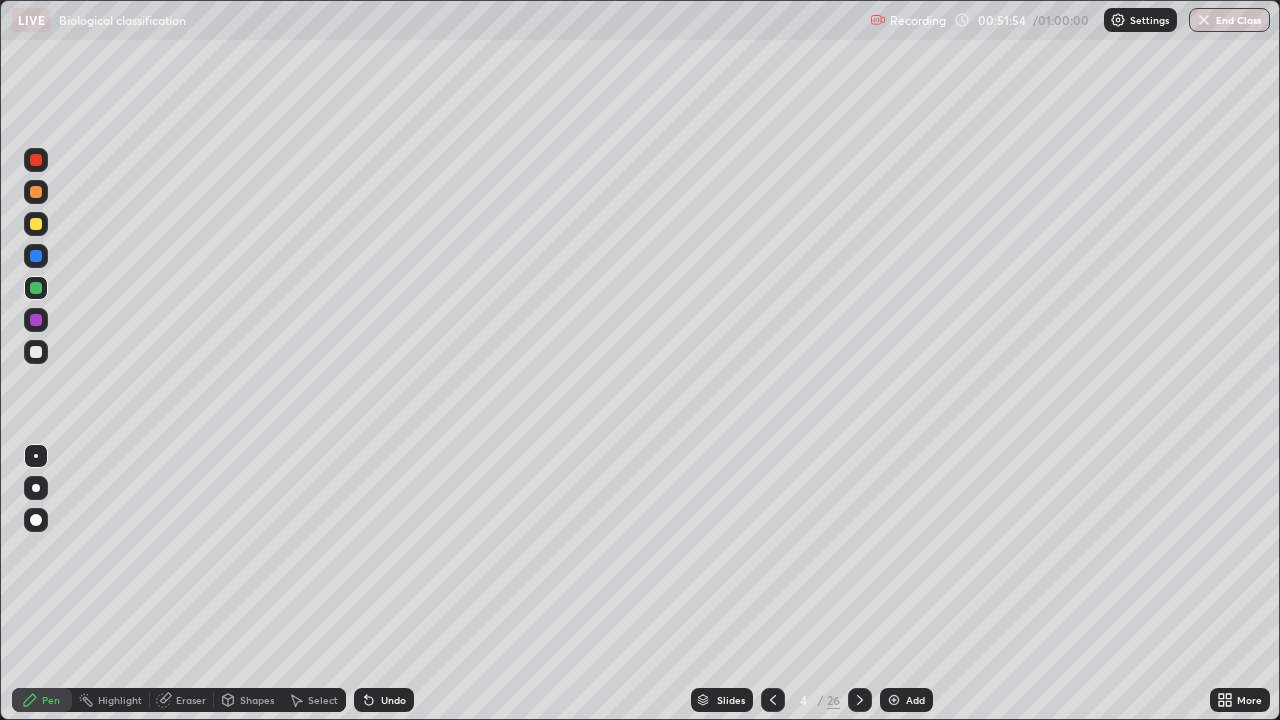 click 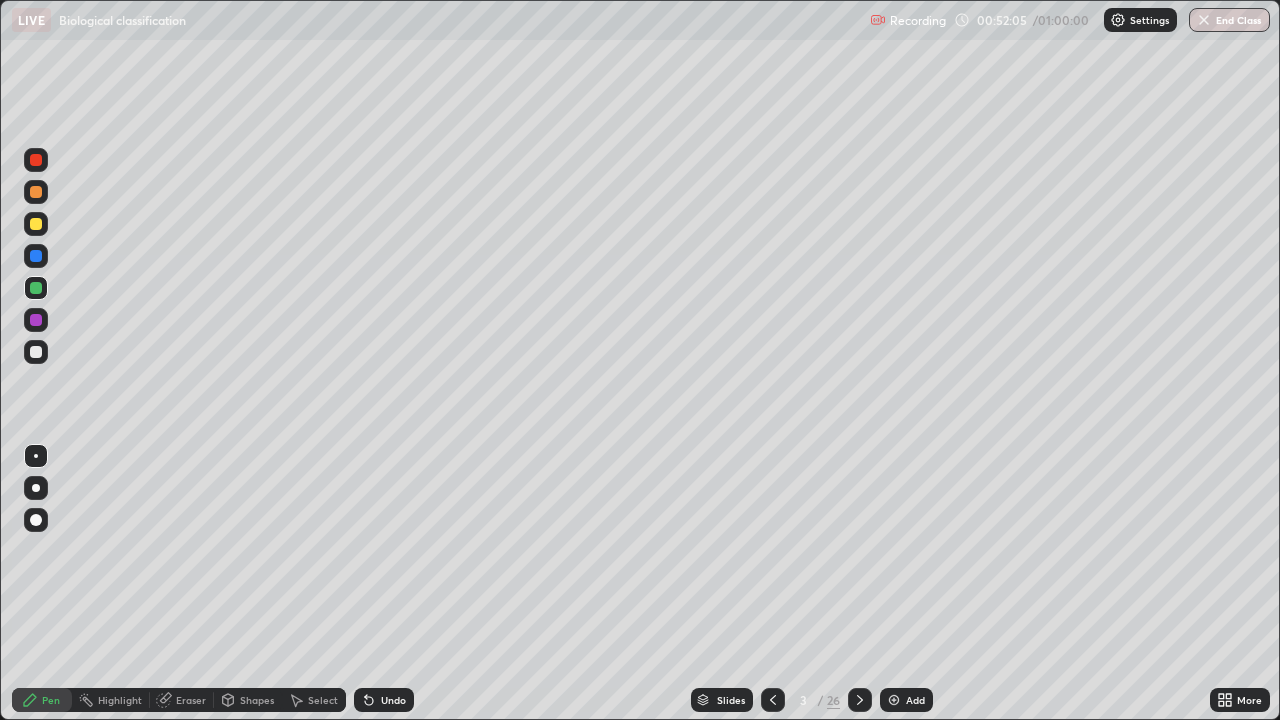 click at bounding box center [36, 192] 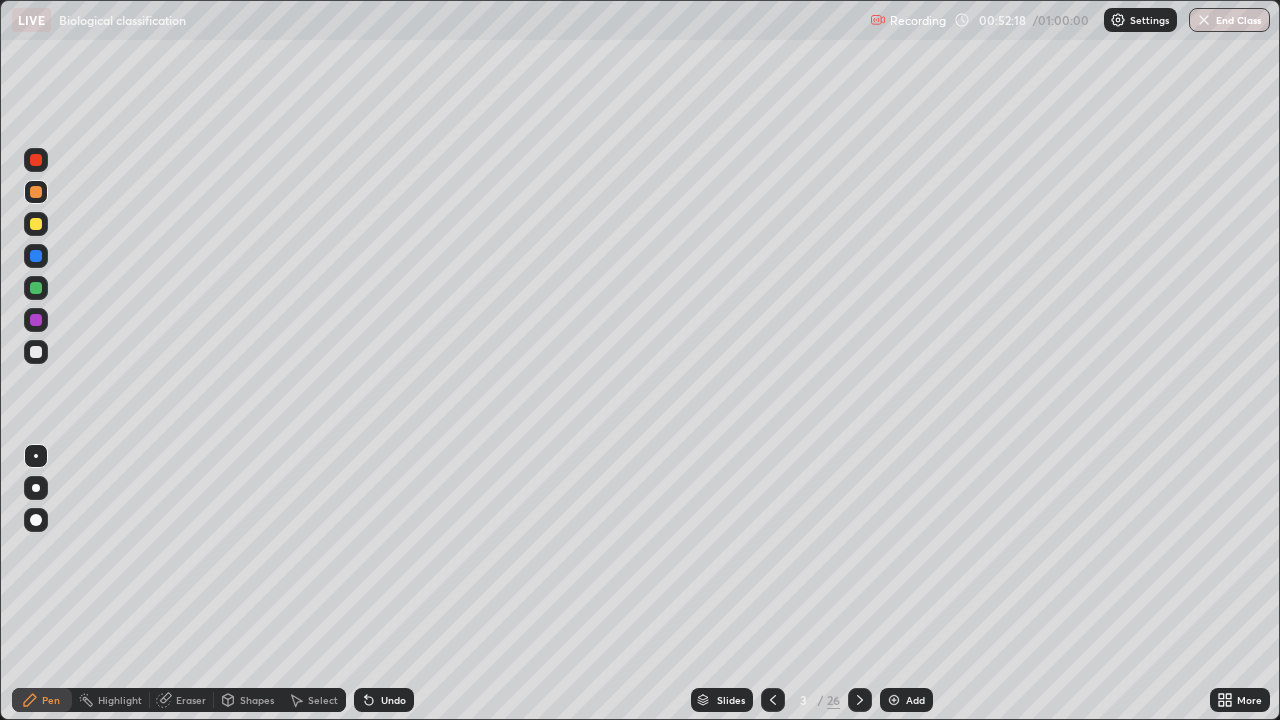 click 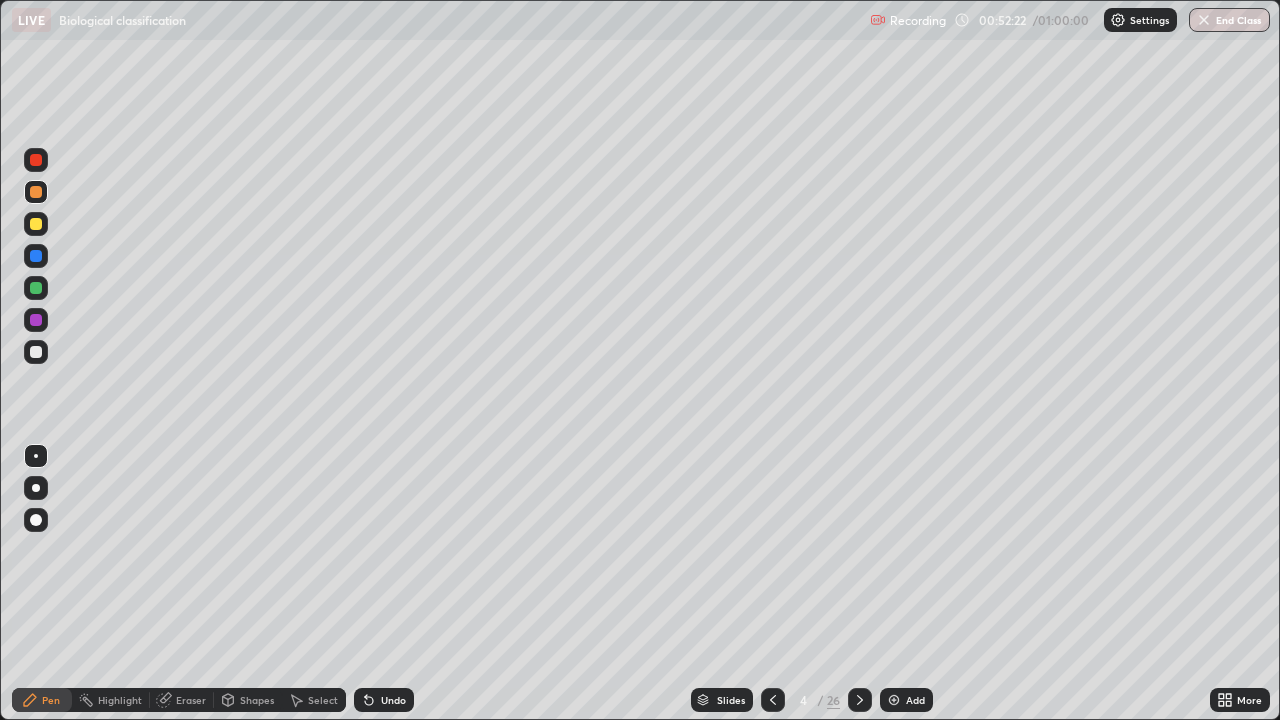 click at bounding box center (860, 700) 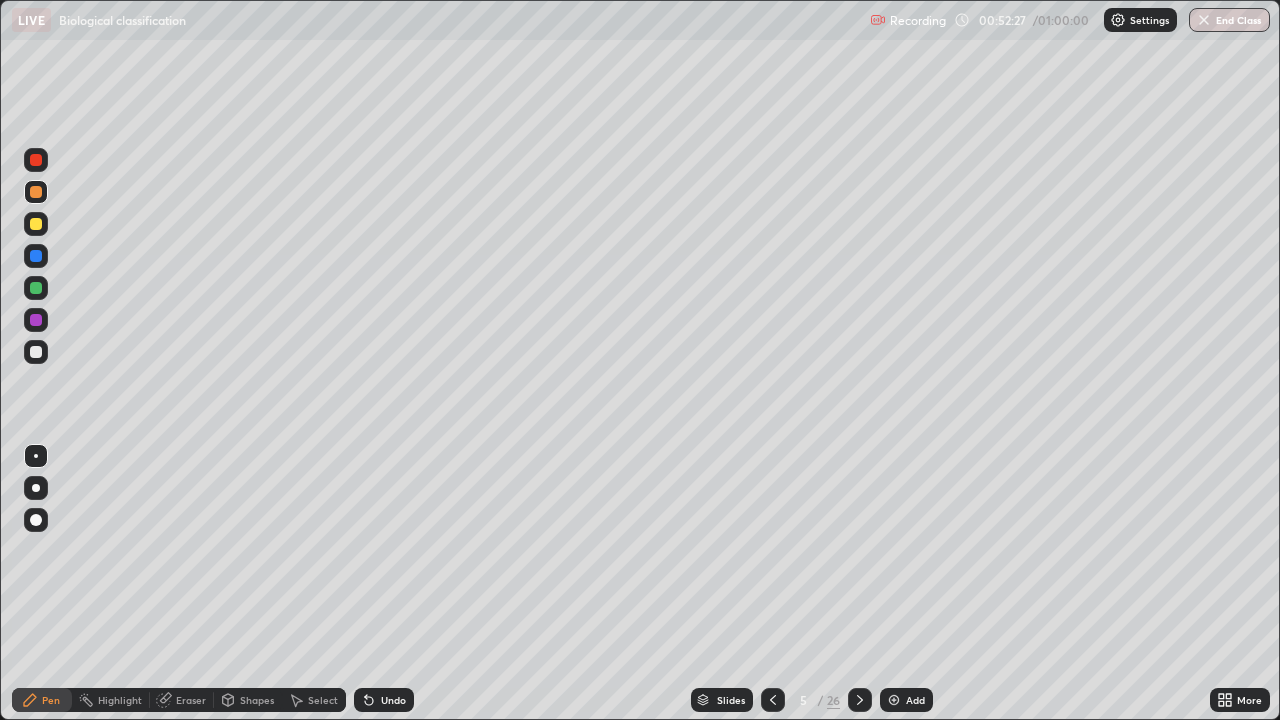click 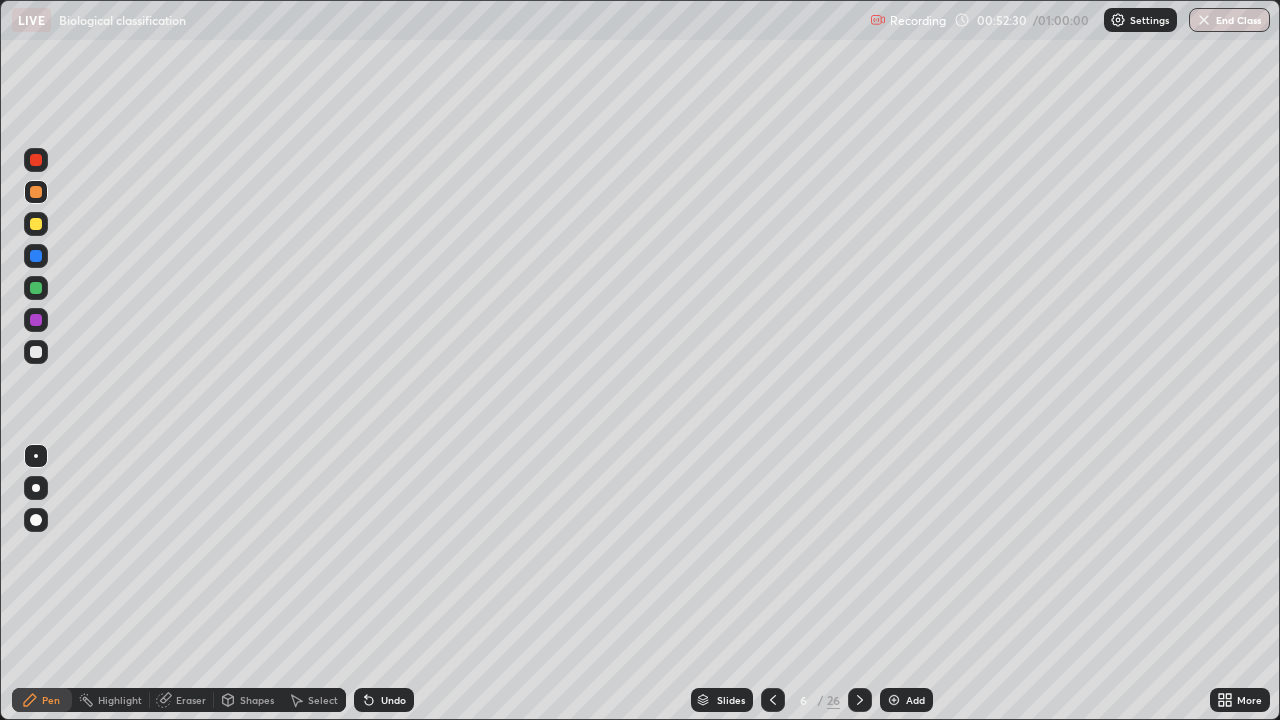 click 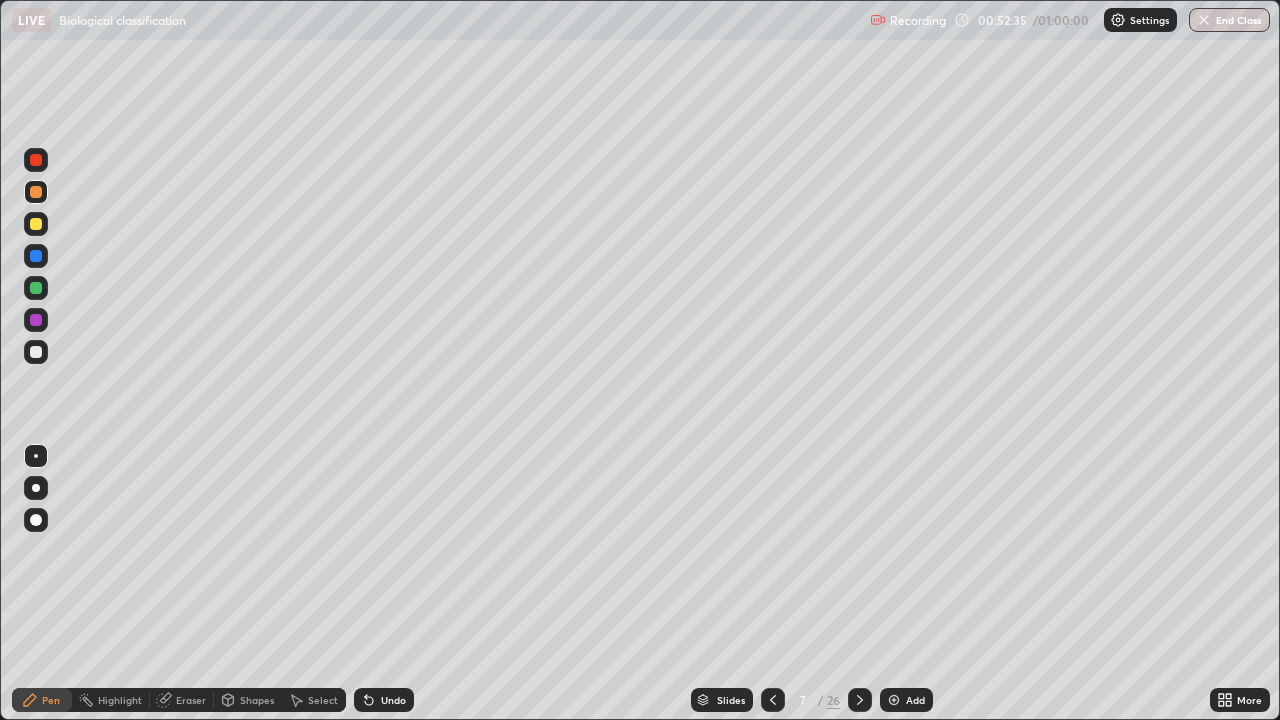 click 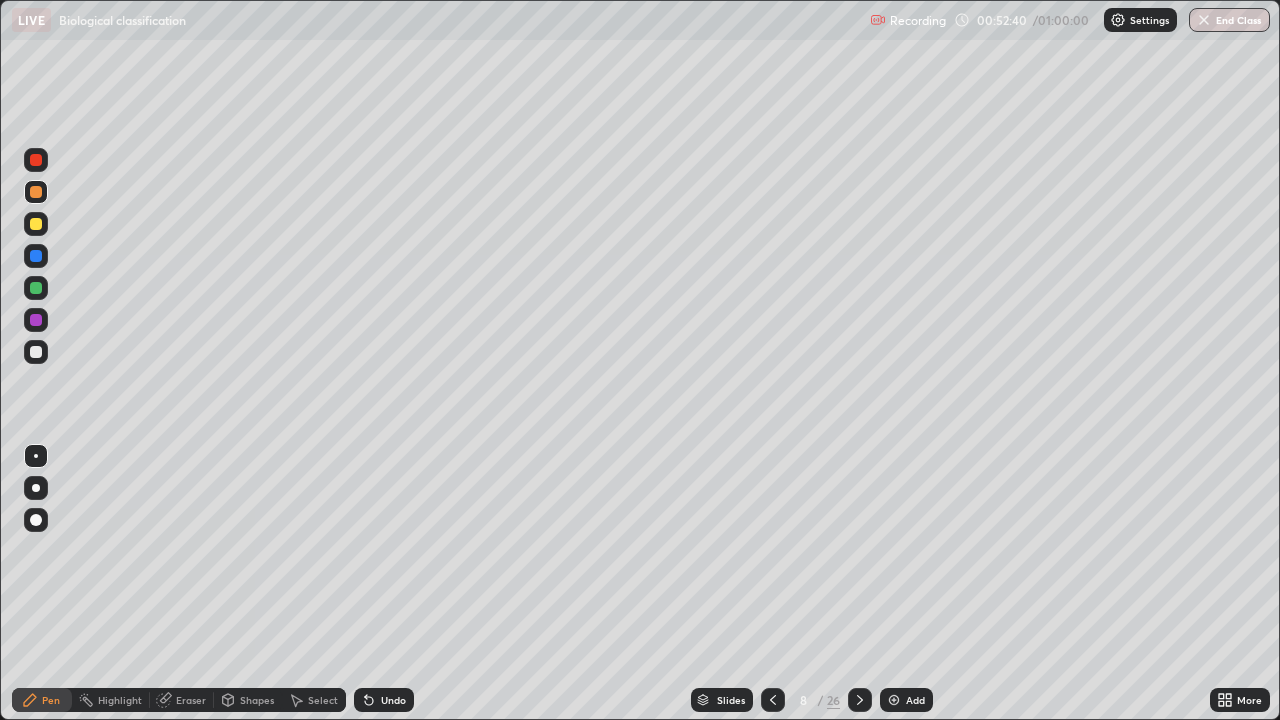 click 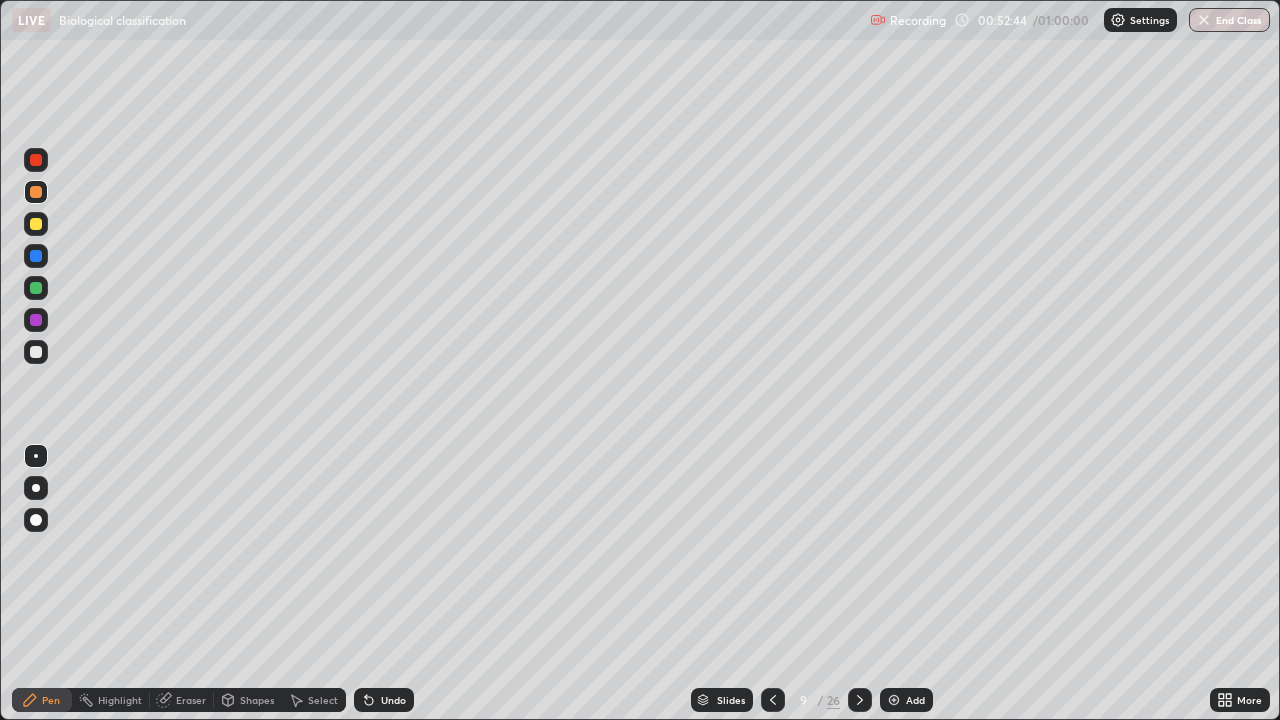 click 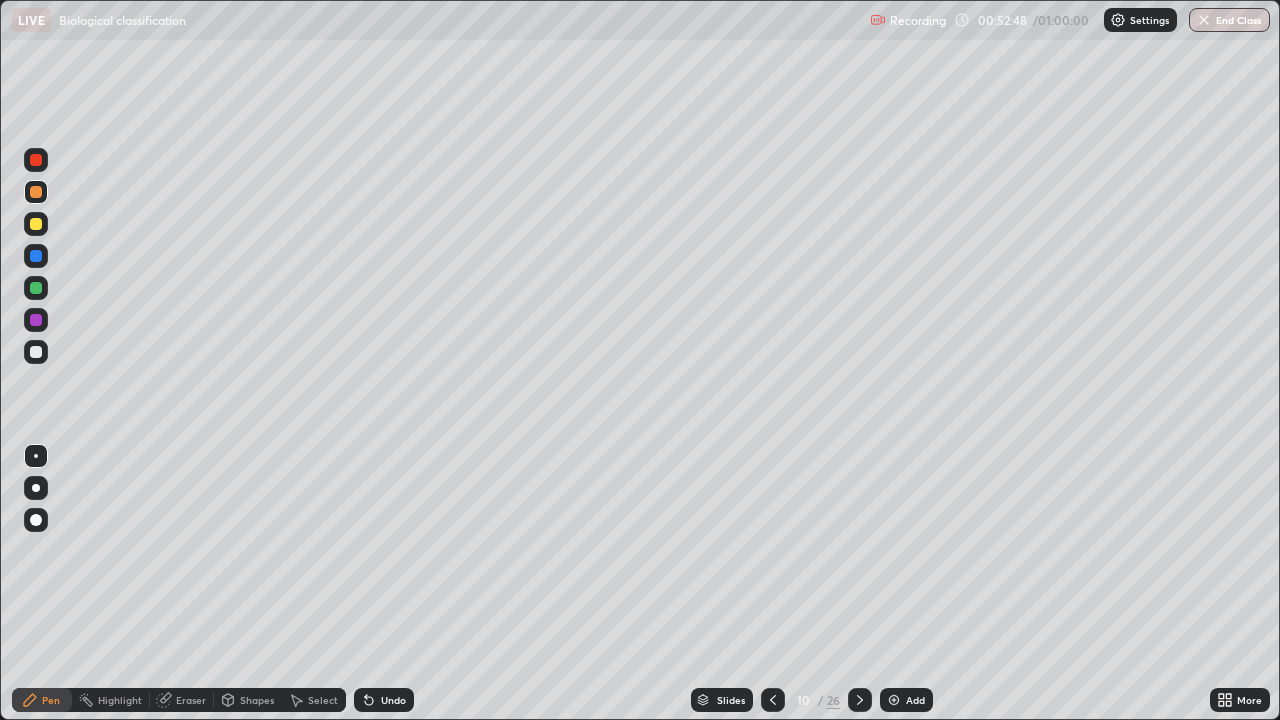 click 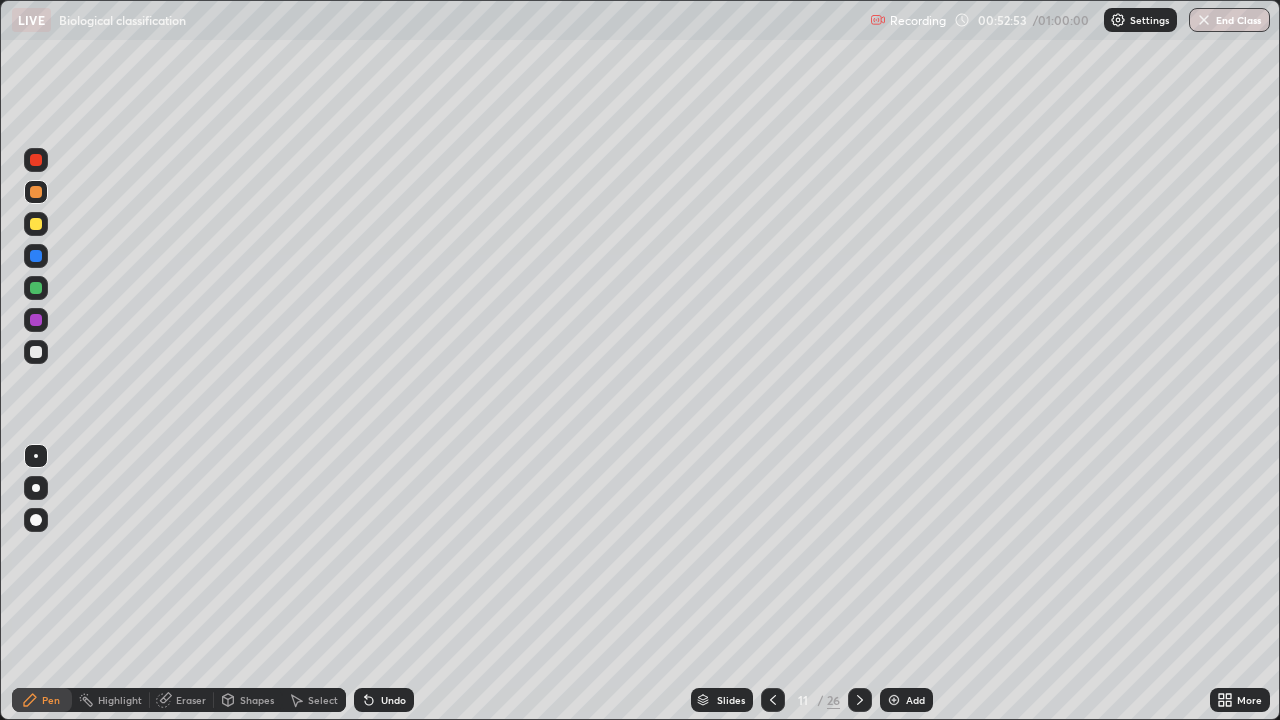 click 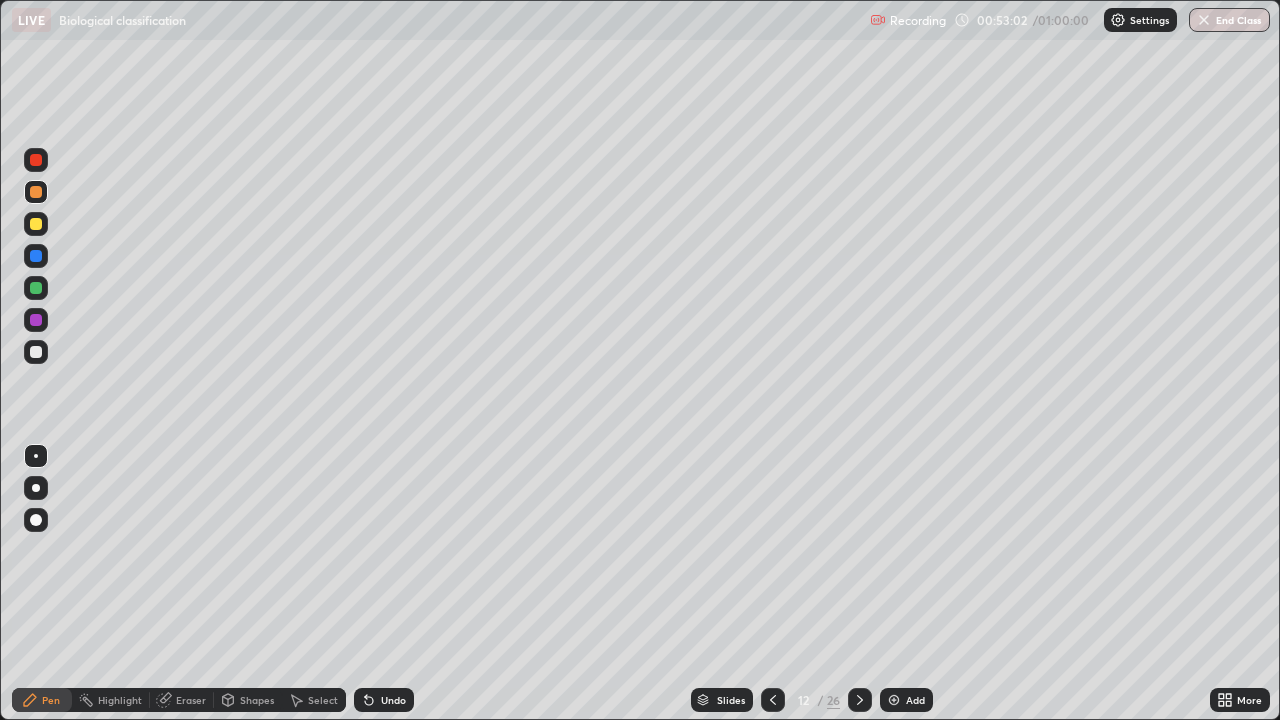 click 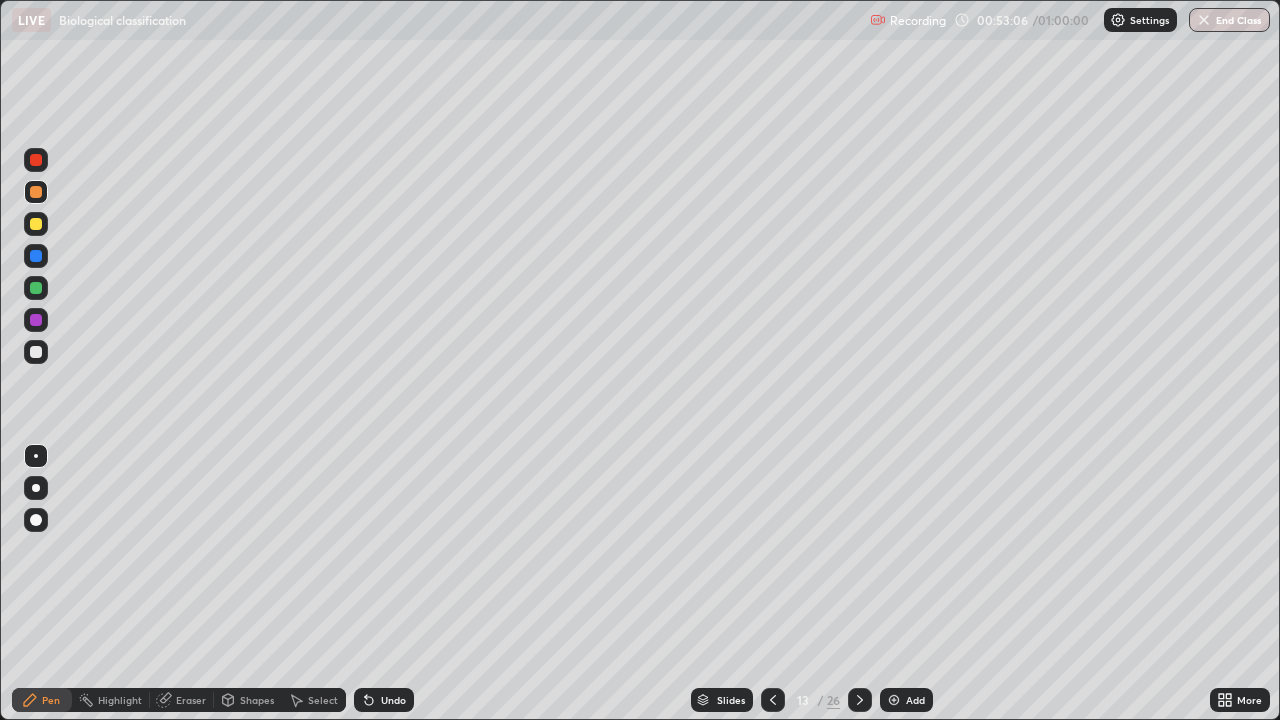 click 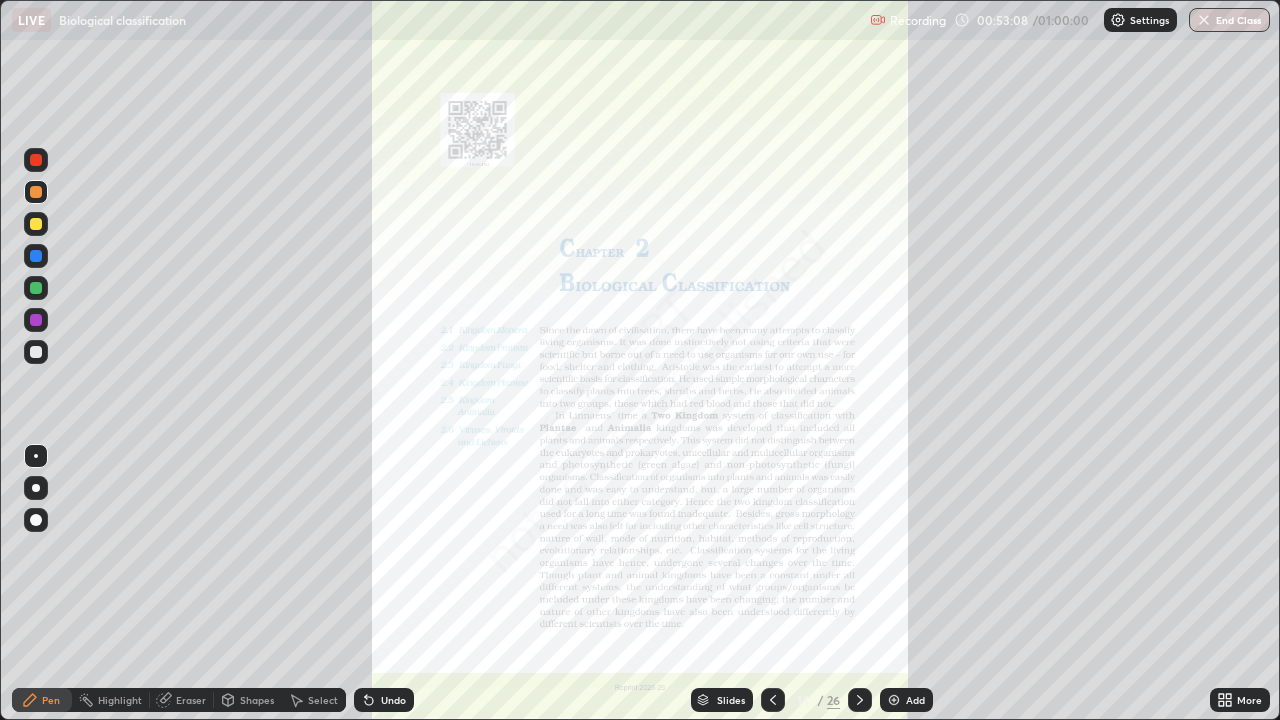 click 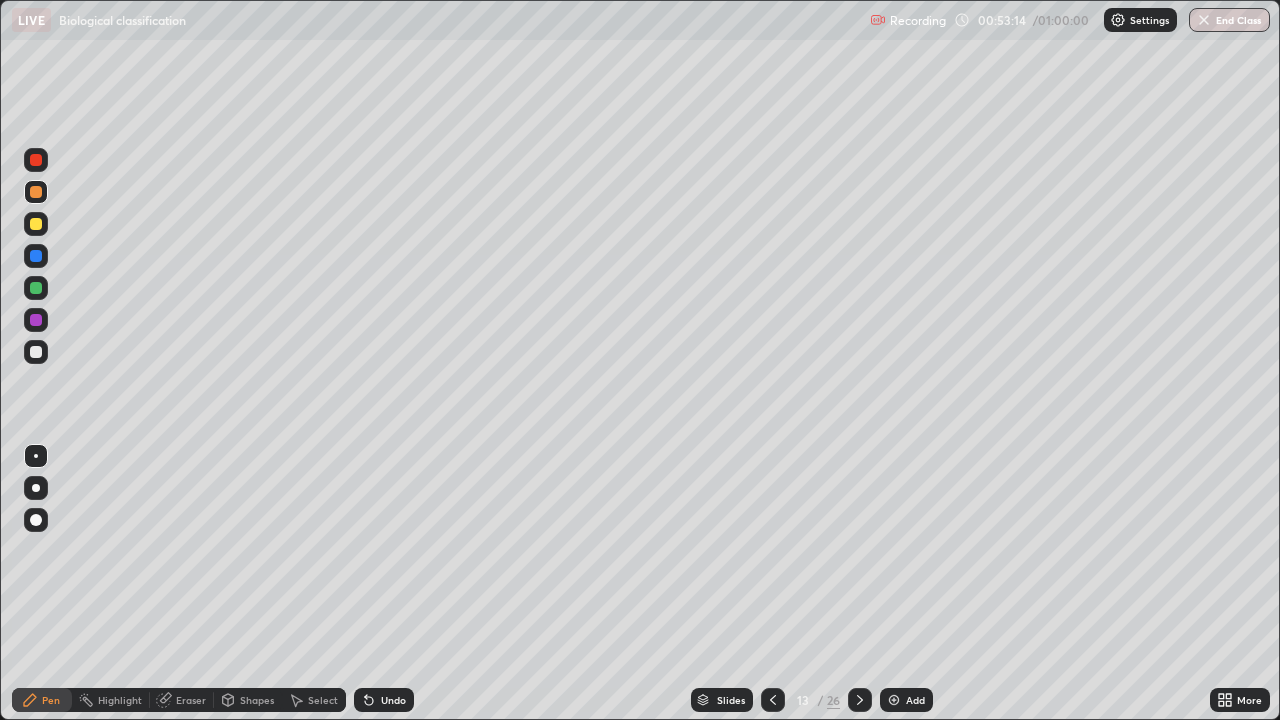 click on "End Class" at bounding box center (1229, 20) 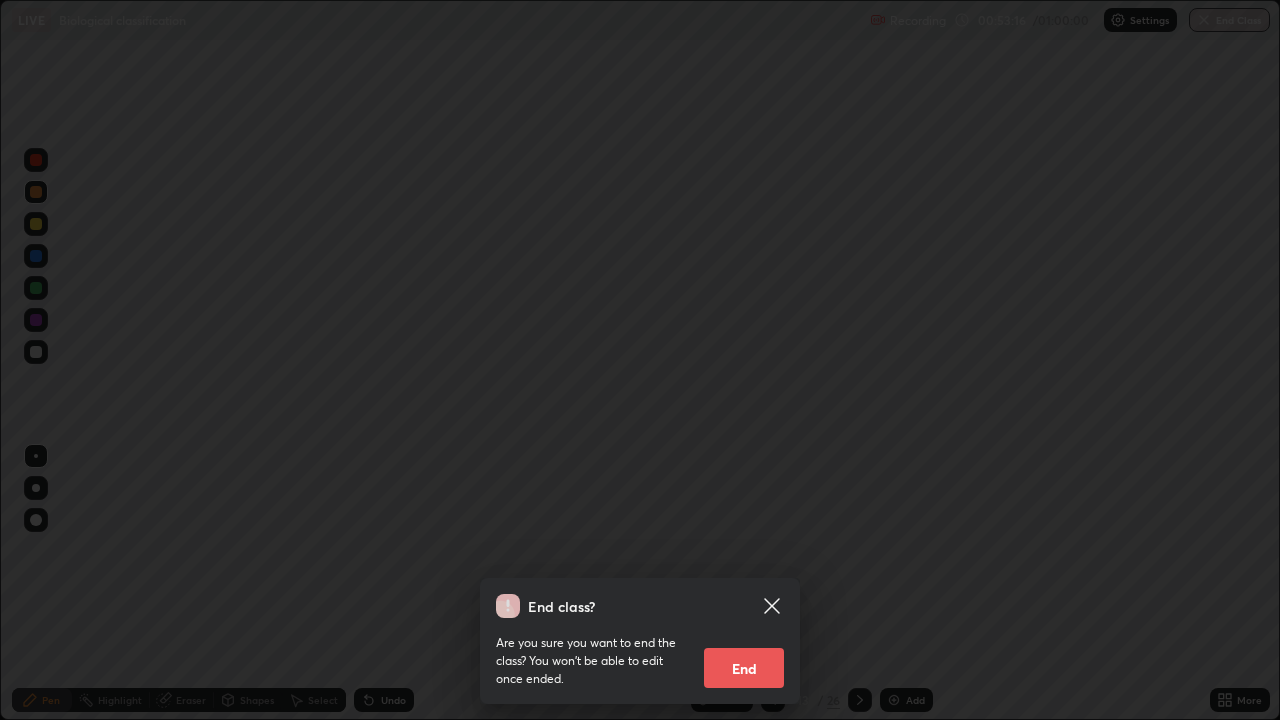 click on "End" at bounding box center (744, 668) 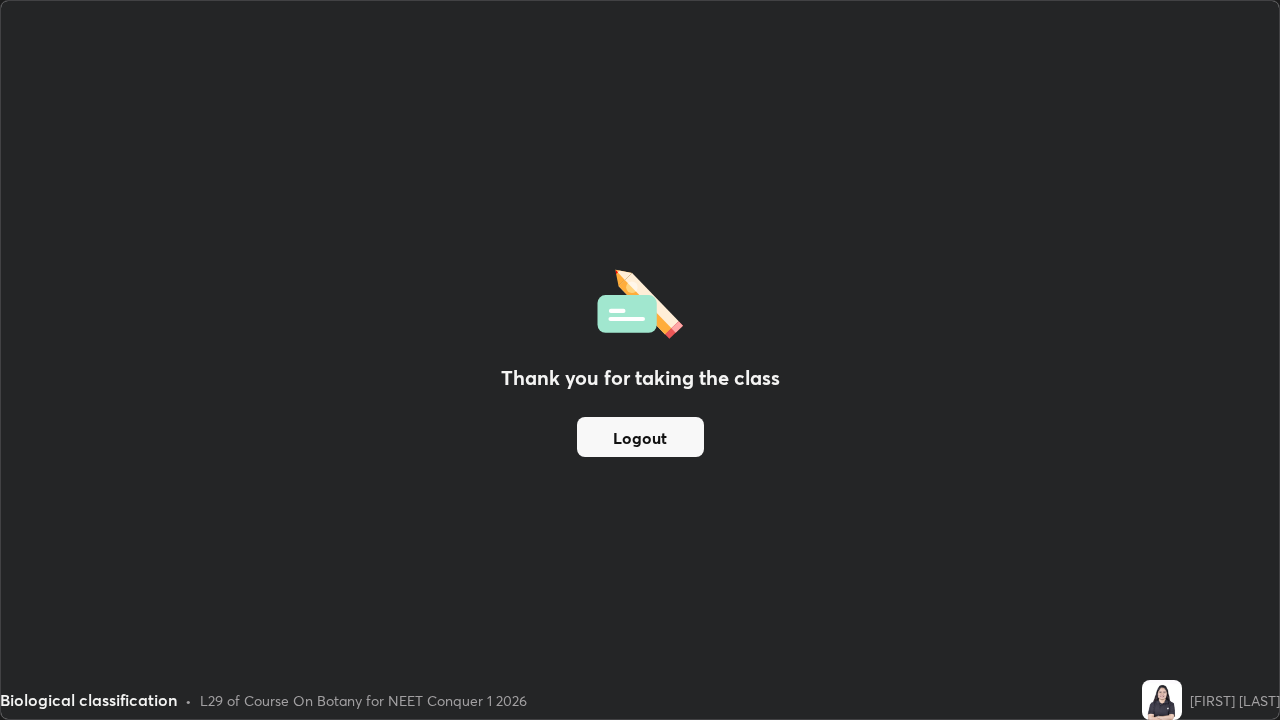 click on "Logout" at bounding box center [640, 437] 